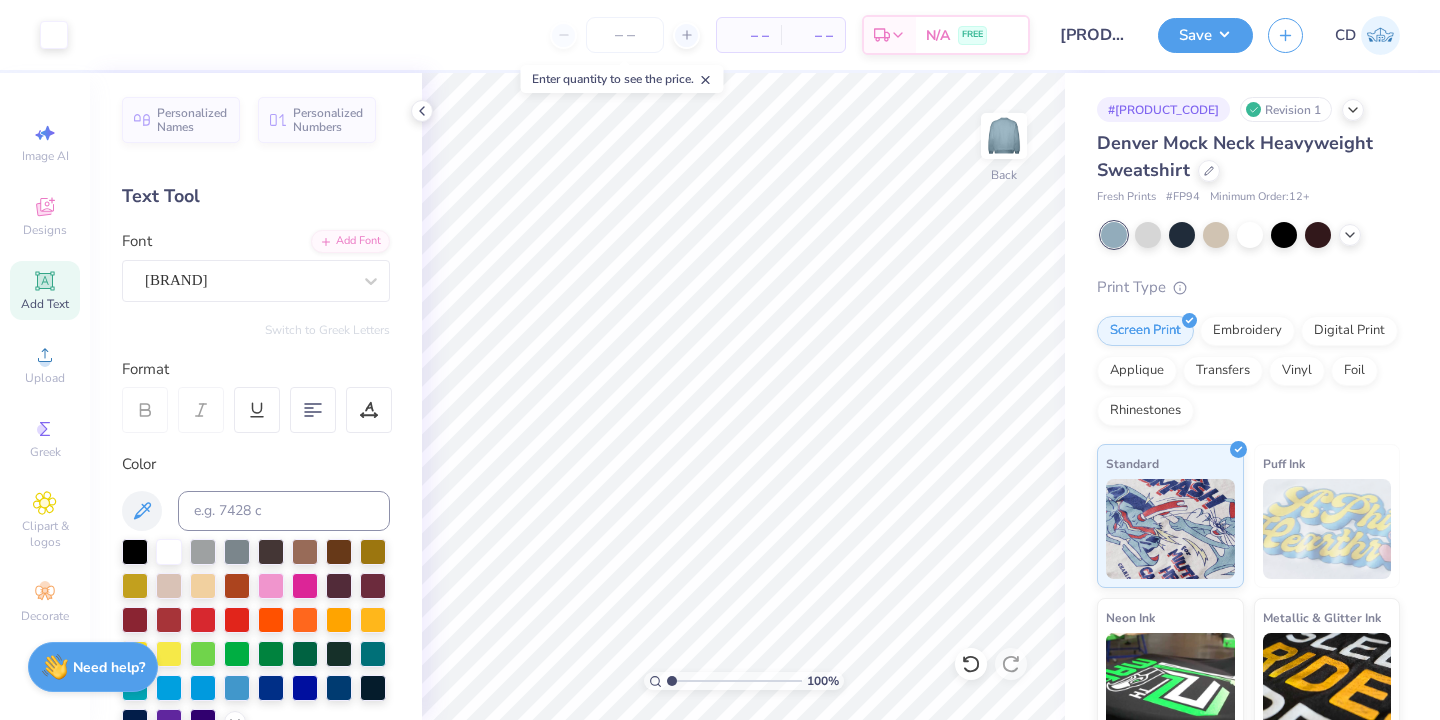 scroll, scrollTop: 0, scrollLeft: 0, axis: both 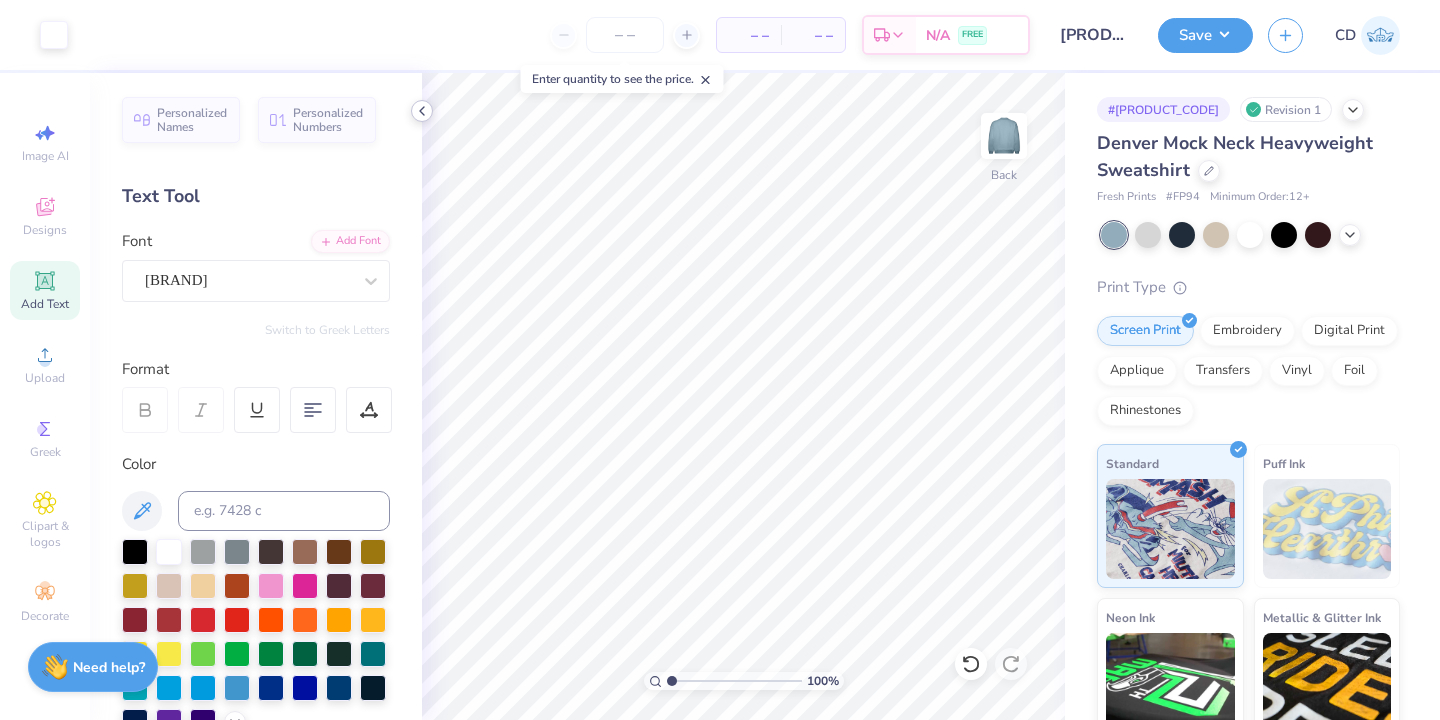 click 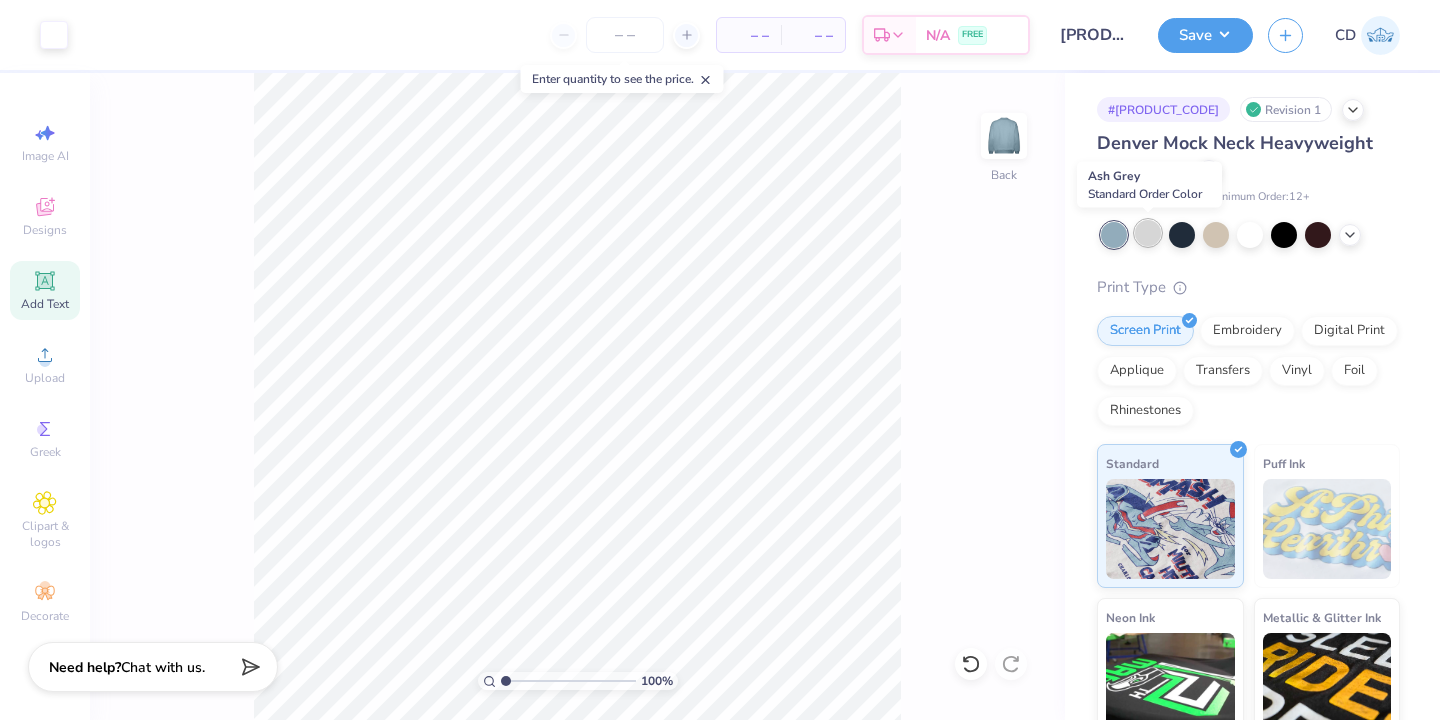 click at bounding box center (1148, 233) 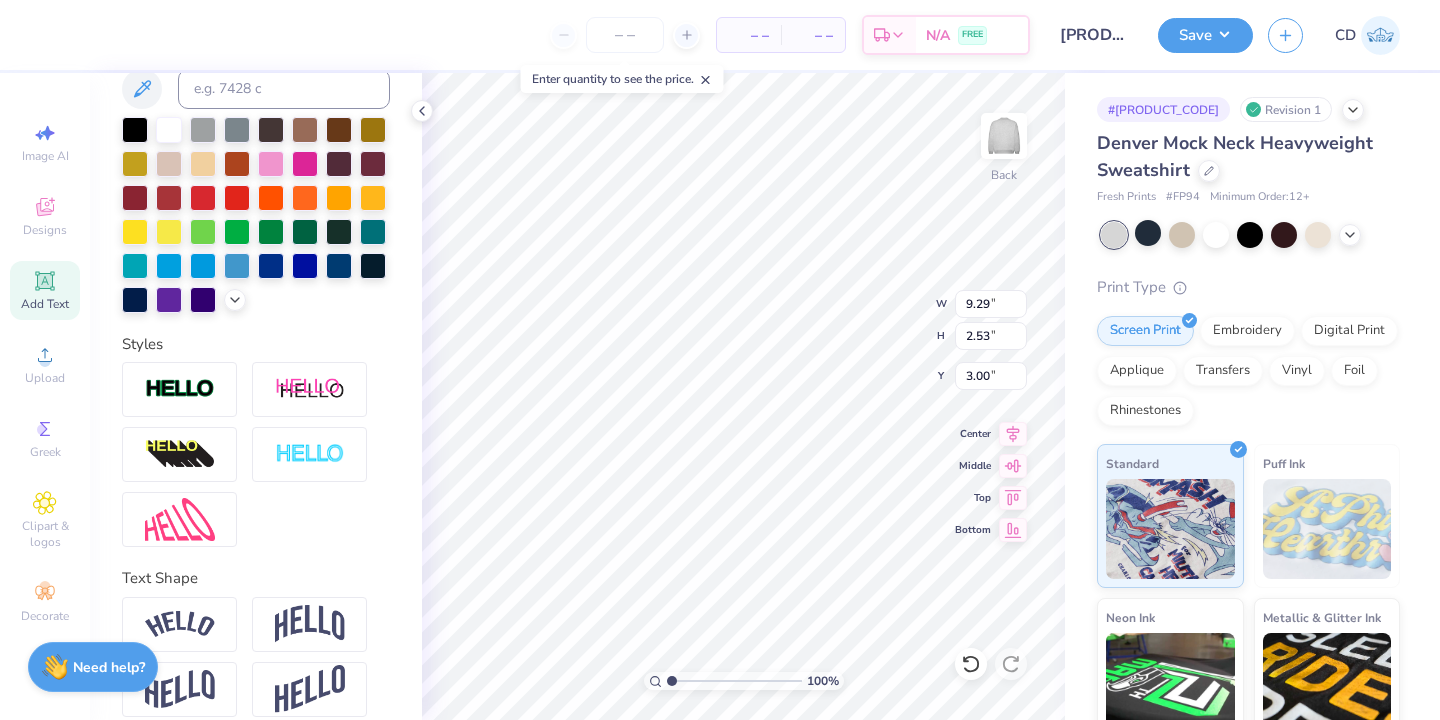 scroll, scrollTop: 442, scrollLeft: 0, axis: vertical 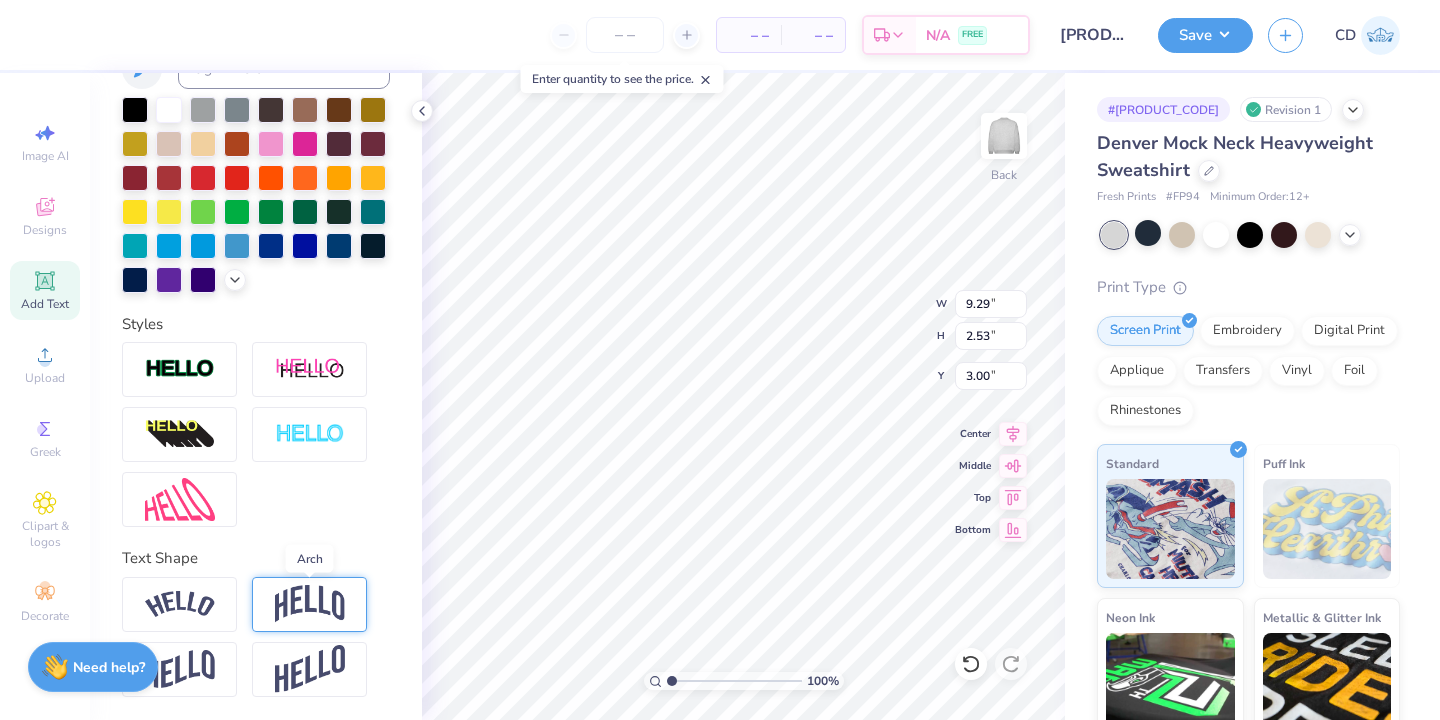 click at bounding box center (310, 604) 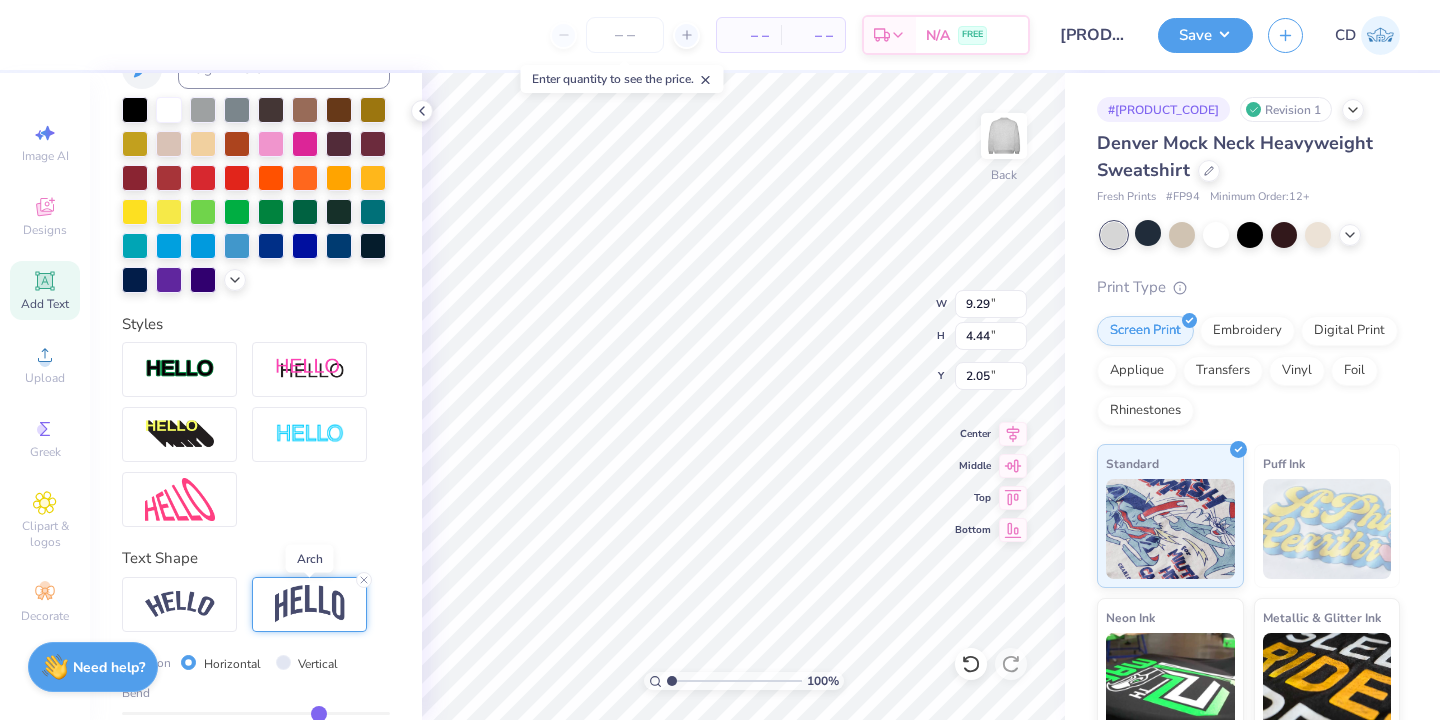 type on "4.44" 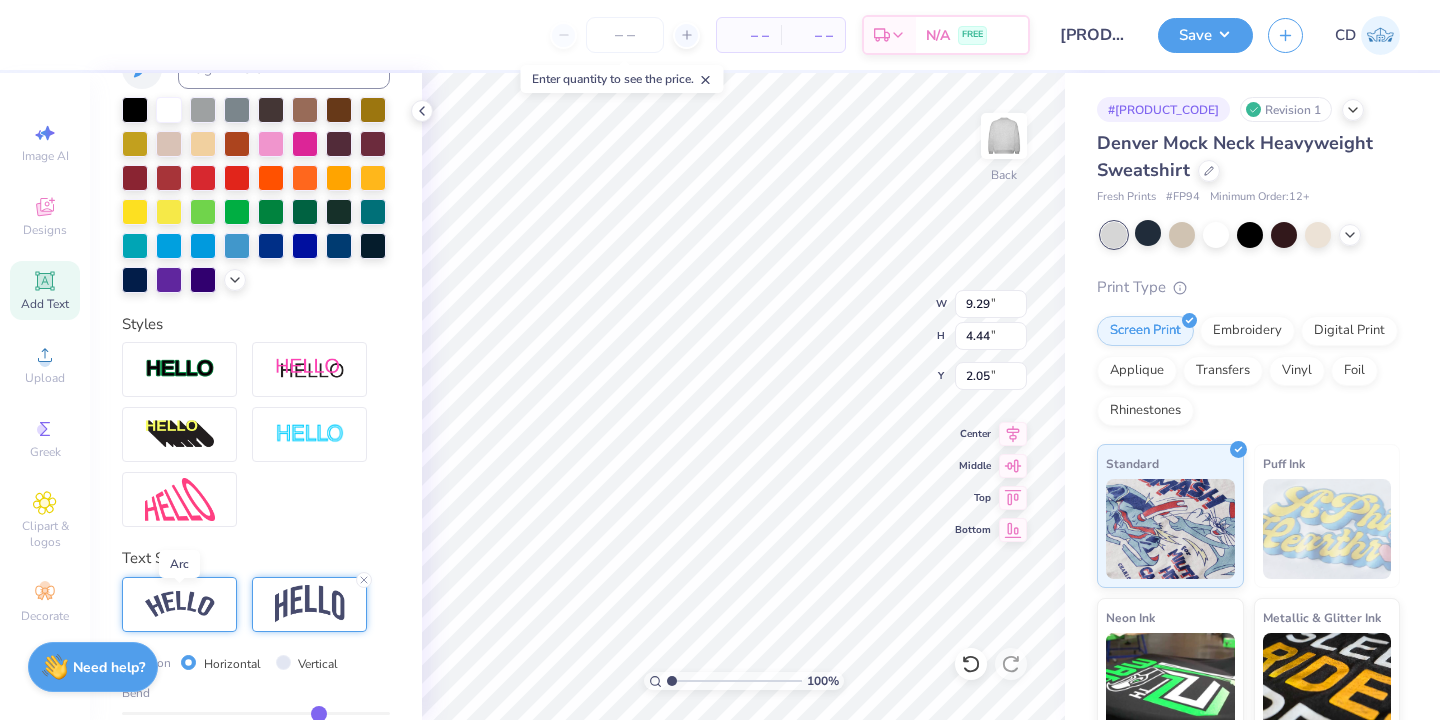 click at bounding box center [180, 604] 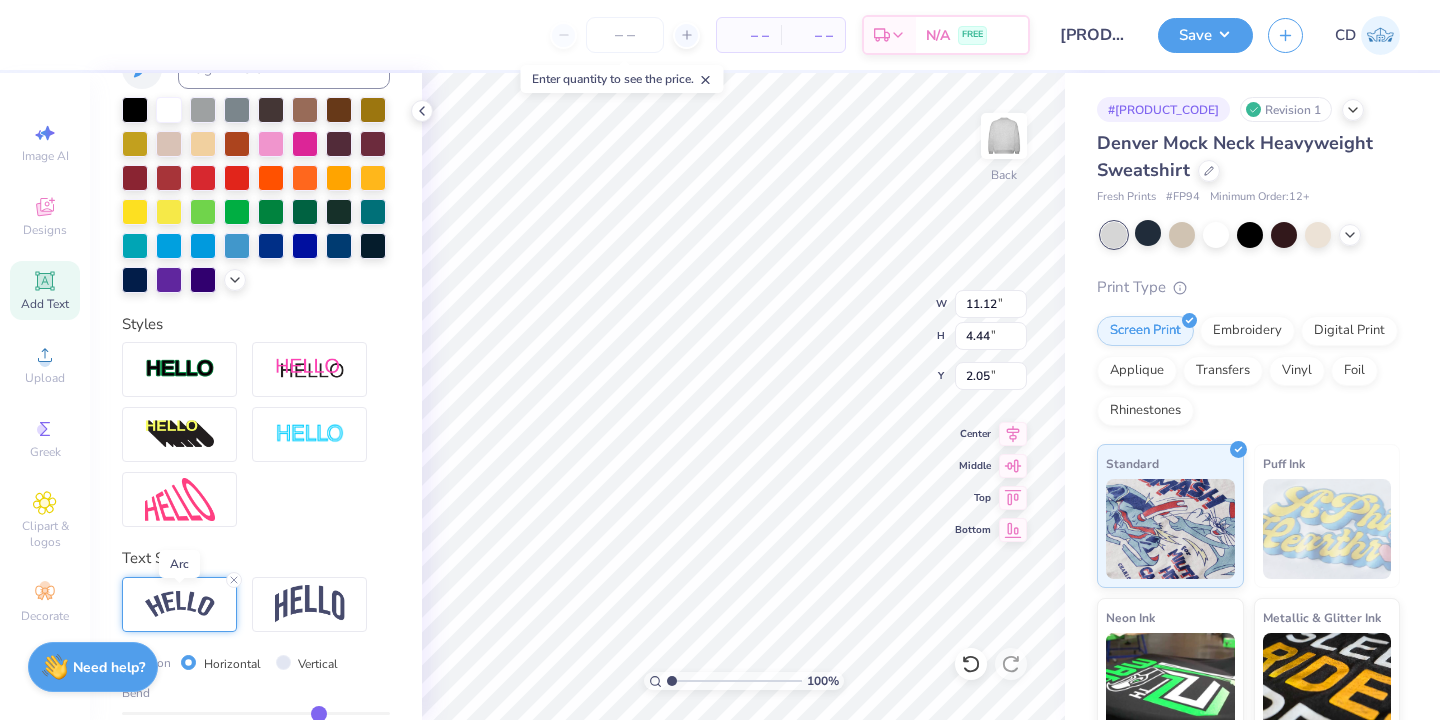 type on "11.12" 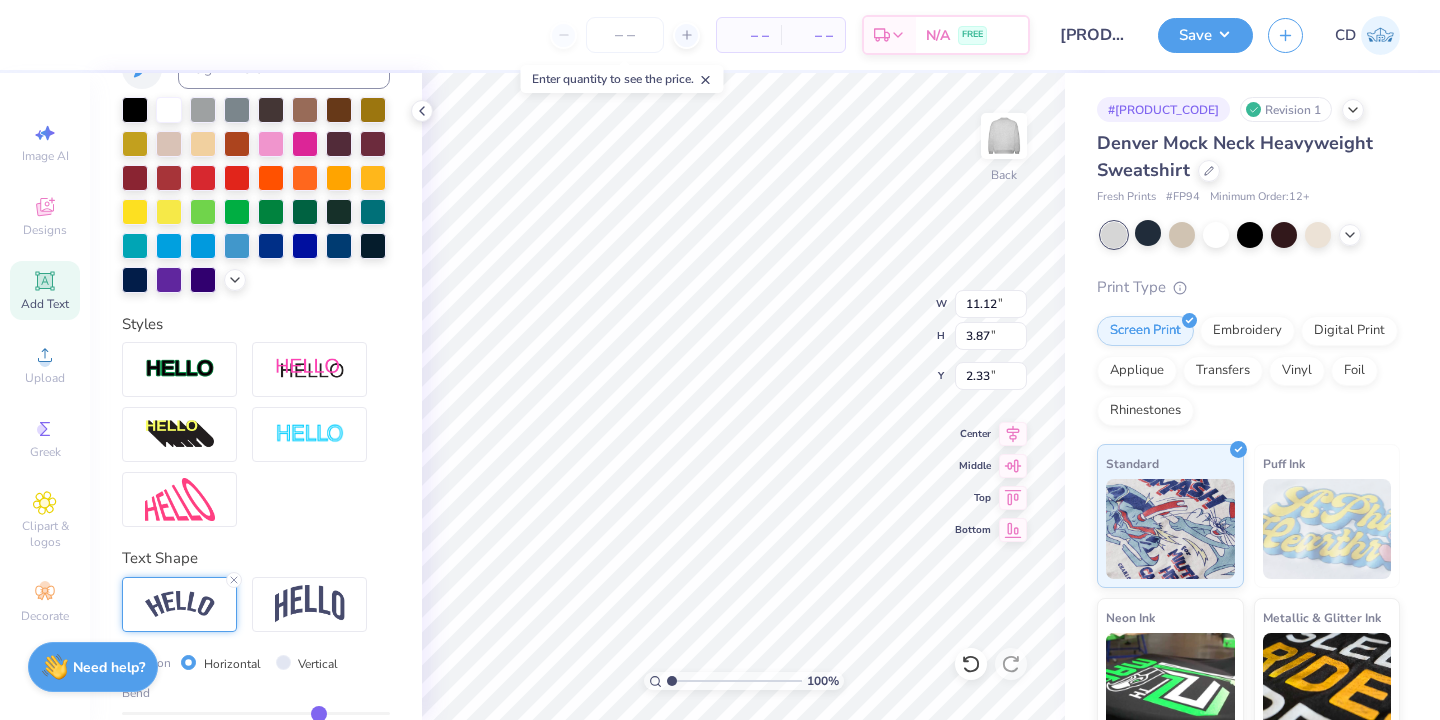 scroll, scrollTop: 559, scrollLeft: 0, axis: vertical 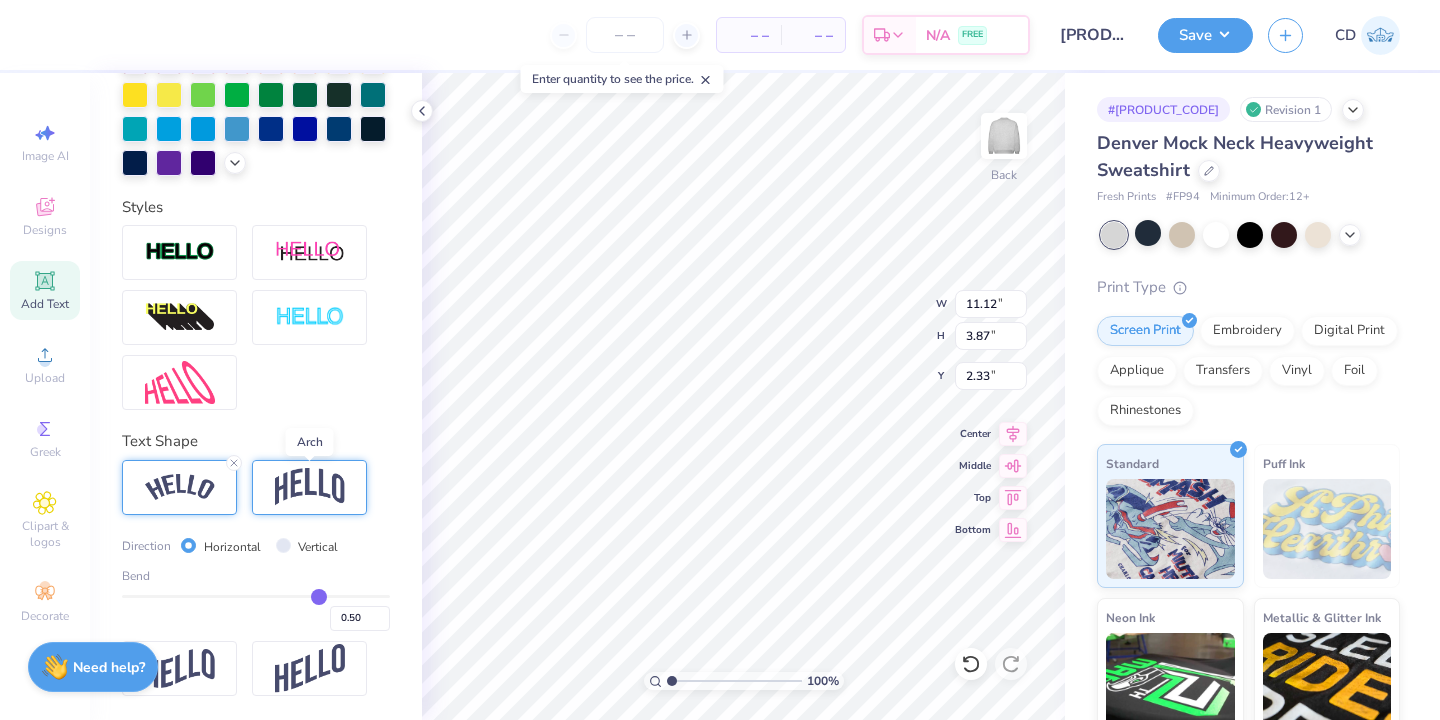 click at bounding box center [310, 487] 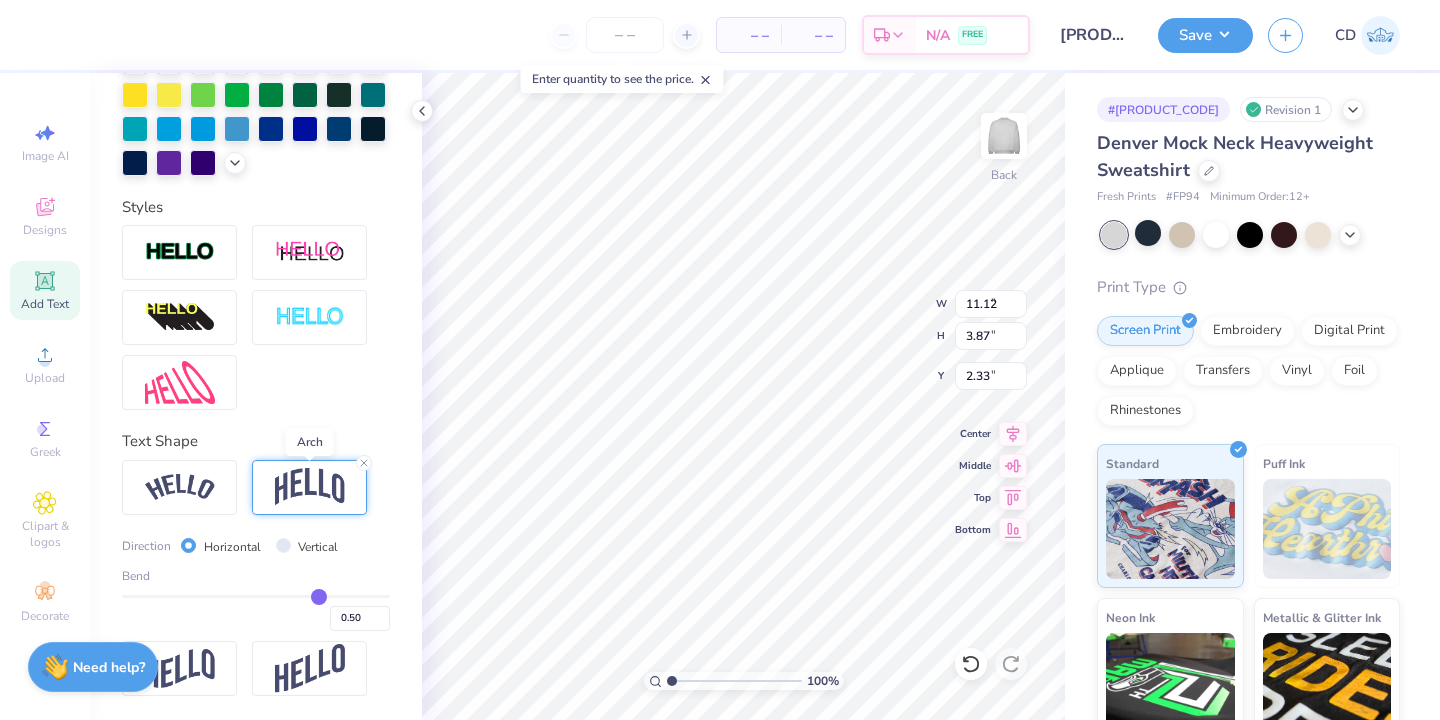 type on "9.29" 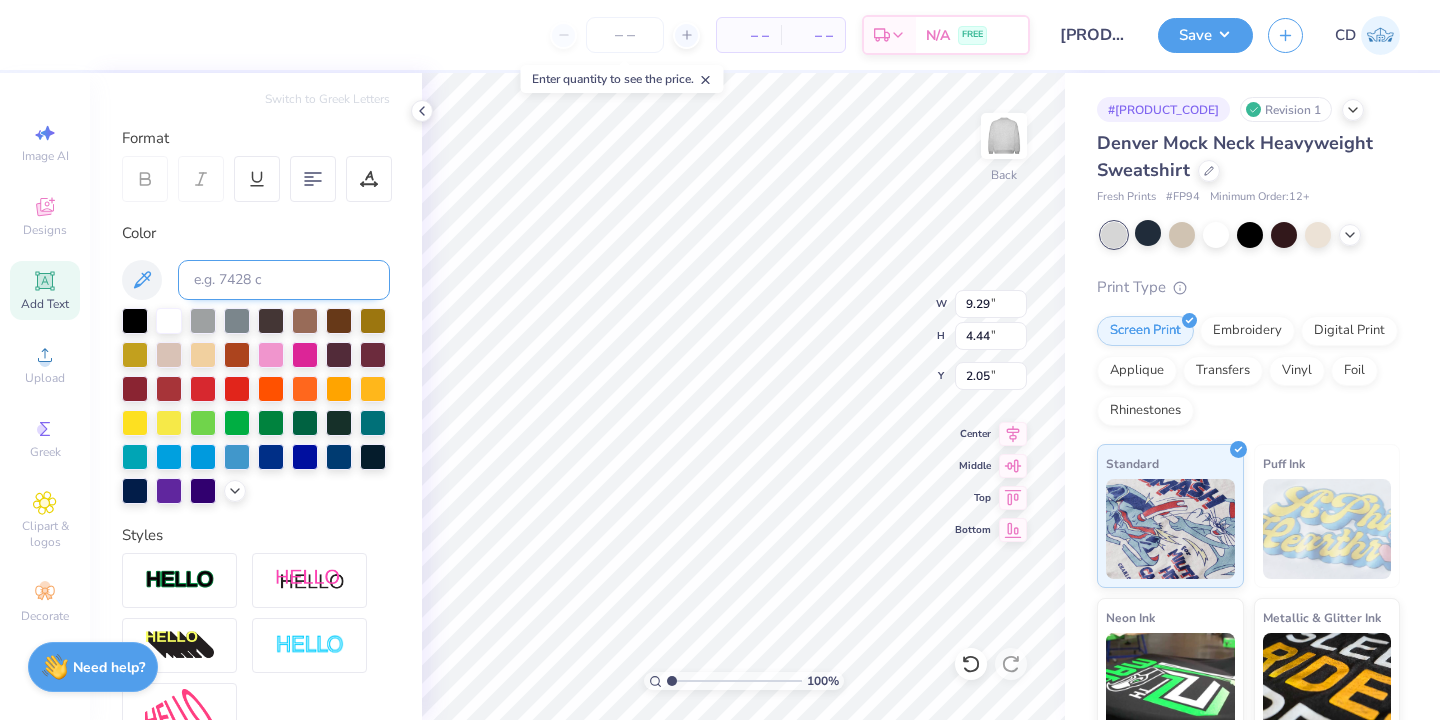 scroll, scrollTop: 0, scrollLeft: 0, axis: both 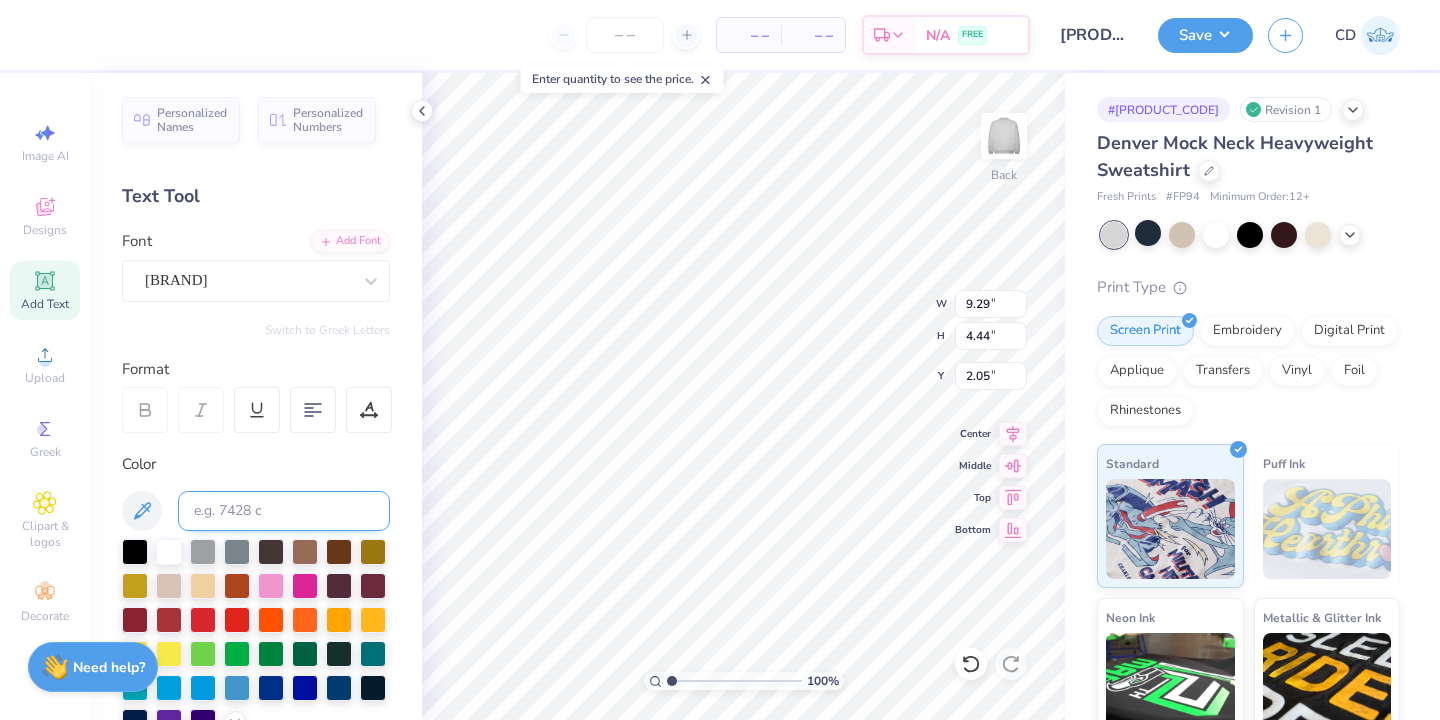 click on "Cinzel" at bounding box center (248, 280) 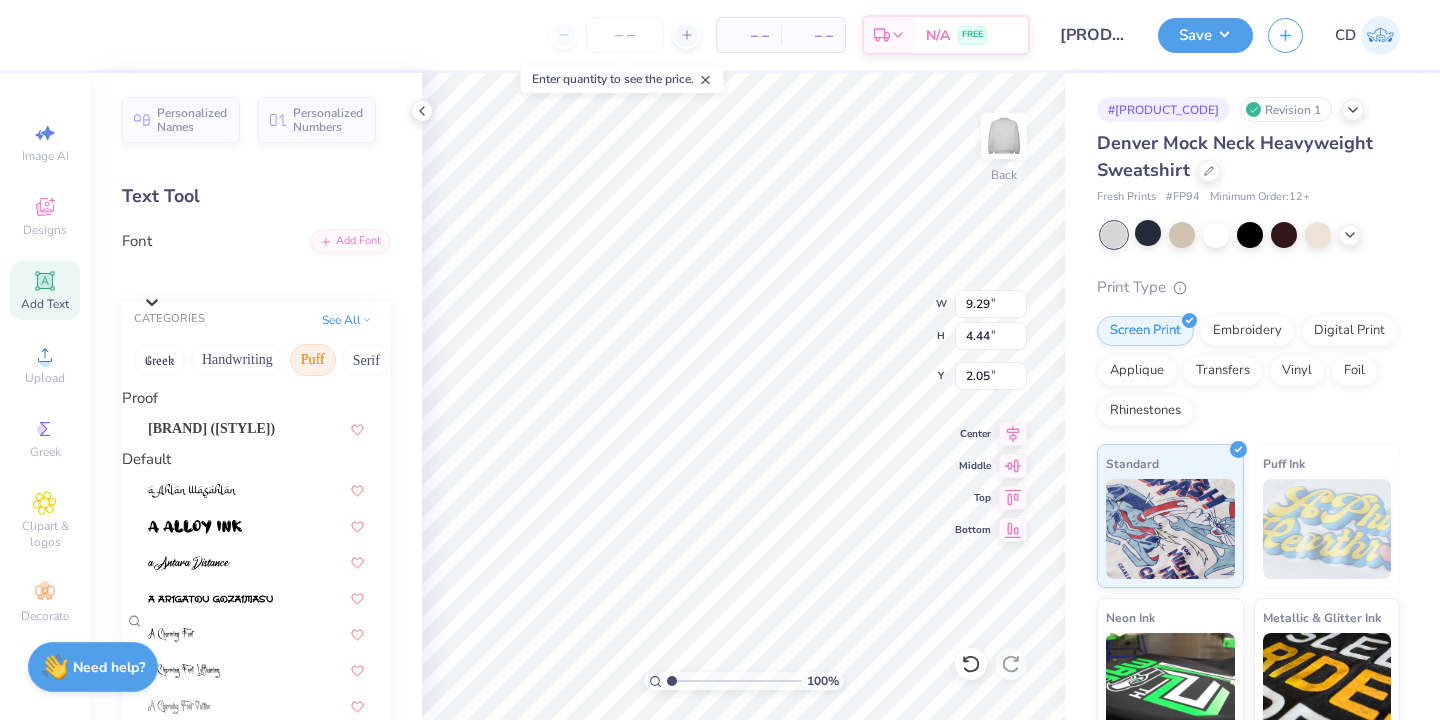 click on "Puff" at bounding box center (313, 360) 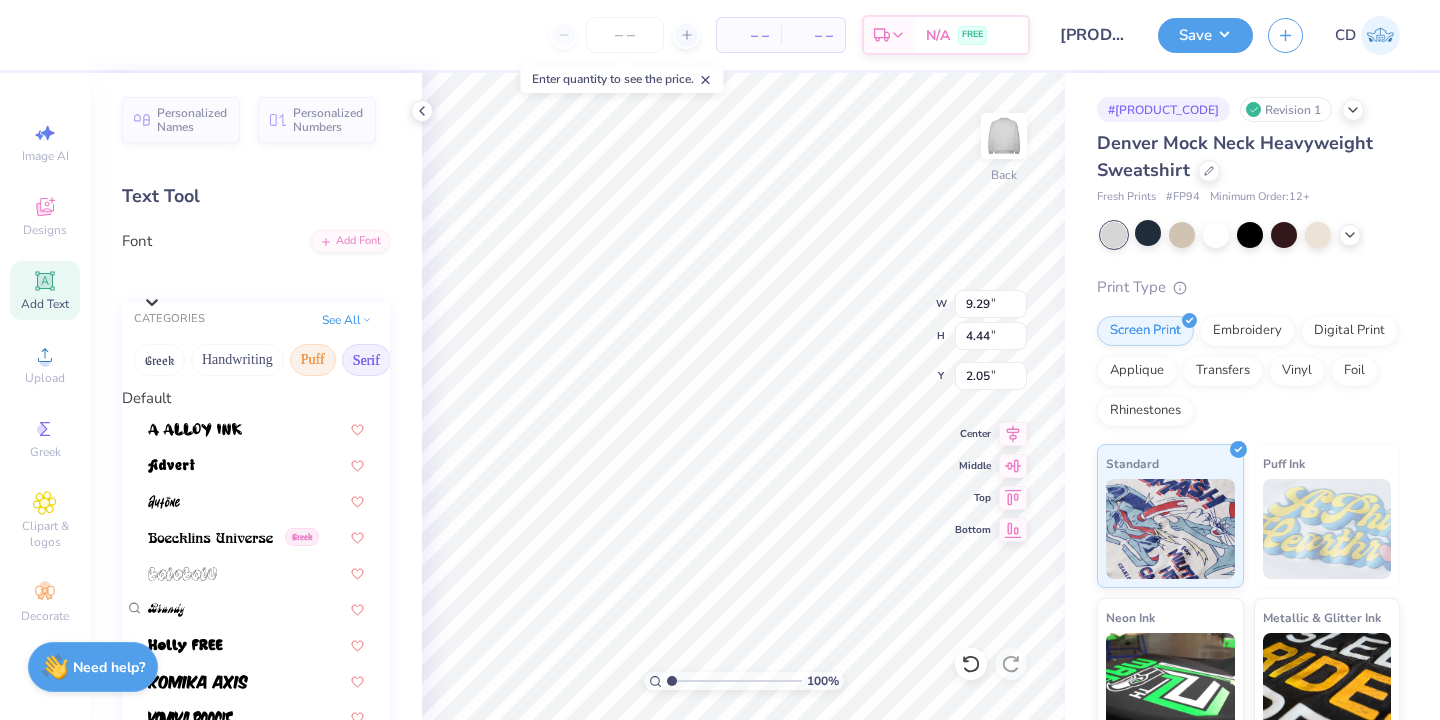 click on "Serif" at bounding box center [366, 360] 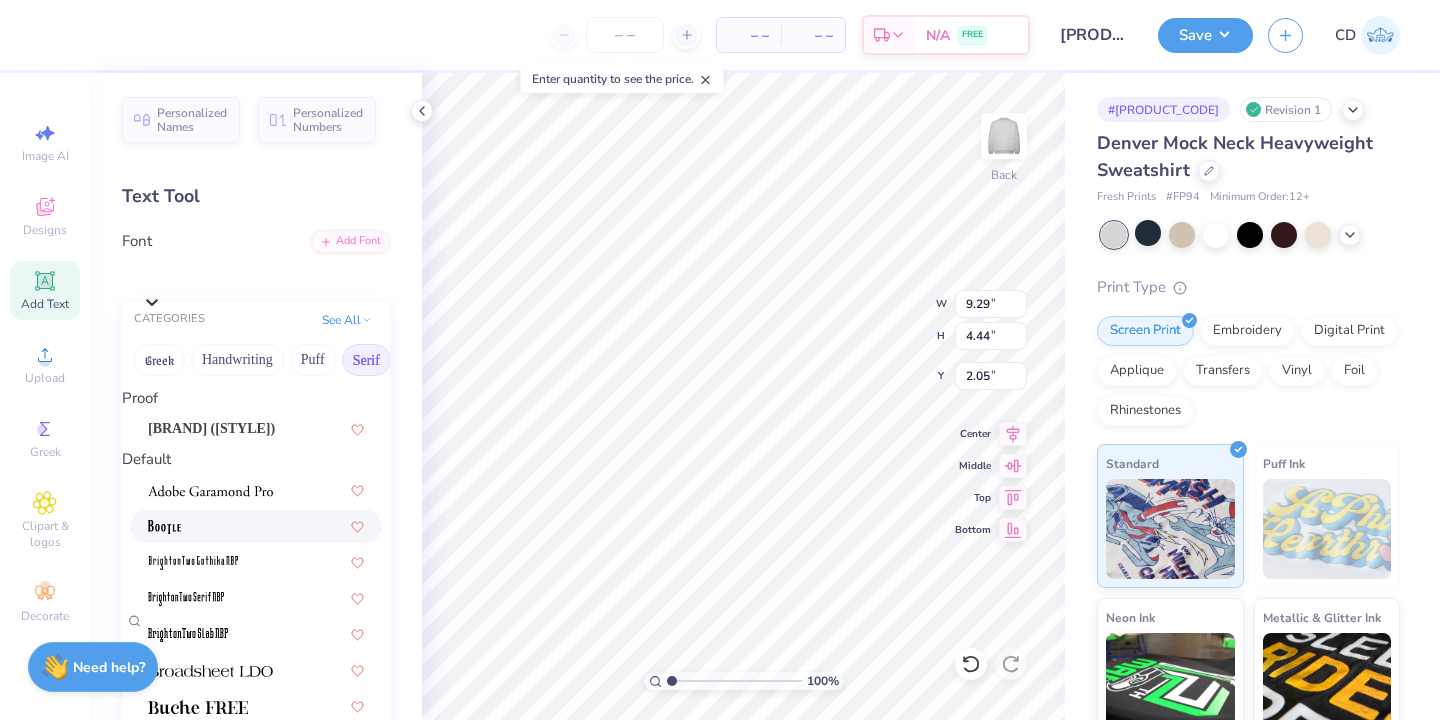 scroll, scrollTop: 217, scrollLeft: 0, axis: vertical 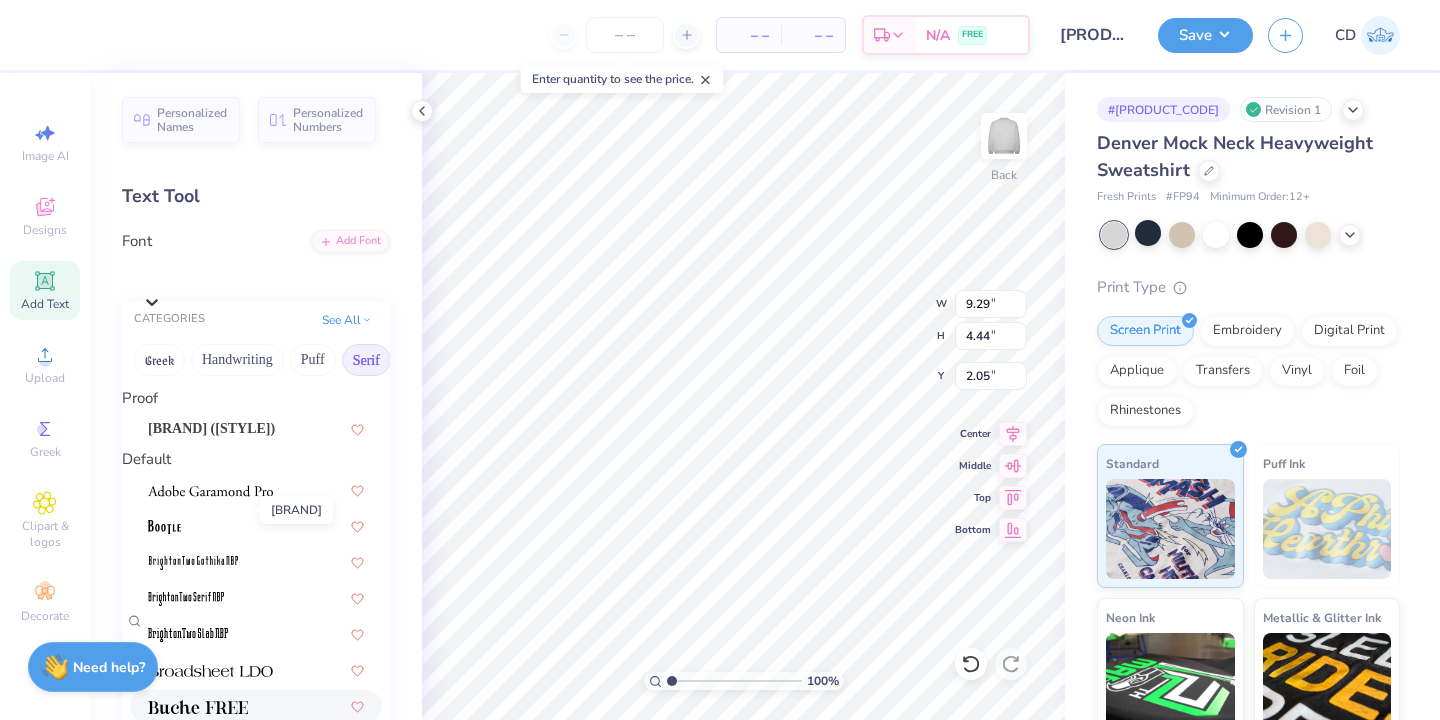 click at bounding box center (198, 707) 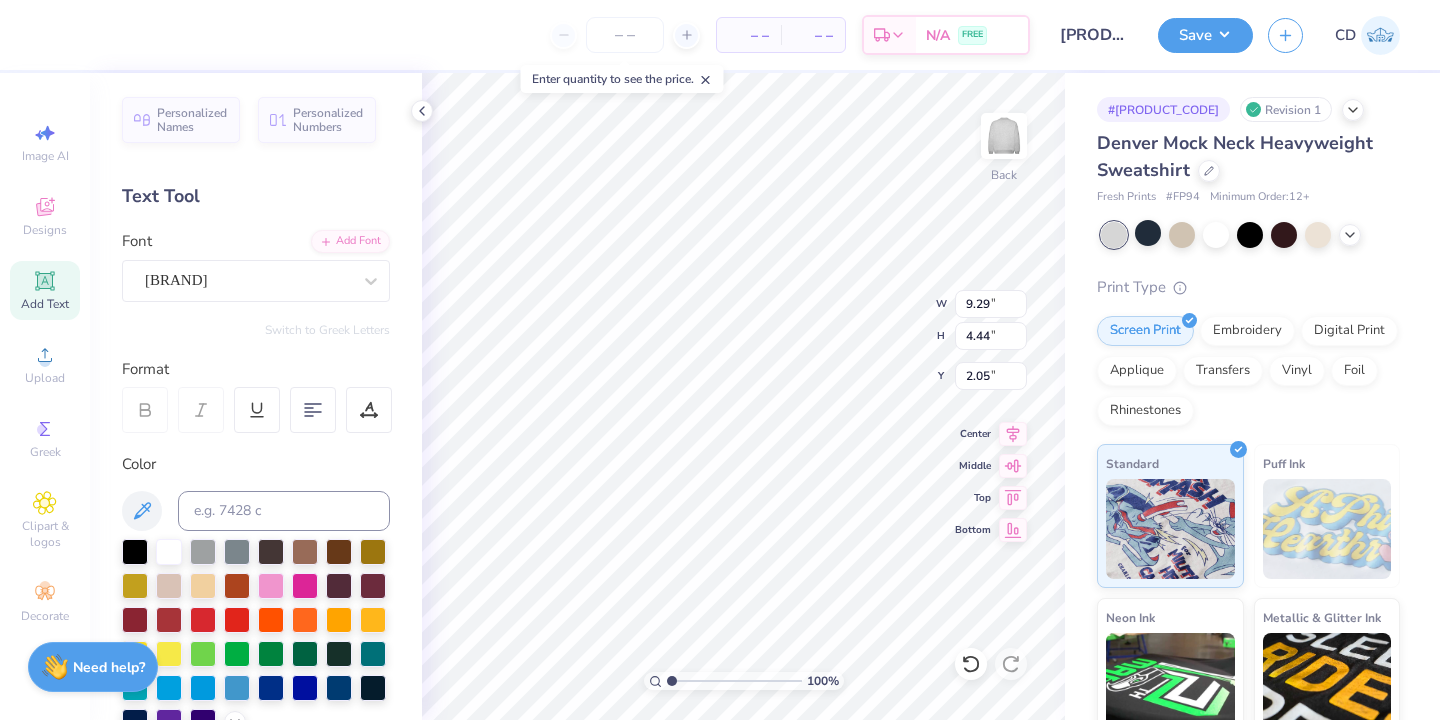 type on "8.41" 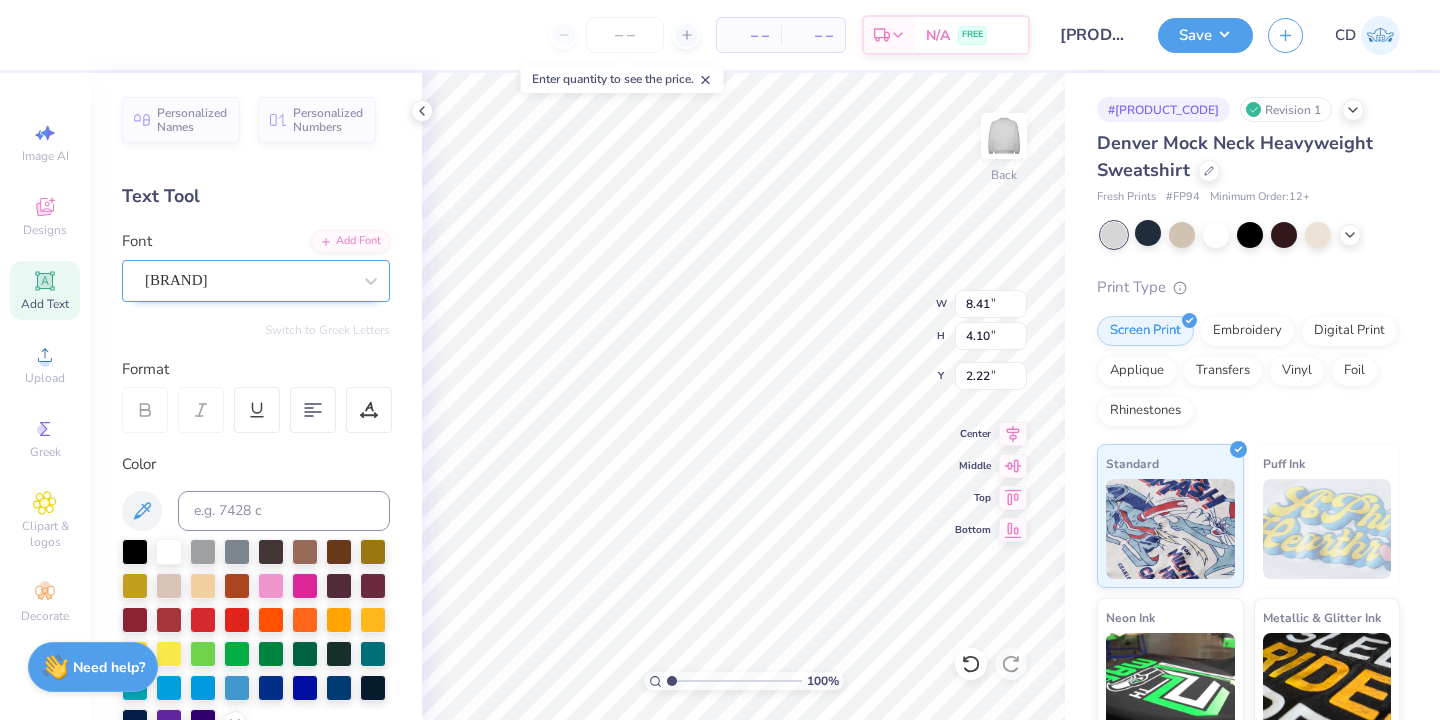 click on "Buche FREE" at bounding box center (248, 280) 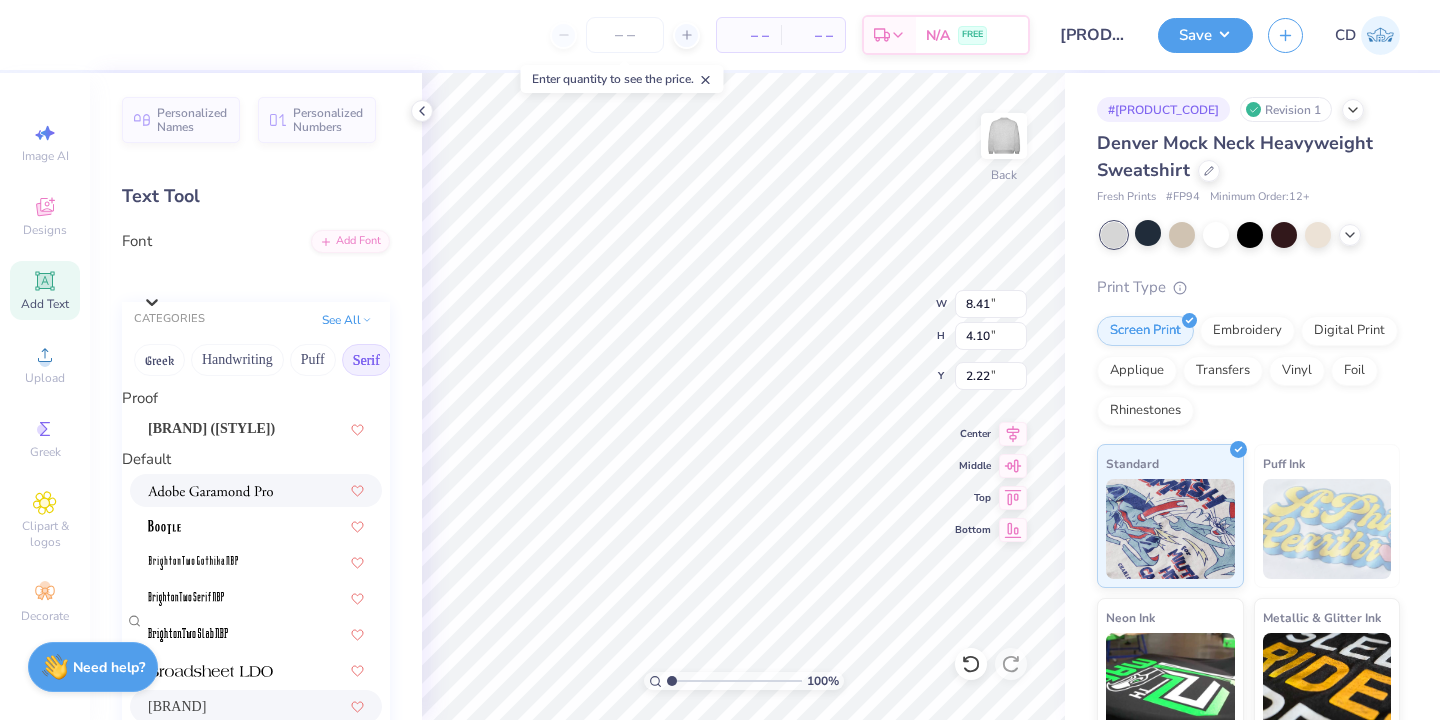 click at bounding box center [210, 490] 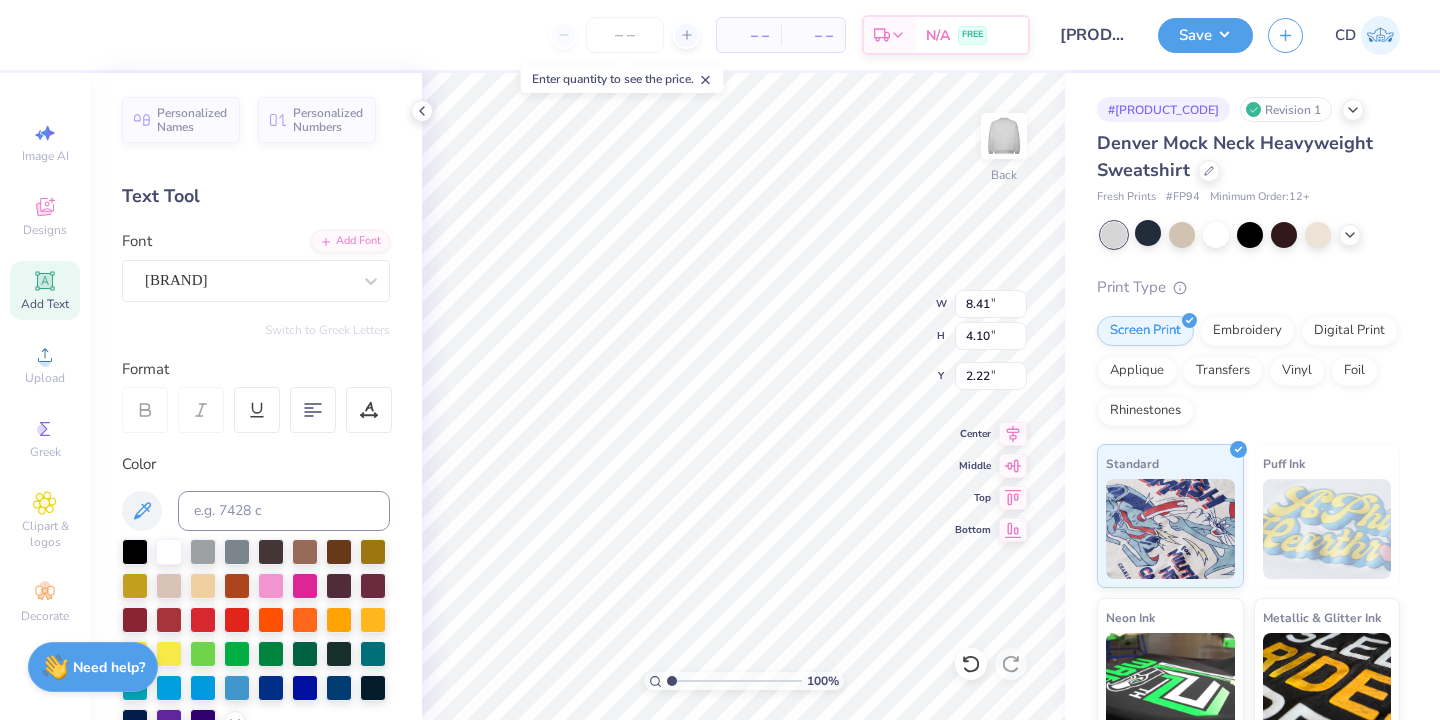 type on "8.51" 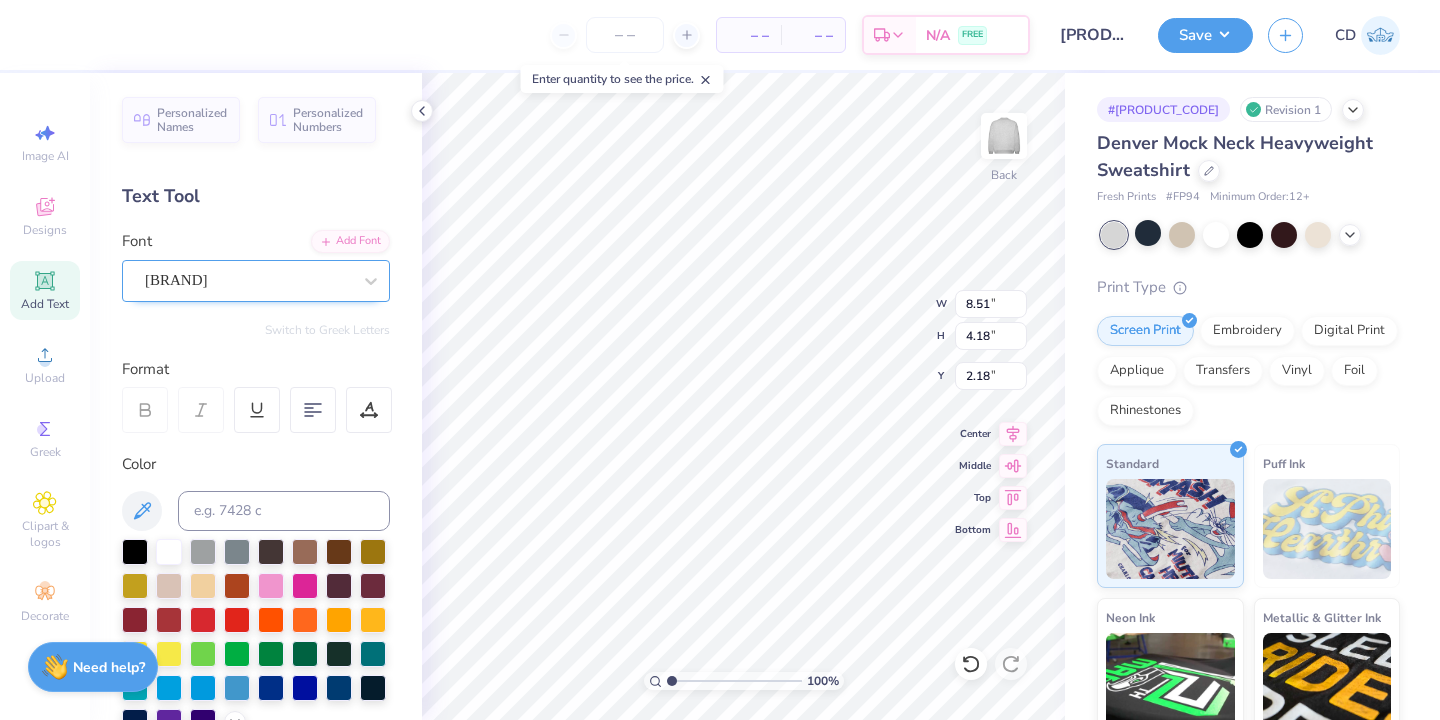 click on "Adobe Garamond Pro" at bounding box center (248, 280) 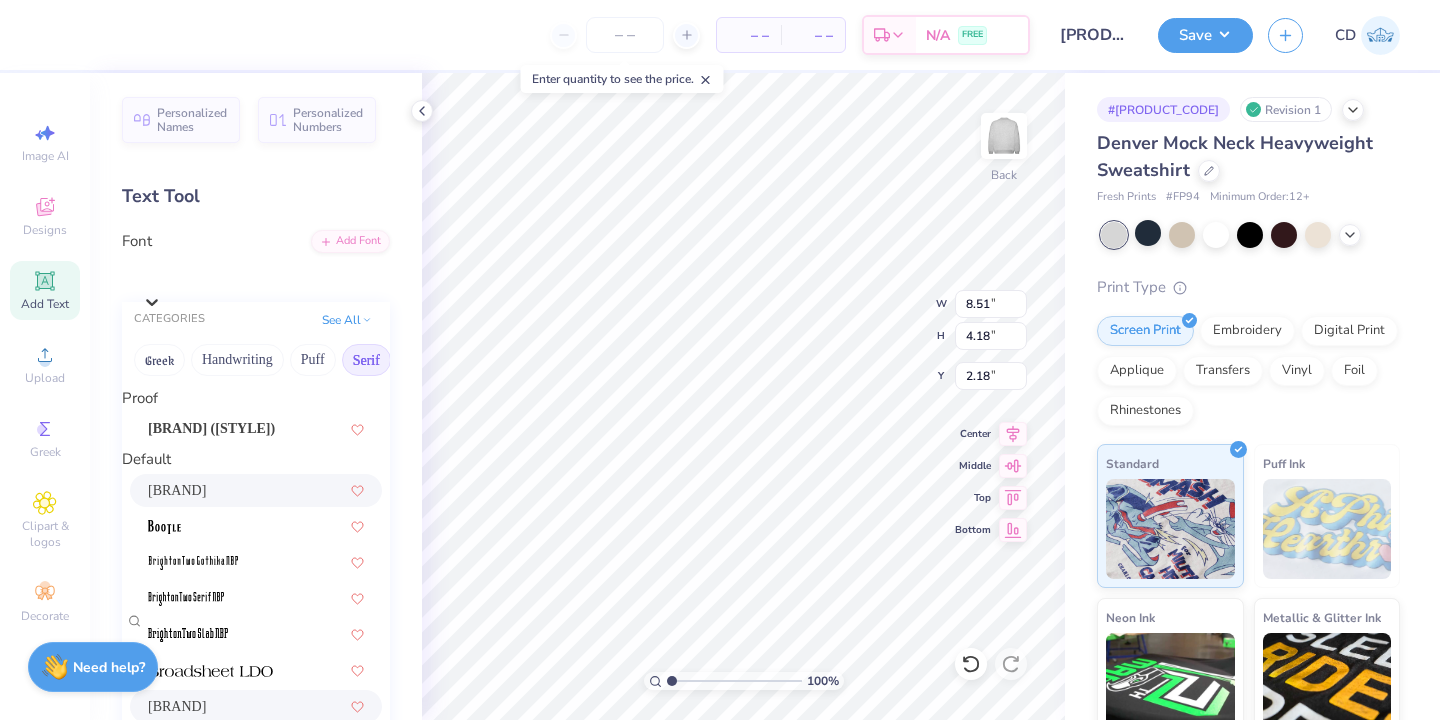 scroll, scrollTop: 442, scrollLeft: 0, axis: vertical 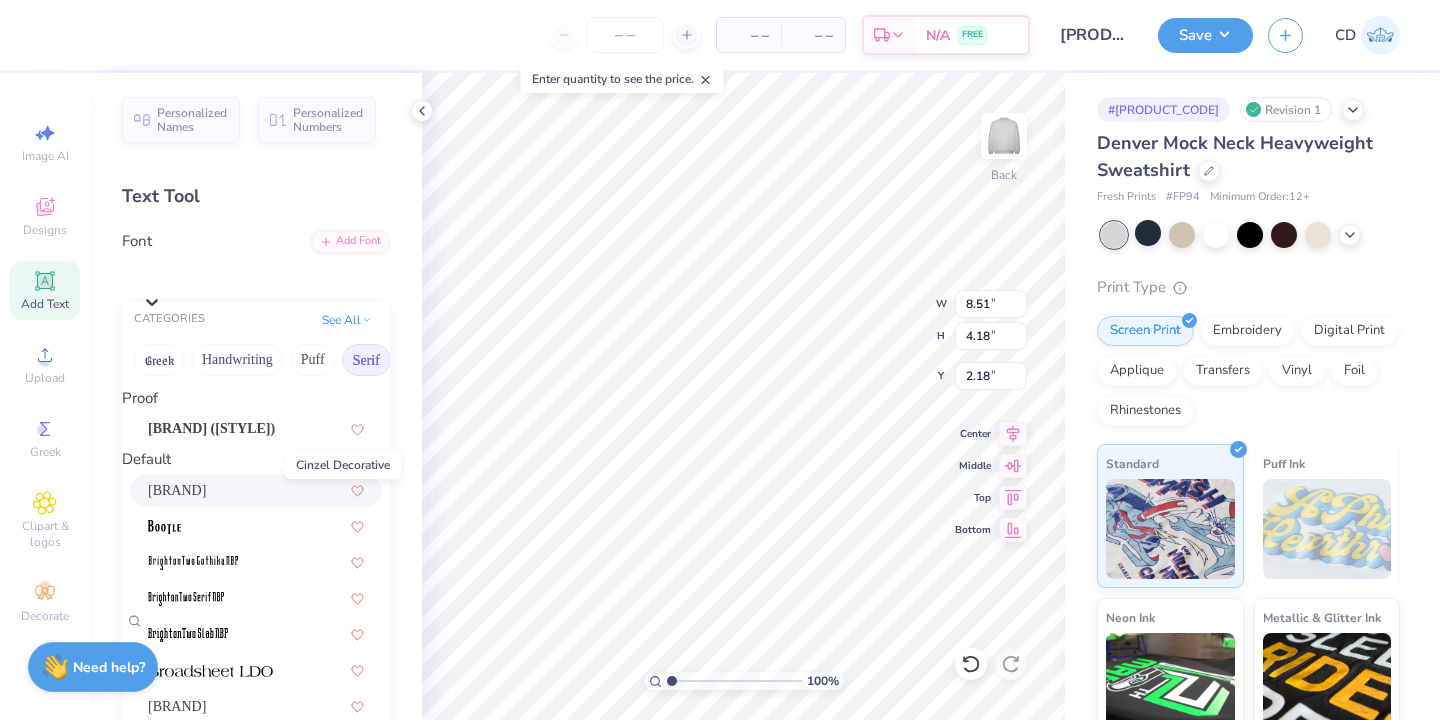 click at bounding box center (210, 887) 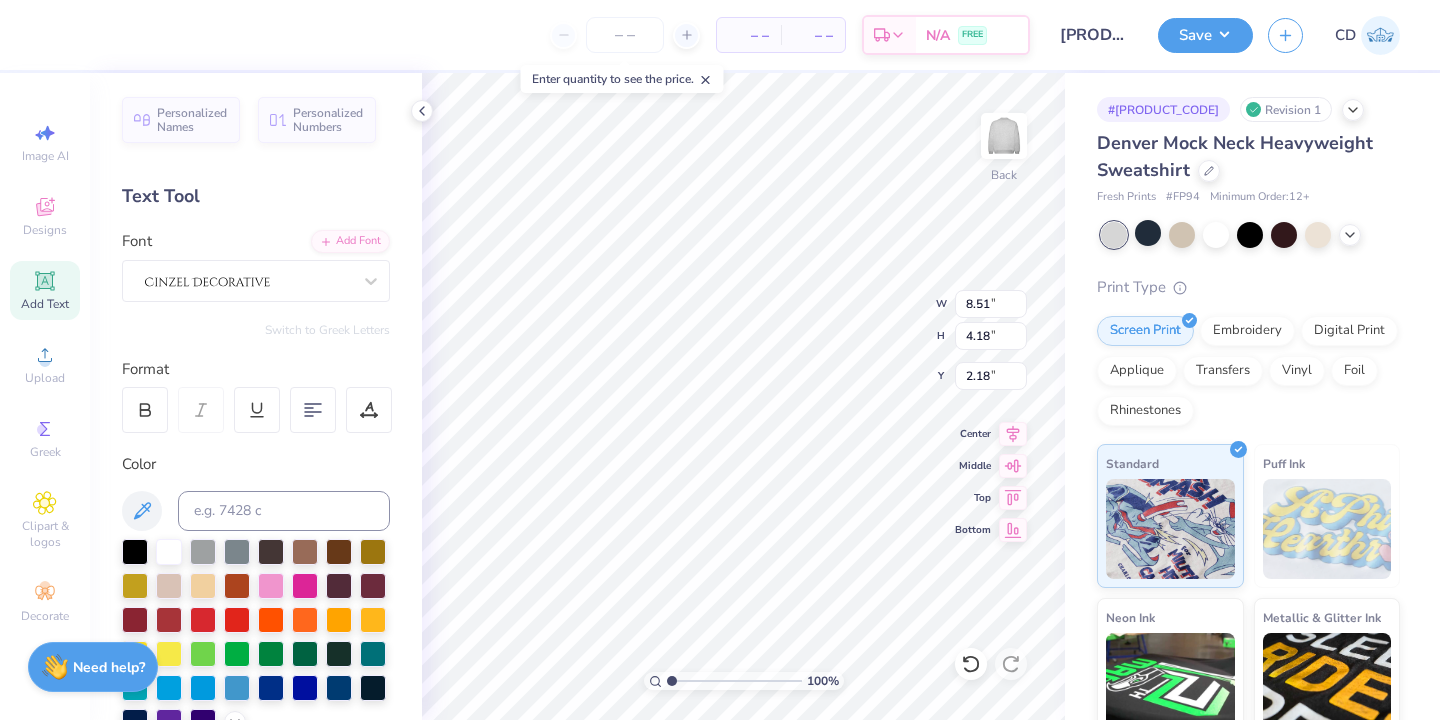 type on "9.35" 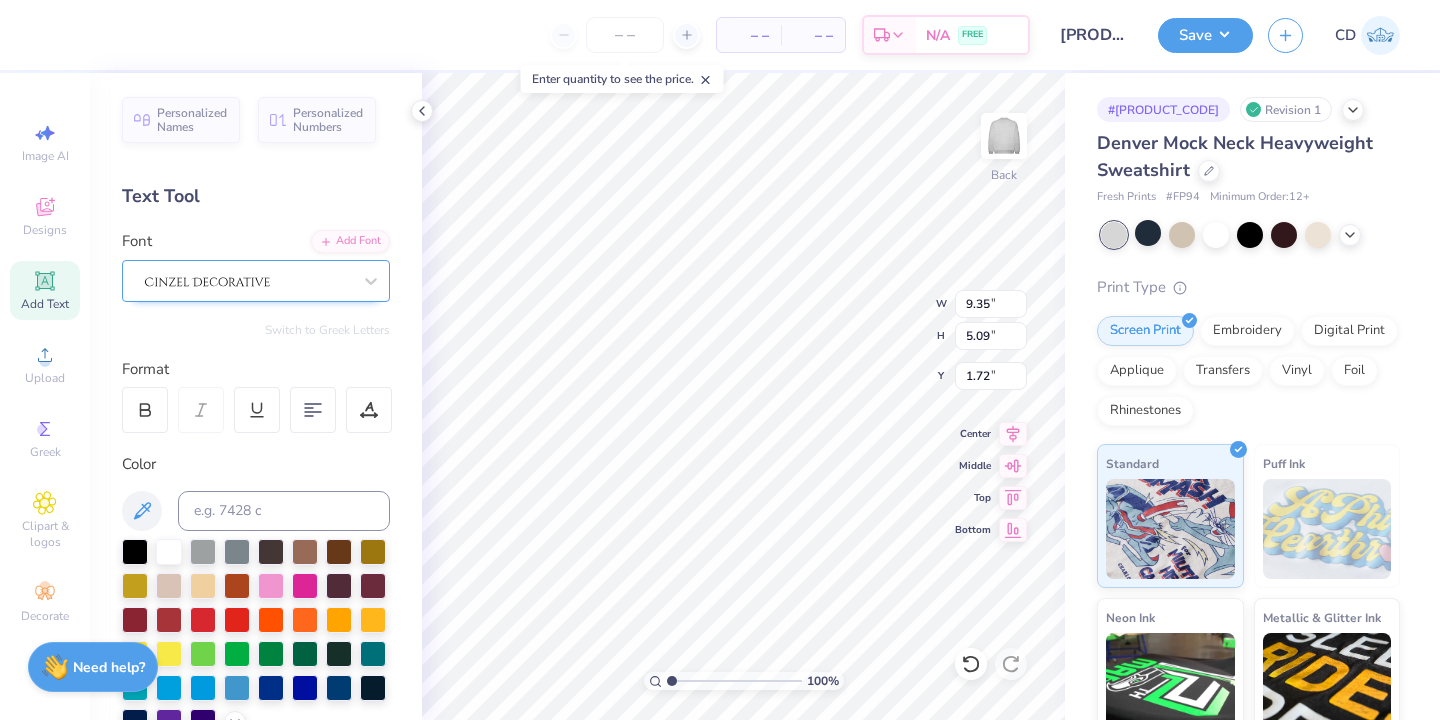 click at bounding box center [248, 280] 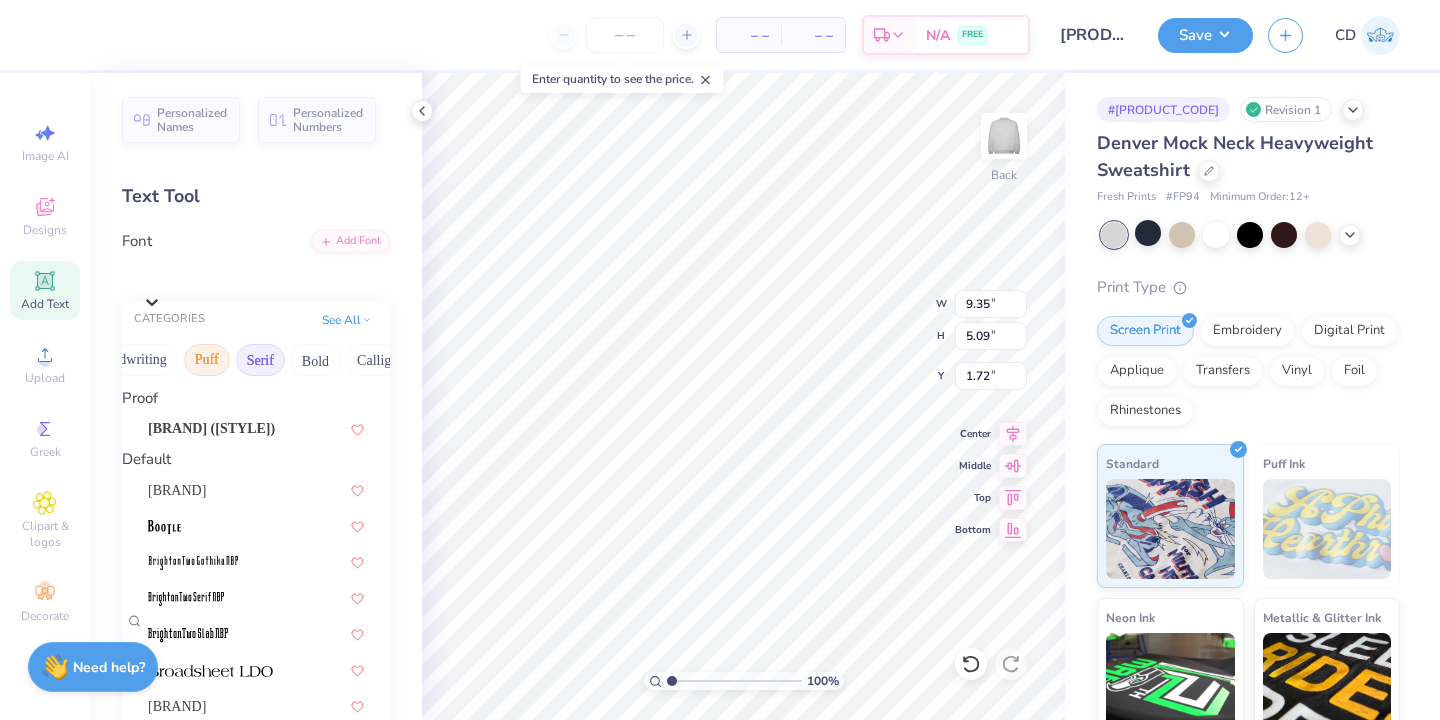 scroll, scrollTop: 0, scrollLeft: 110, axis: horizontal 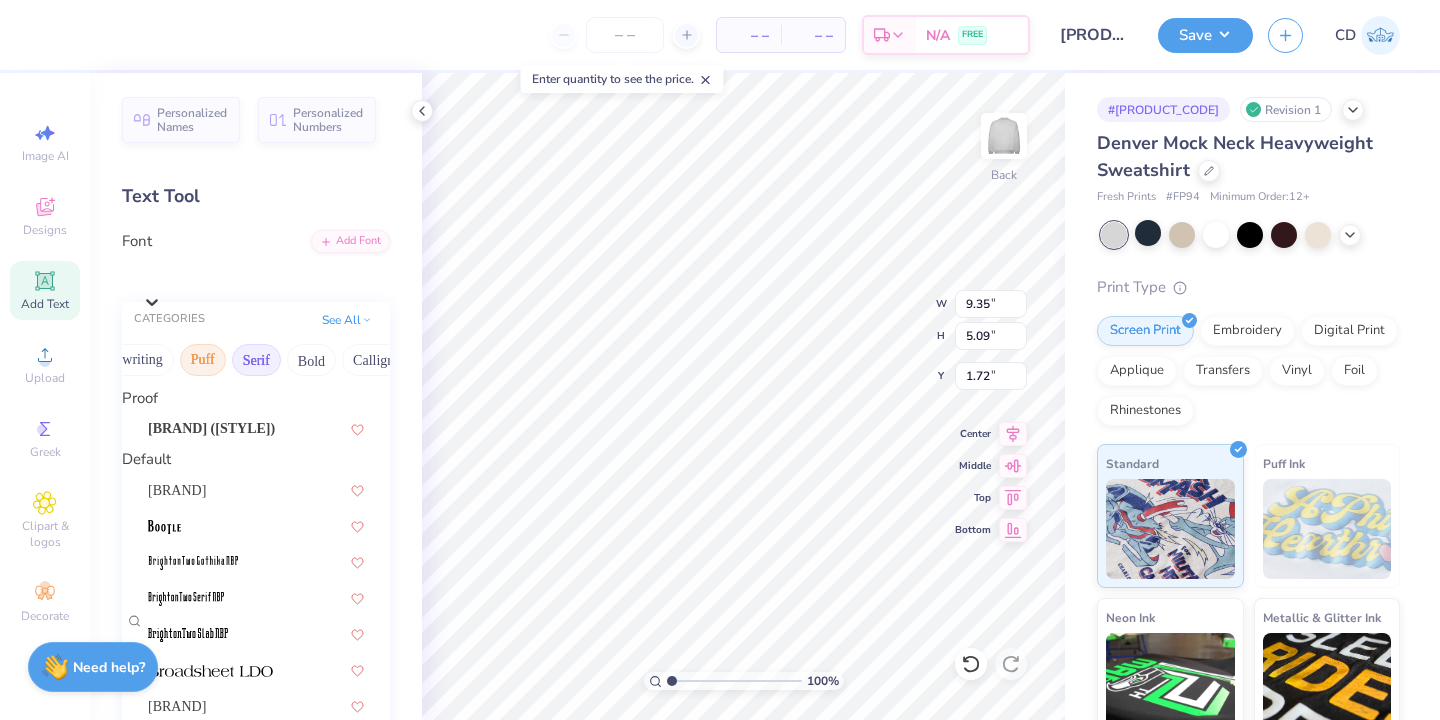 click on "Puff" at bounding box center [203, 360] 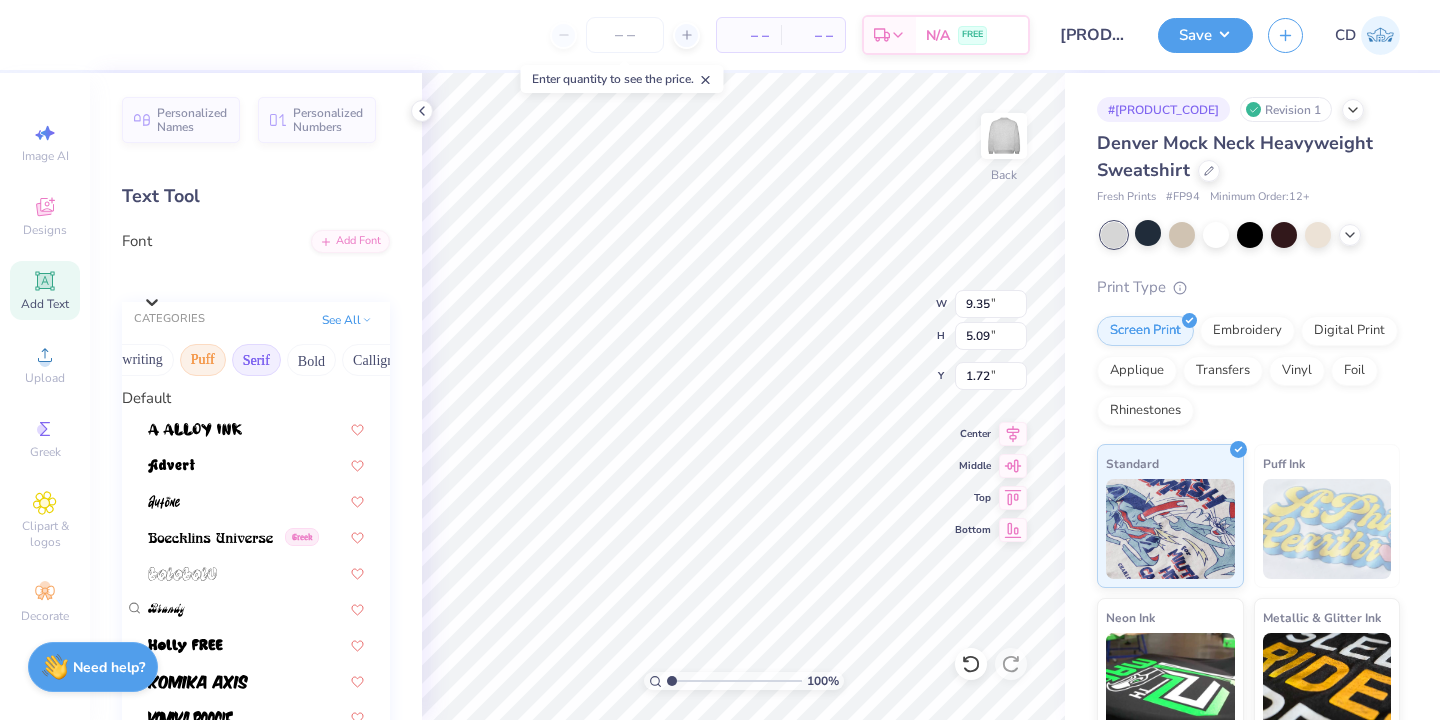 click on "Serif" at bounding box center (256, 360) 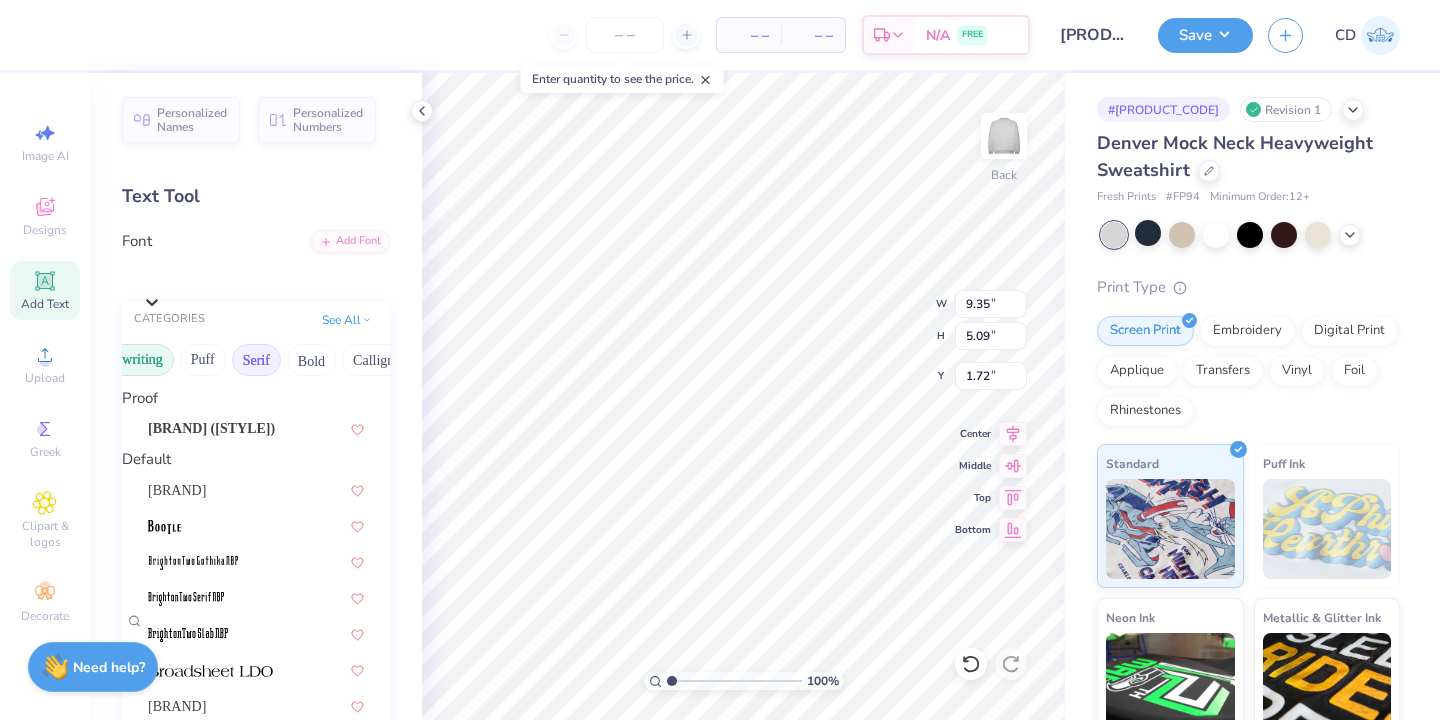 click on "Handwriting" at bounding box center [127, 360] 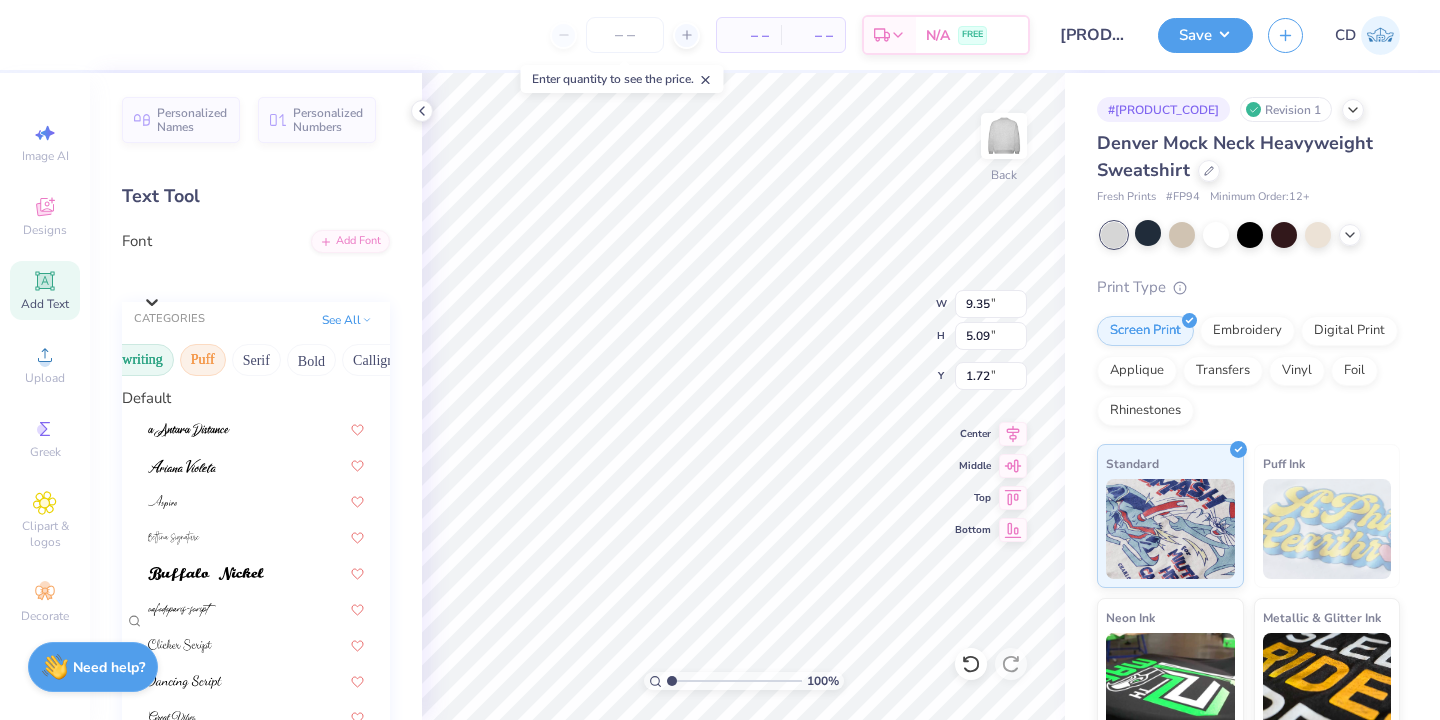 click on "Puff" at bounding box center [203, 360] 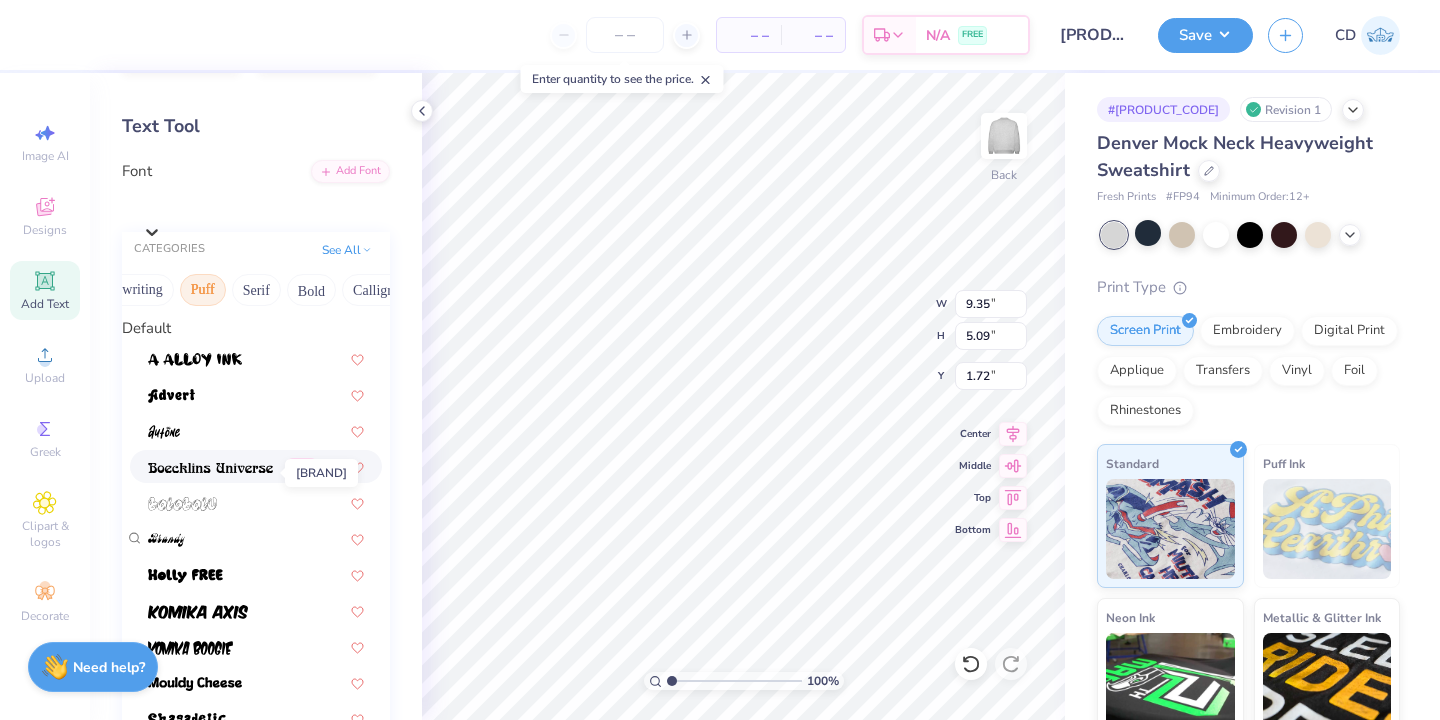 scroll, scrollTop: 66, scrollLeft: 0, axis: vertical 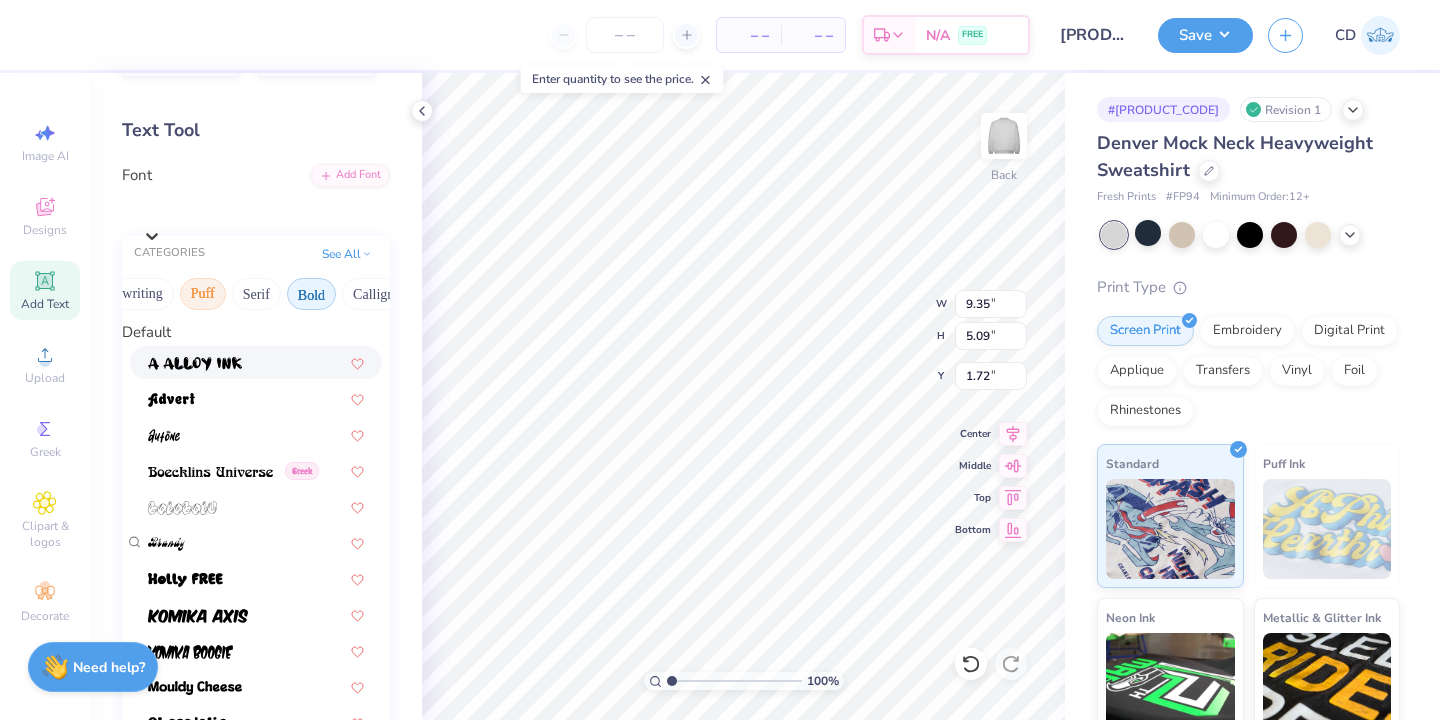 click on "Bold" at bounding box center (311, 294) 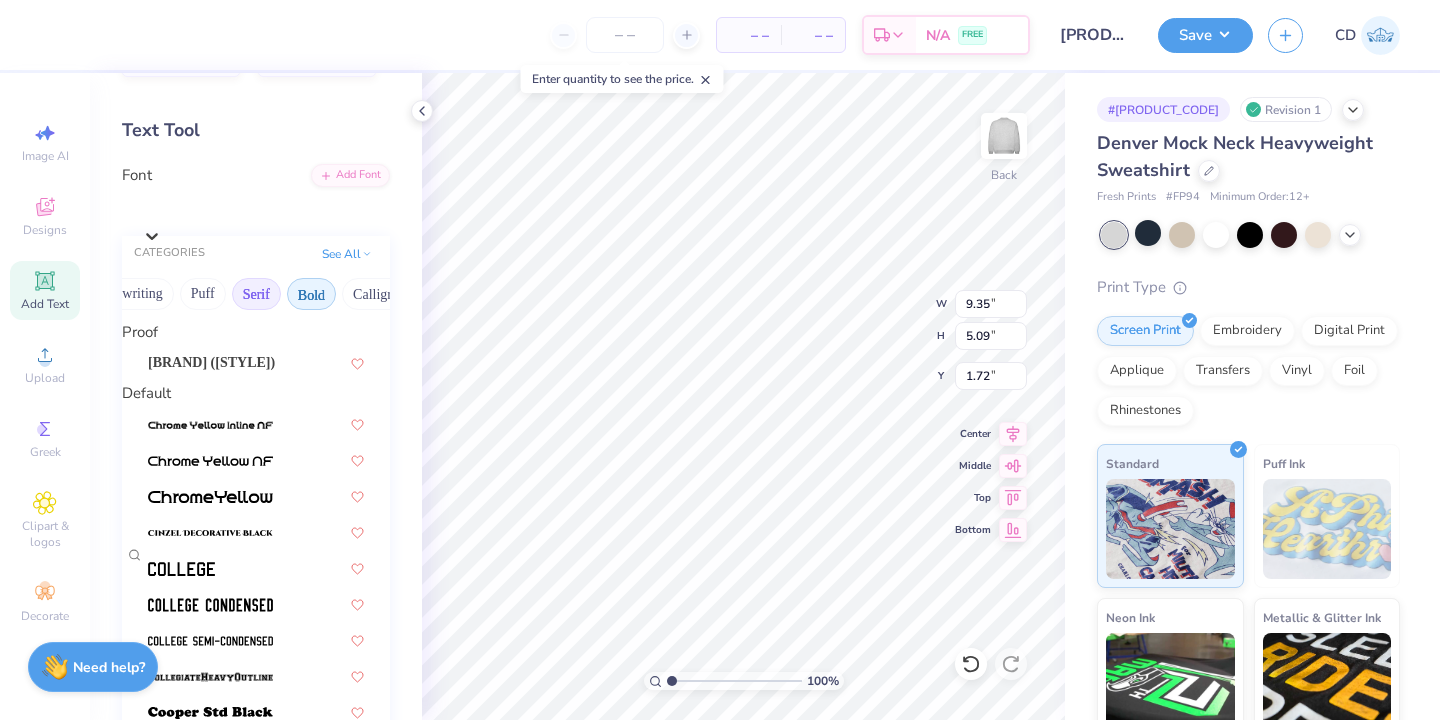 click on "Serif" at bounding box center (256, 294) 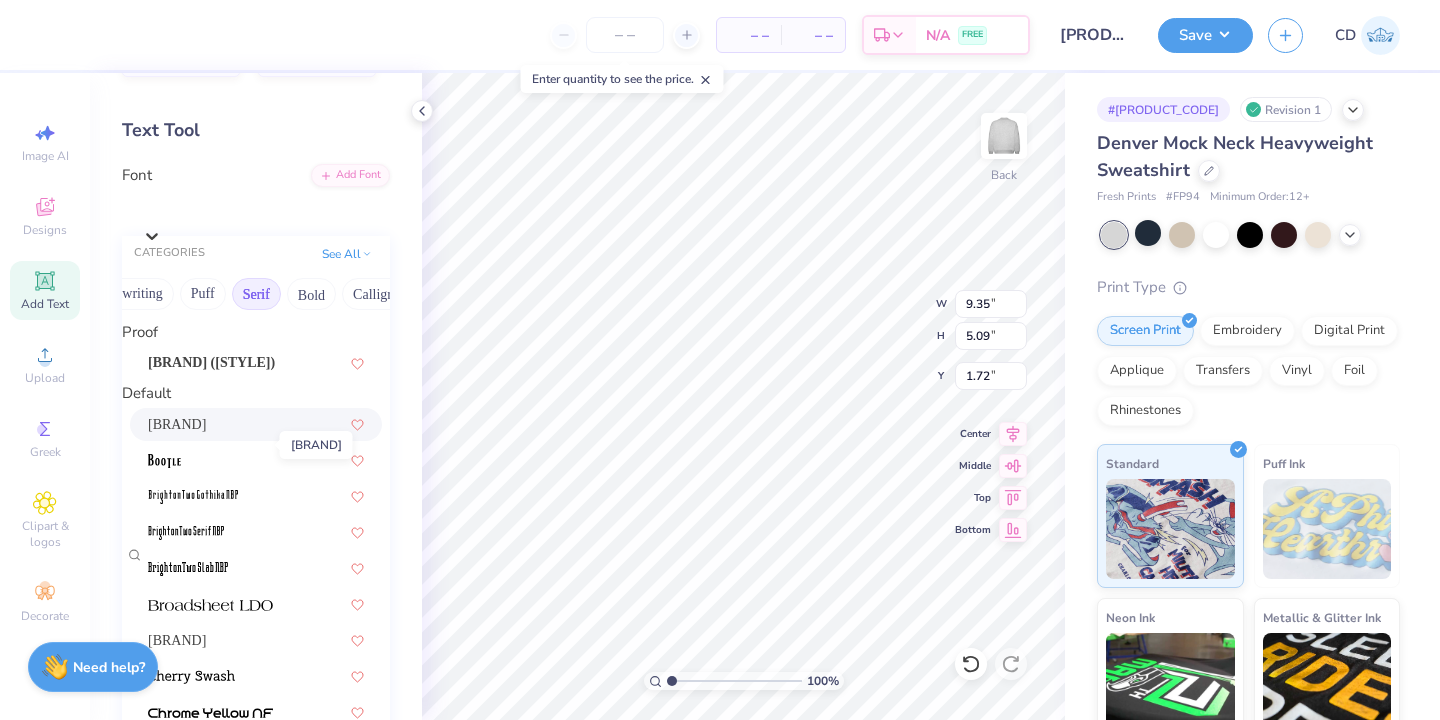 click on "Adobe Garamond Pro" at bounding box center (177, 424) 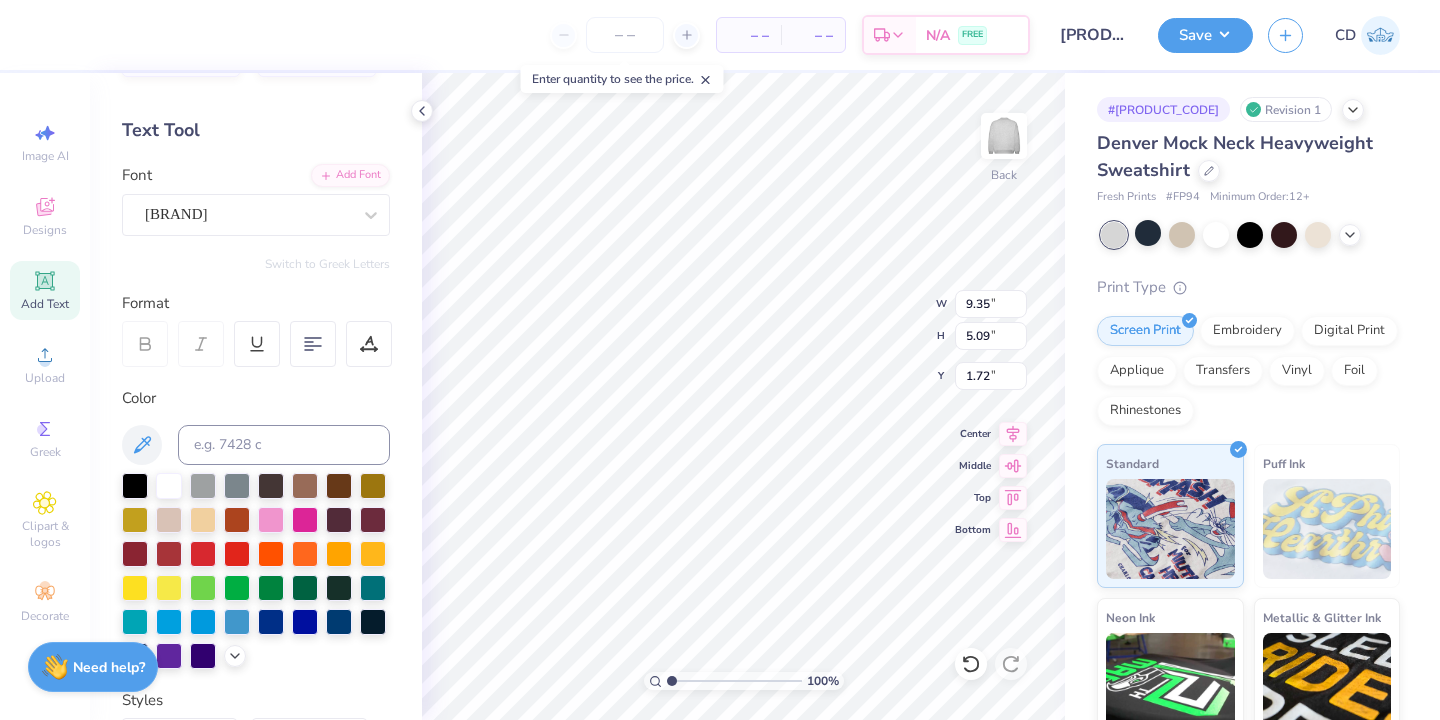 type on "8.51" 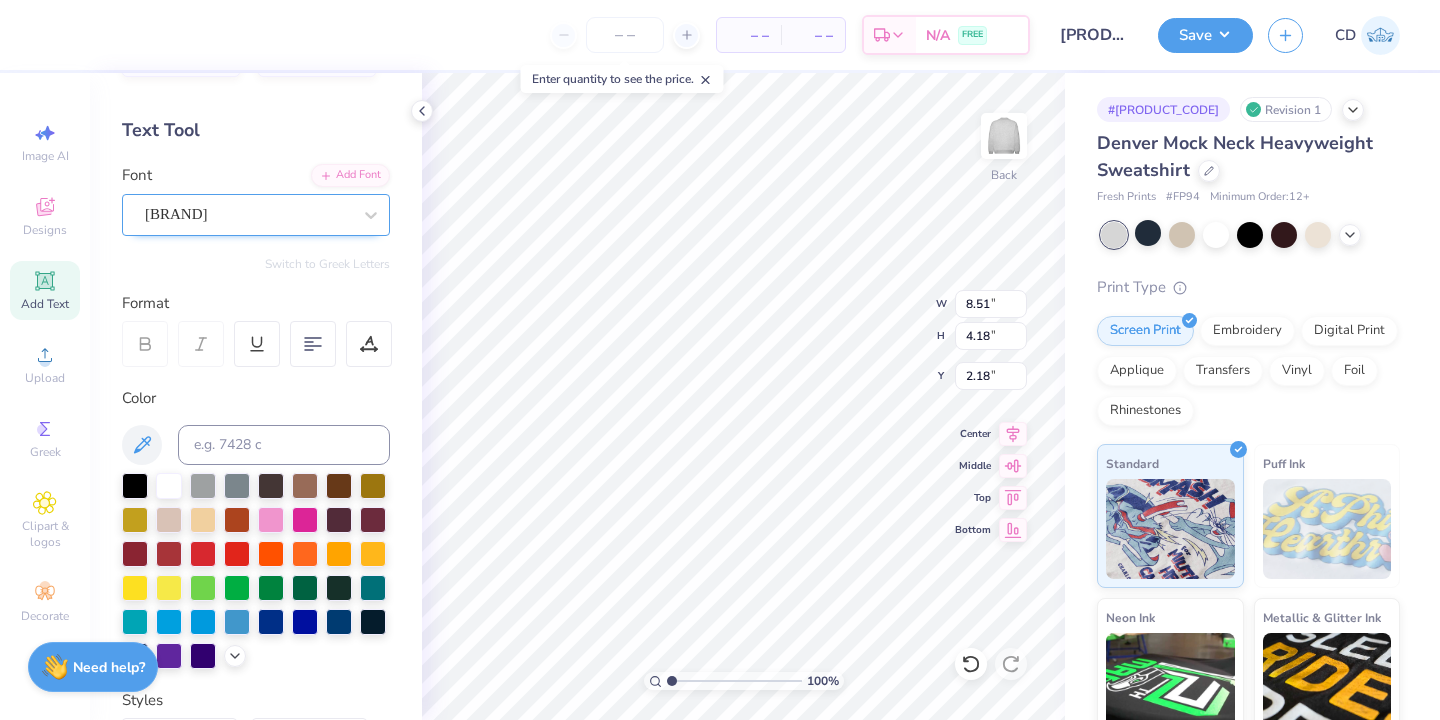 click on "Adobe Garamond Pro" at bounding box center [248, 214] 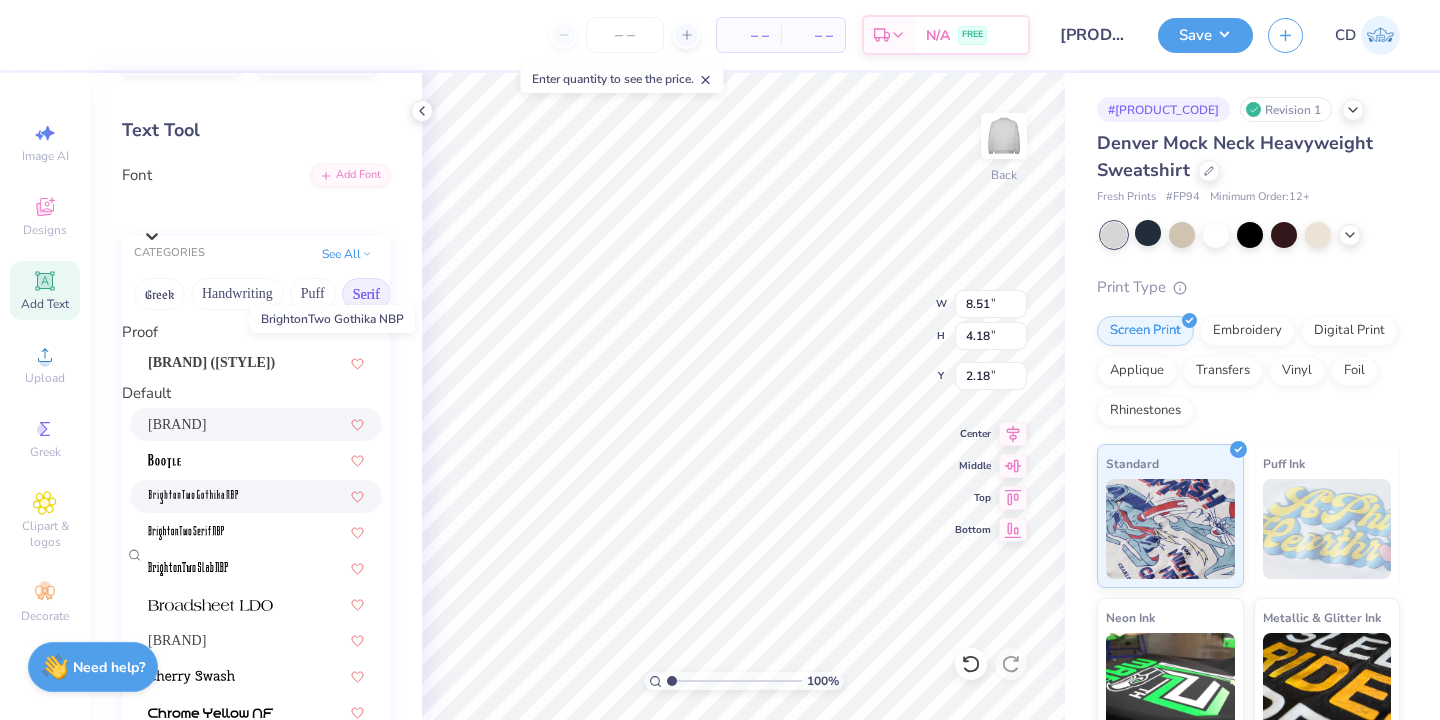 scroll, scrollTop: 199, scrollLeft: 0, axis: vertical 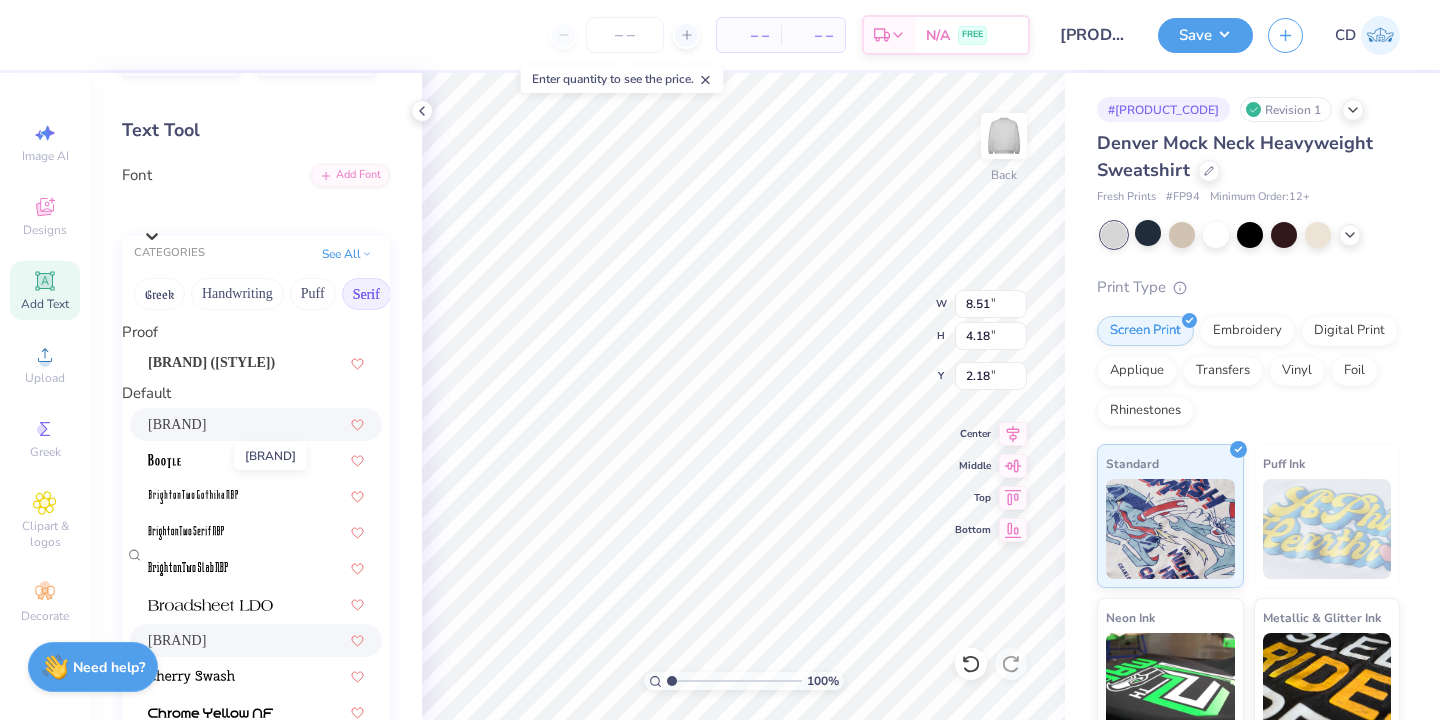 click on "Buche FREE" at bounding box center (177, 640) 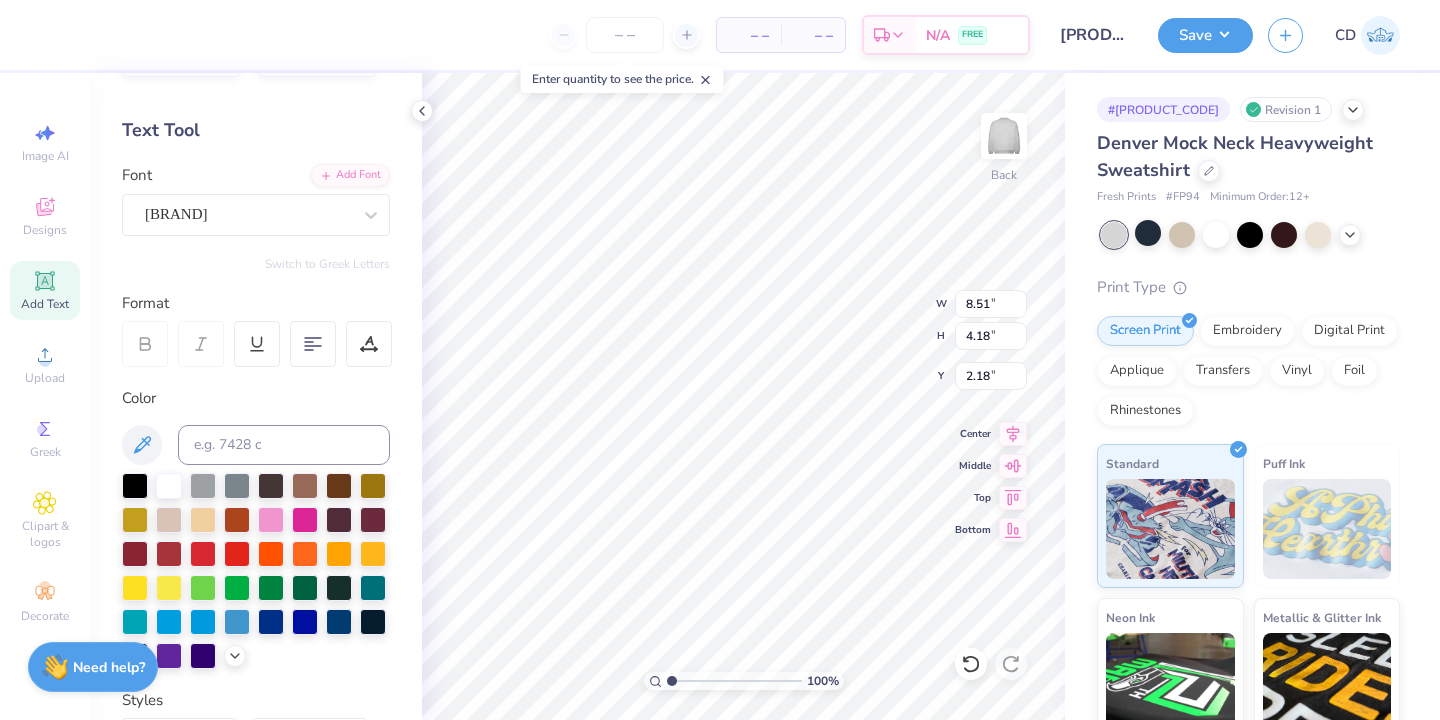 type on "8.41" 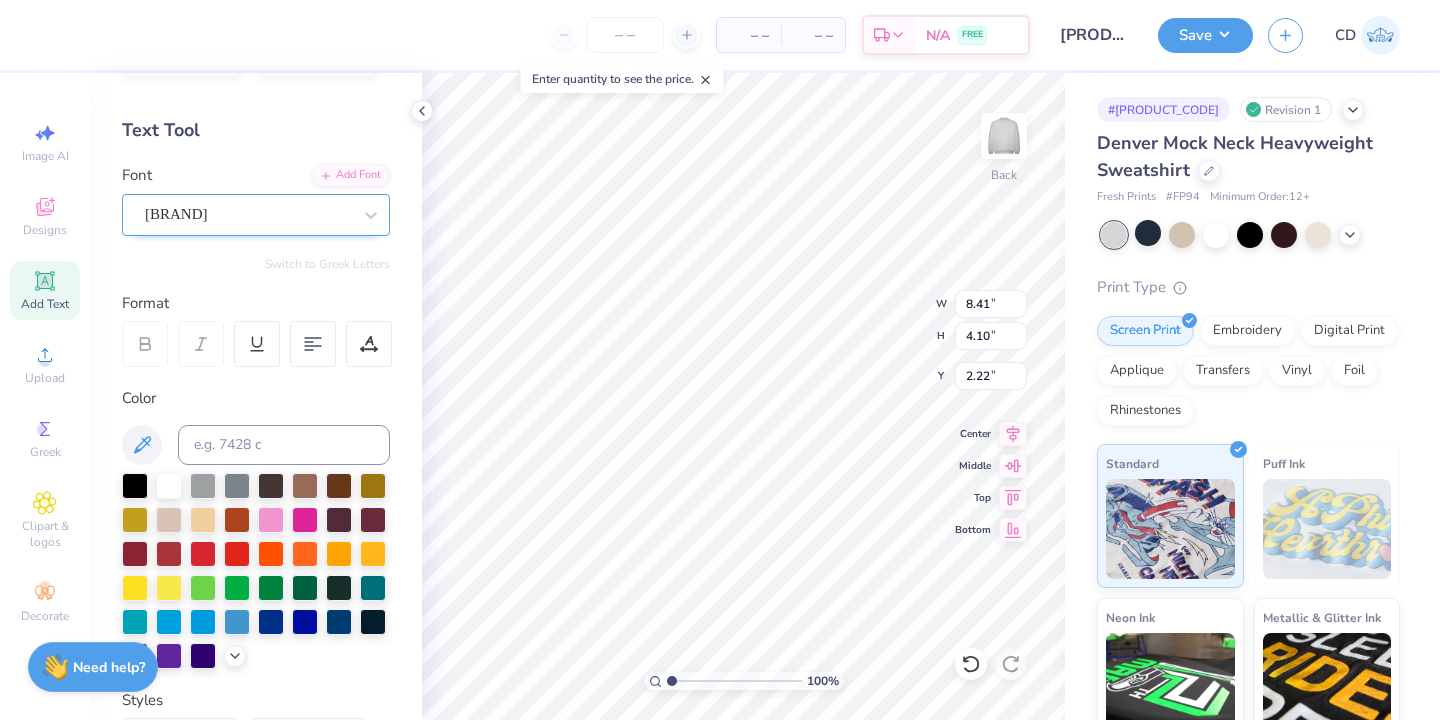 click on "Buche FREE" at bounding box center (248, 214) 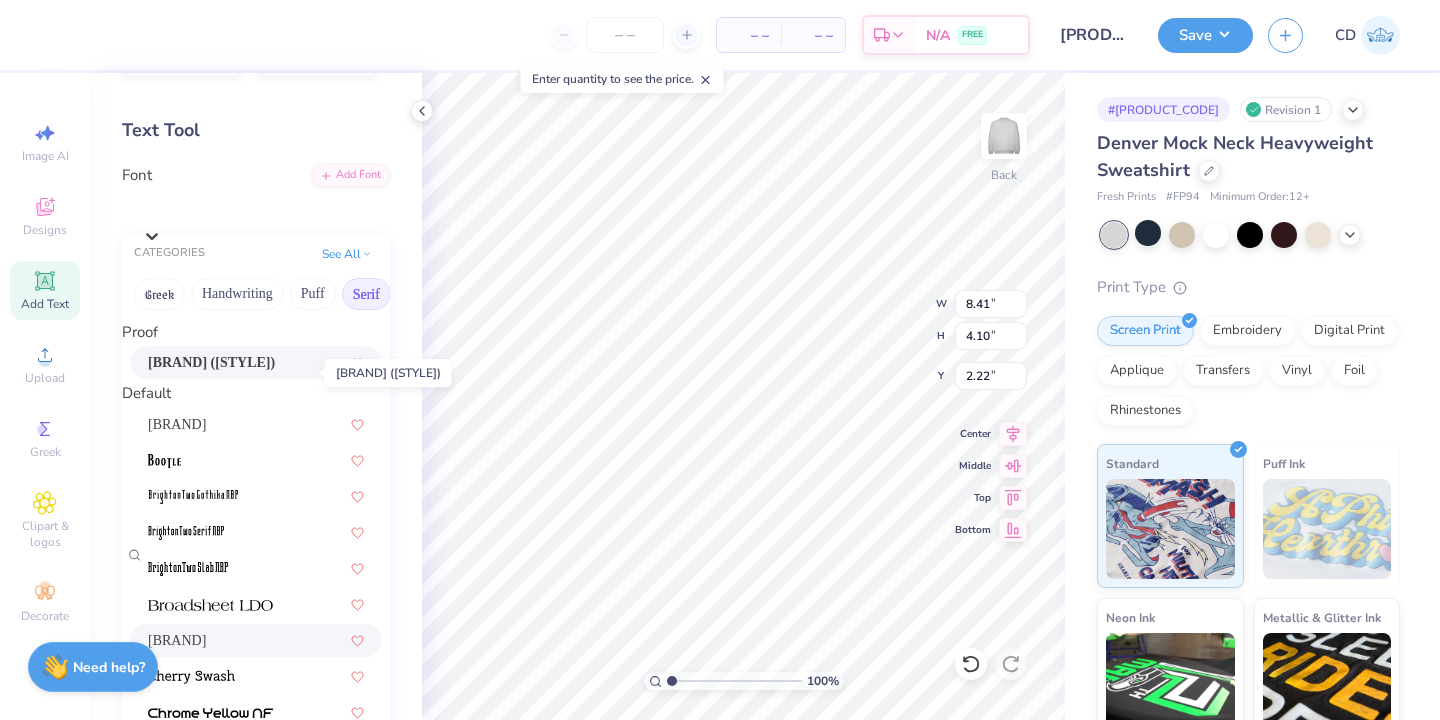 click on "Cinzel Black (Black)" at bounding box center [211, 362] 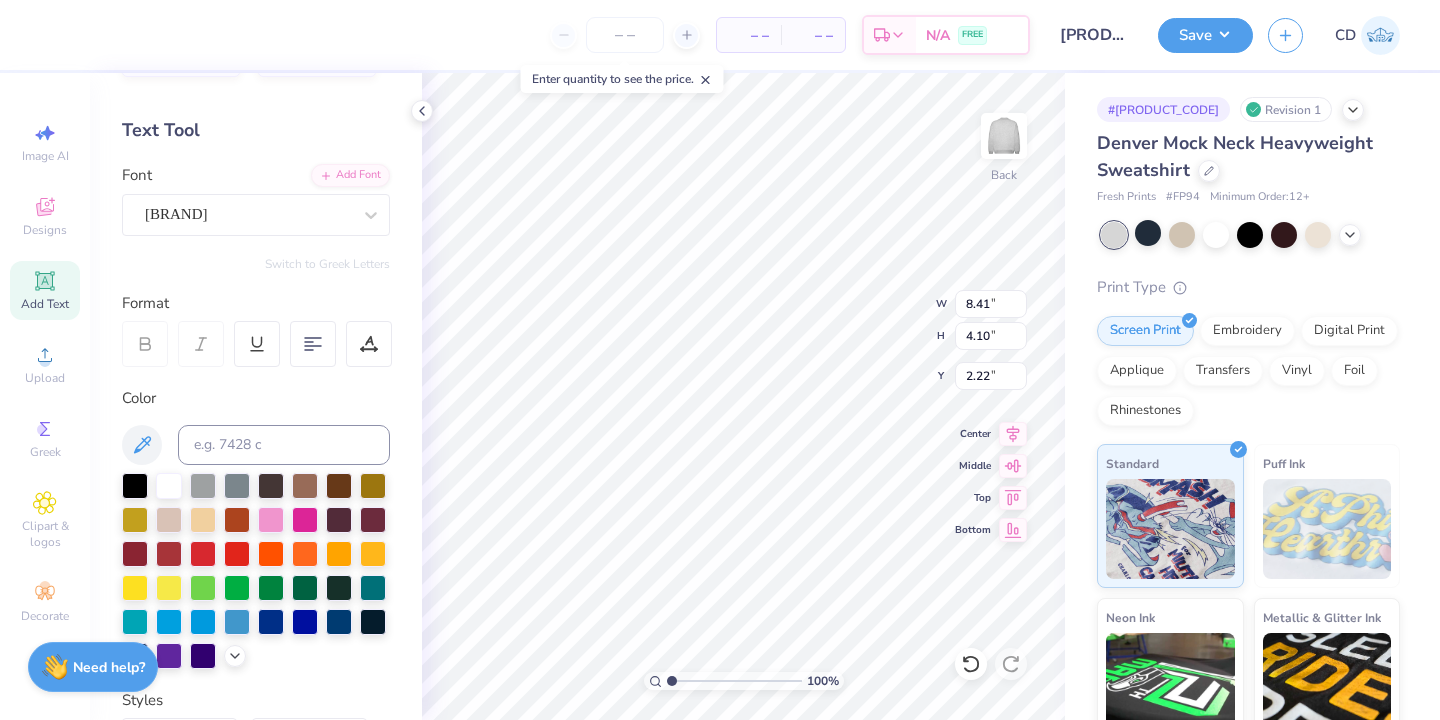 type on "9.29" 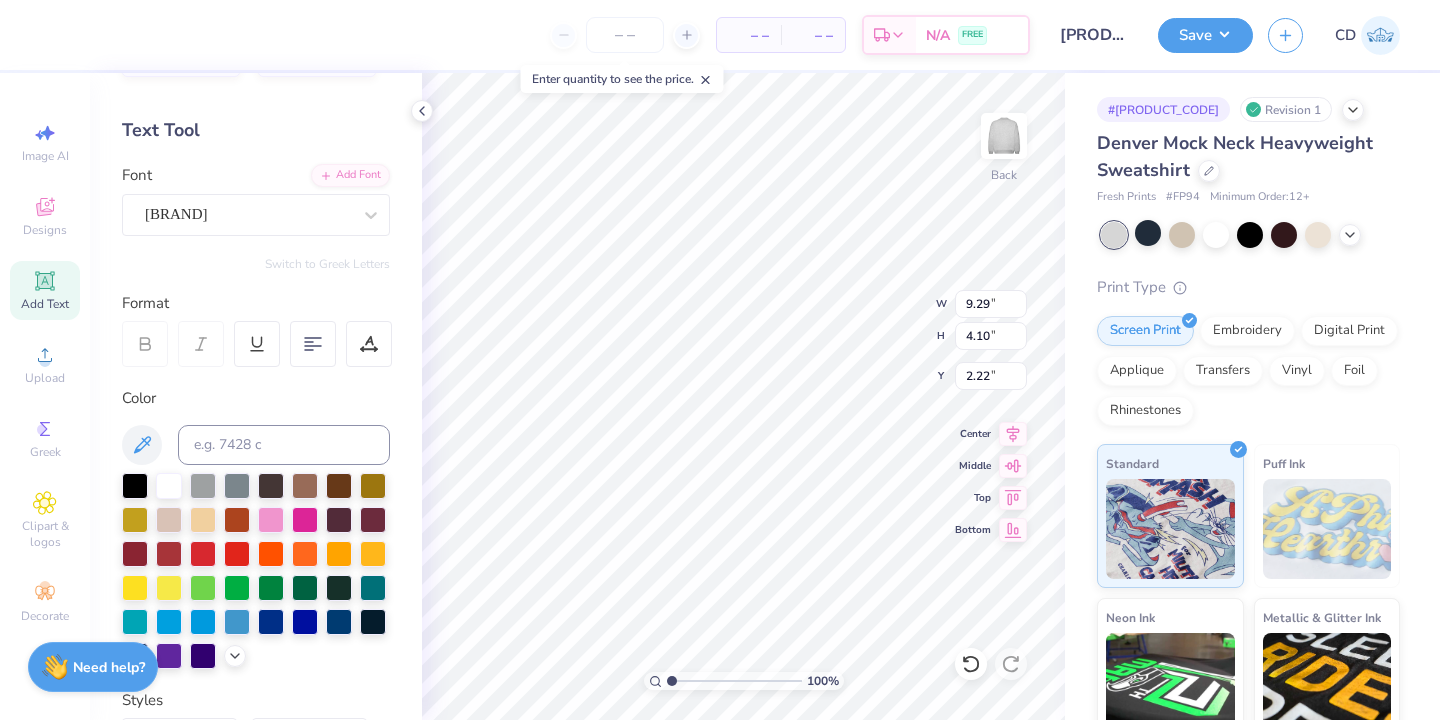 type on "4.44" 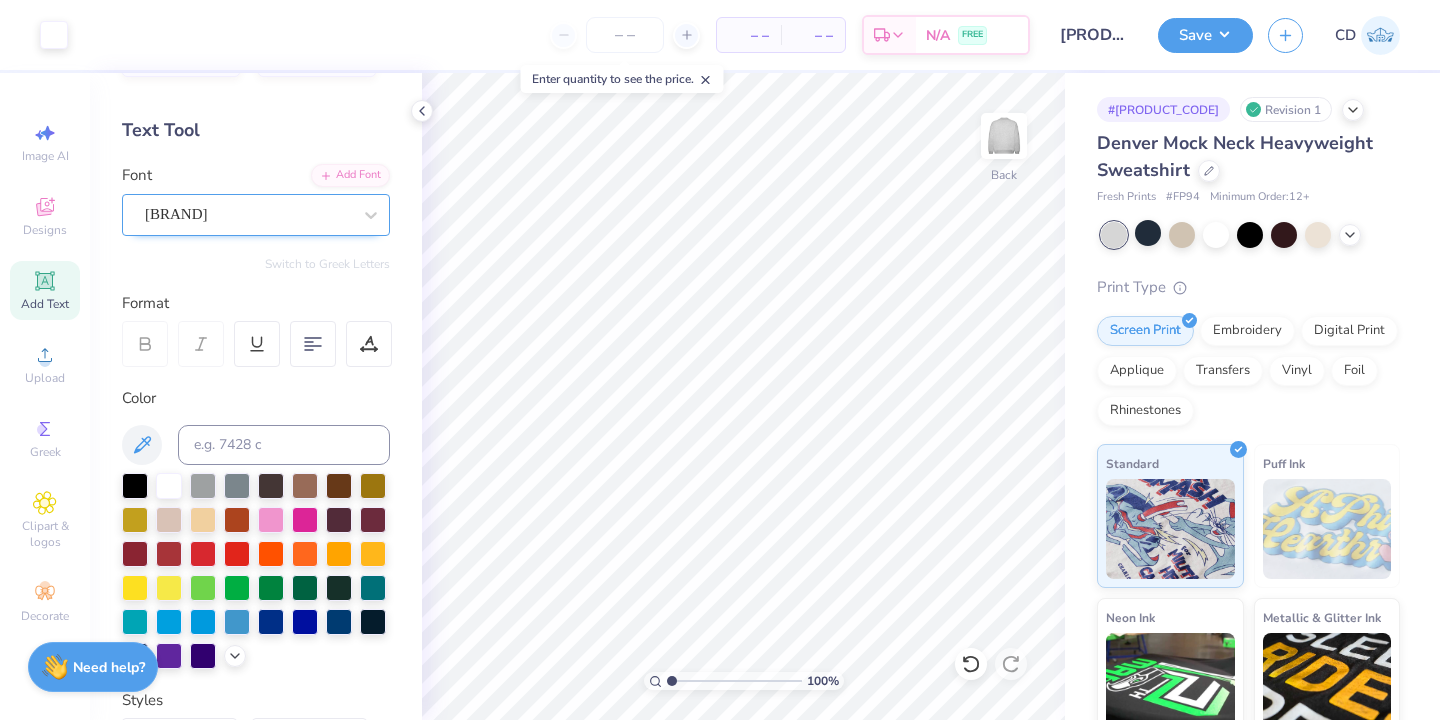 click on "Cinzel" at bounding box center (248, 214) 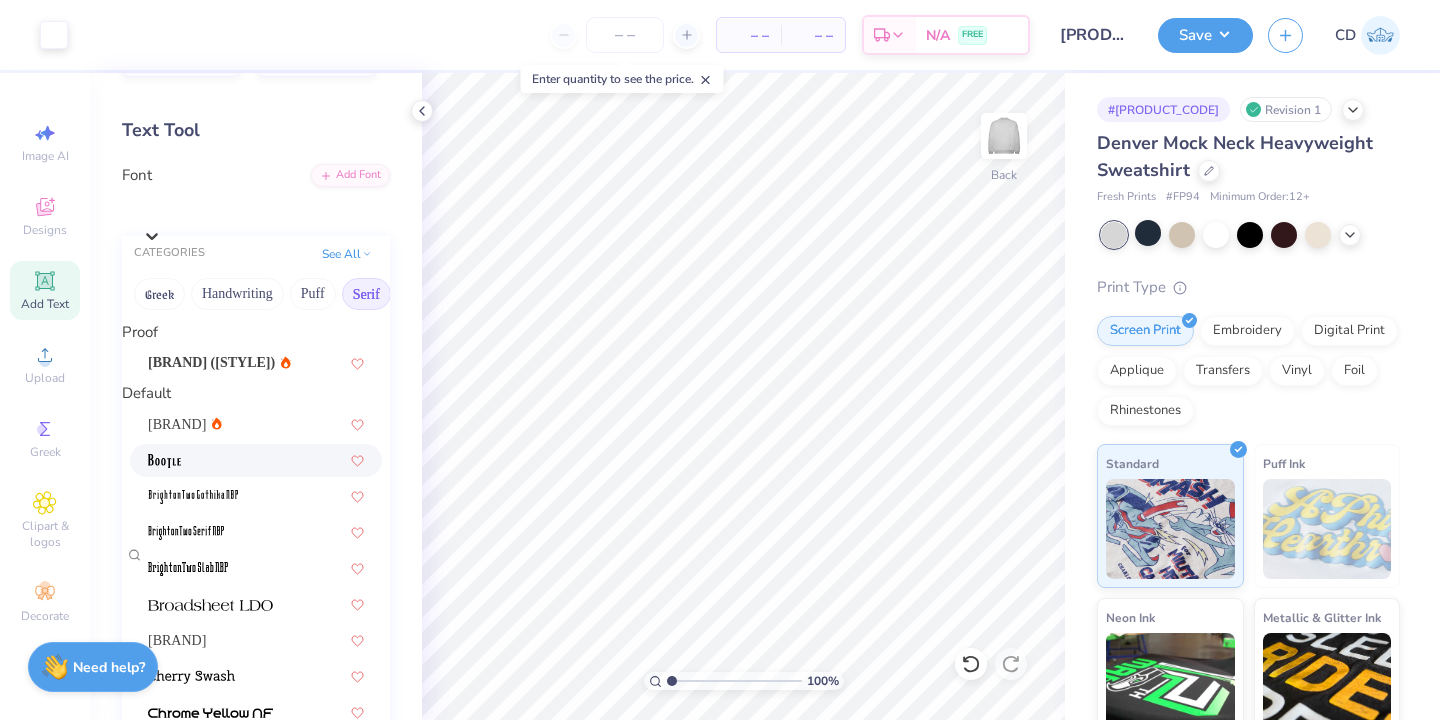 scroll, scrollTop: 1268, scrollLeft: 0, axis: vertical 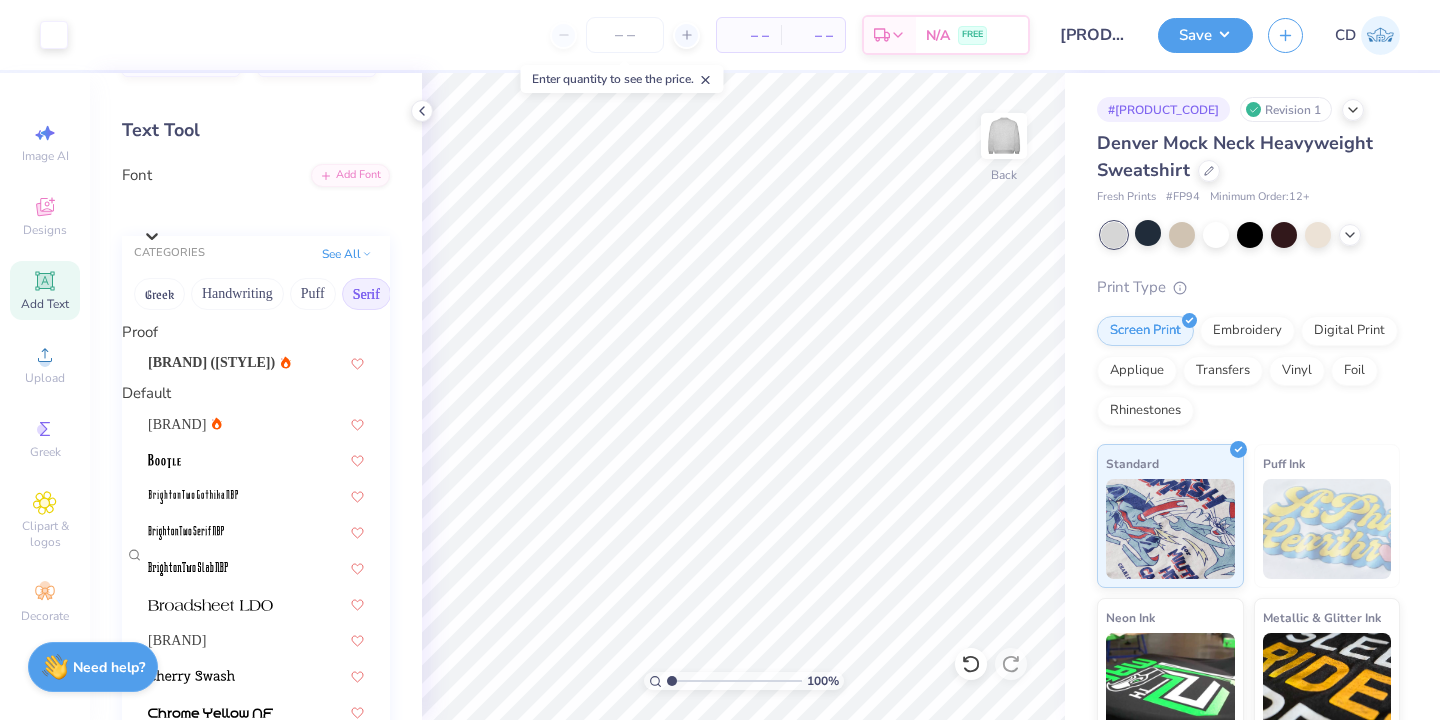 click at bounding box center (210, 1649) 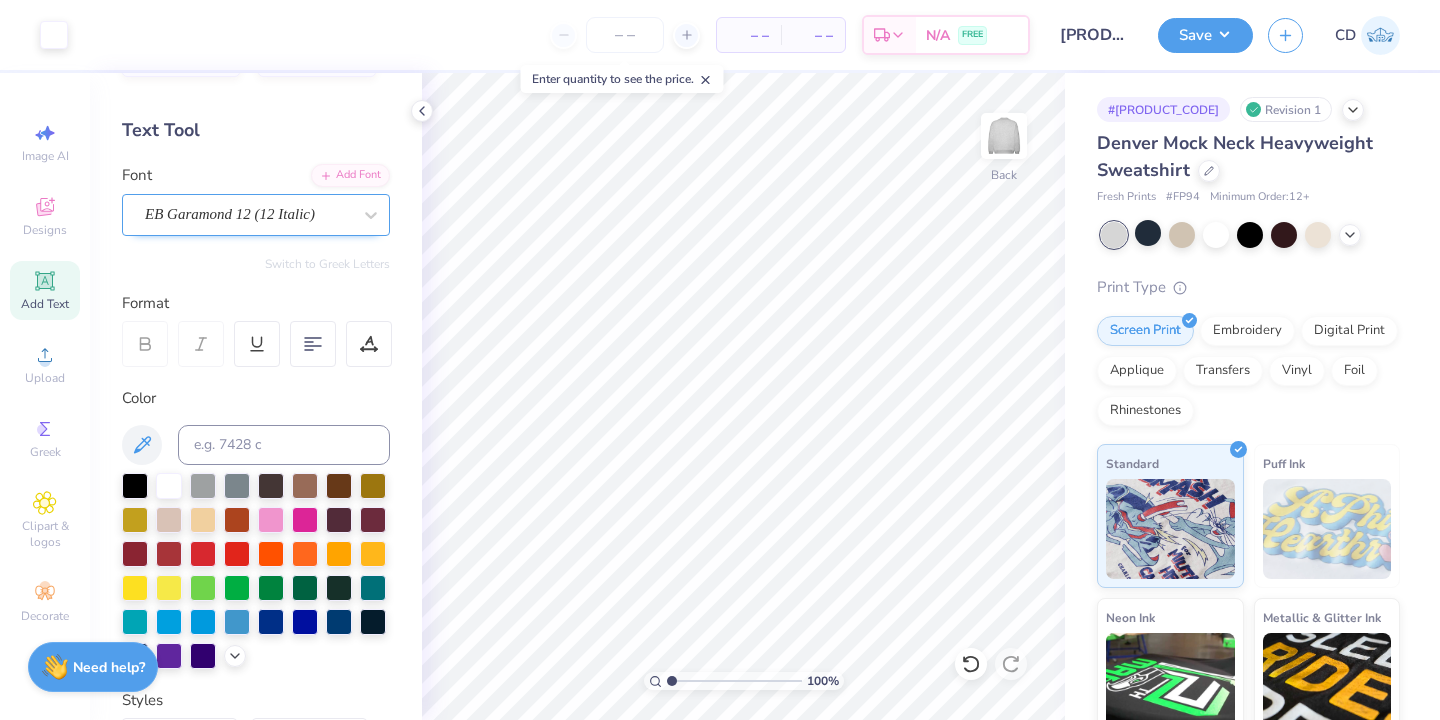 click on "EB Garamond 12 (12 Italic)" at bounding box center [248, 214] 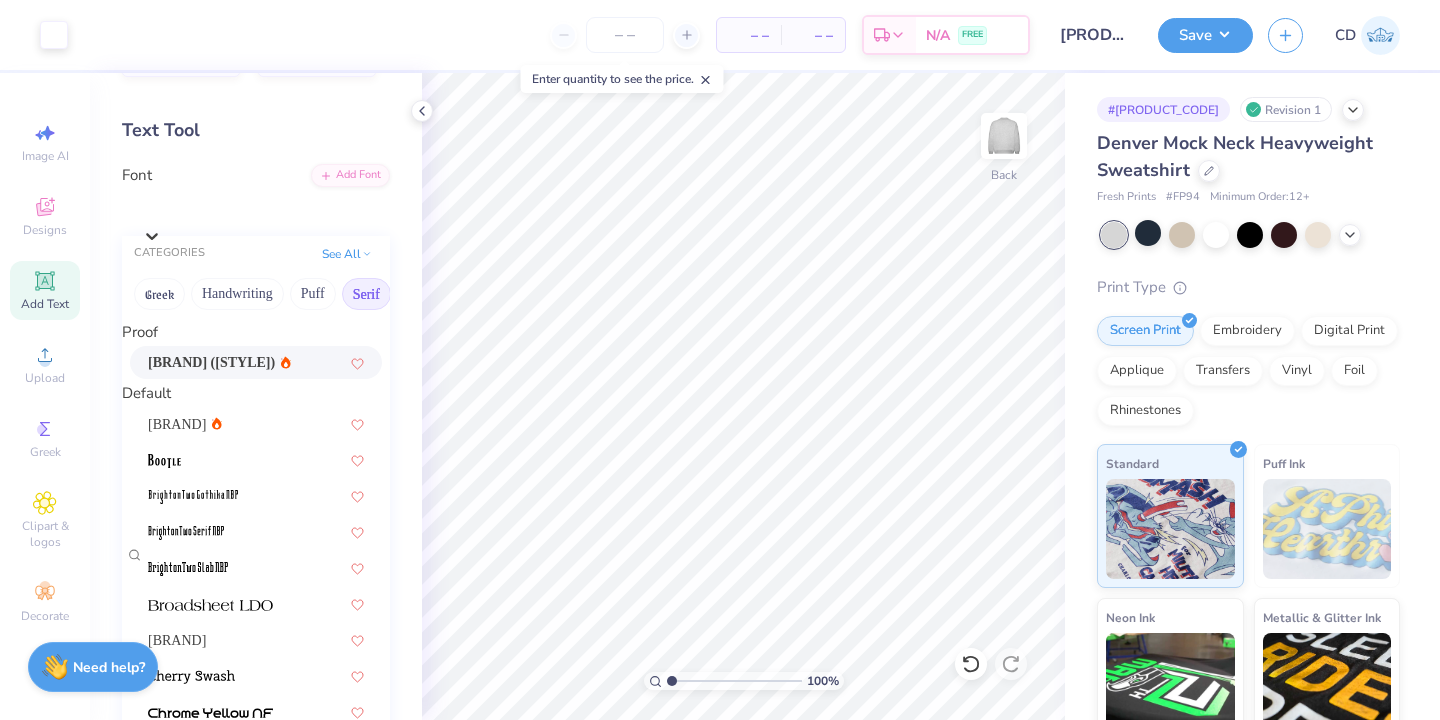 click on "Cinzel Black (Black)" at bounding box center (211, 362) 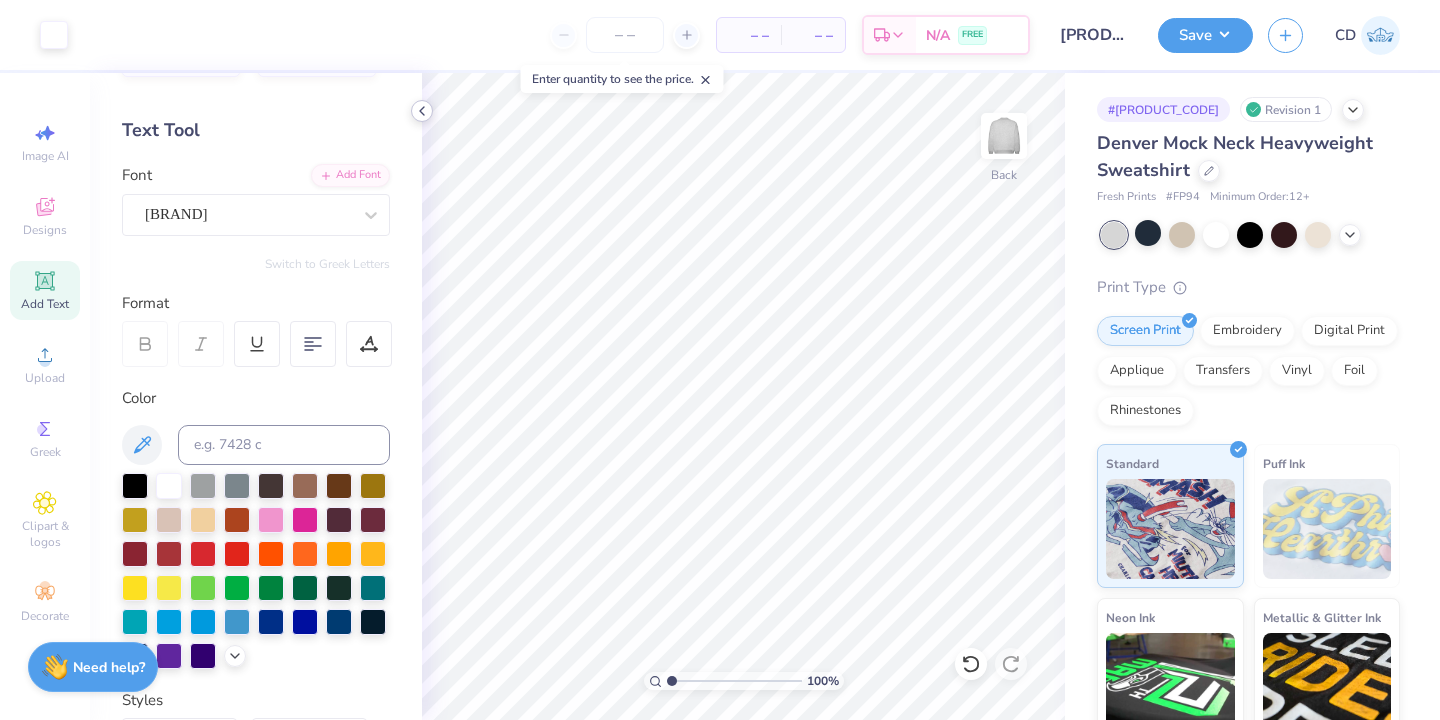 click 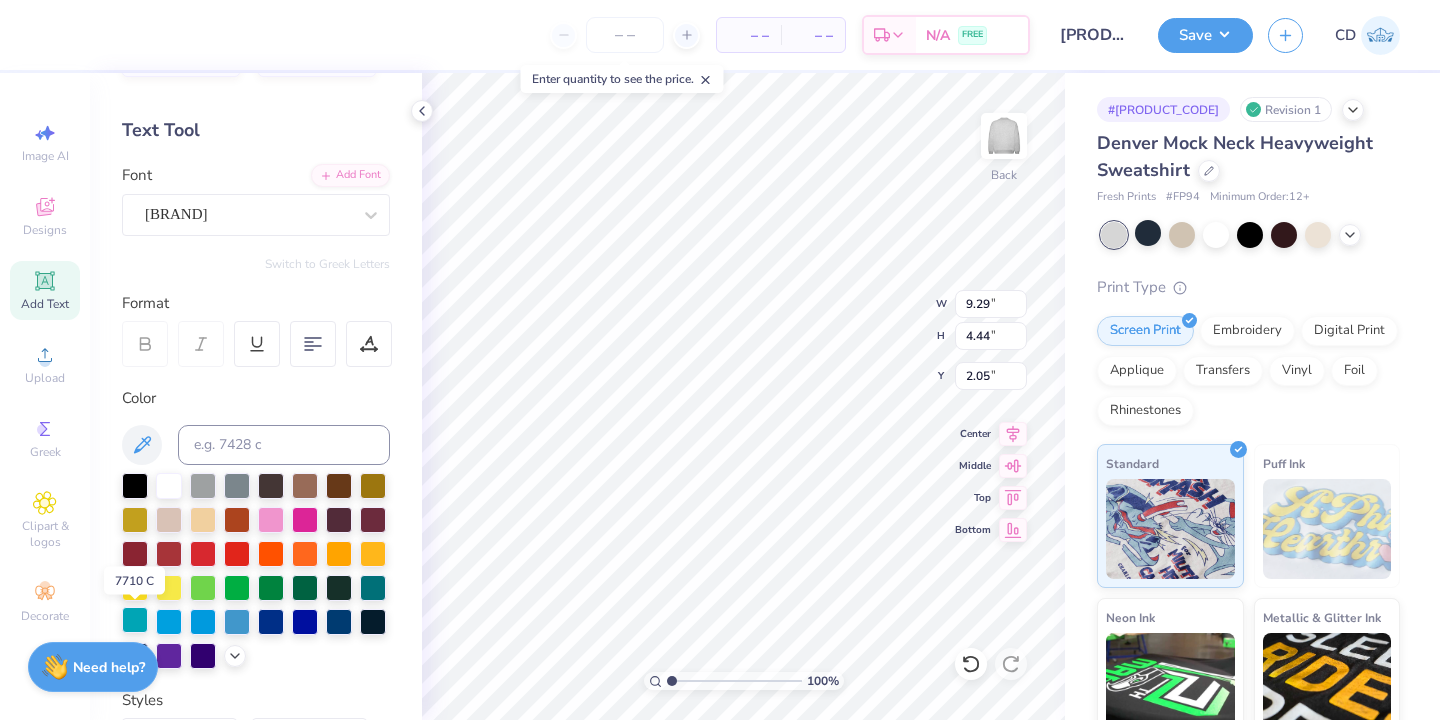 click at bounding box center (135, 620) 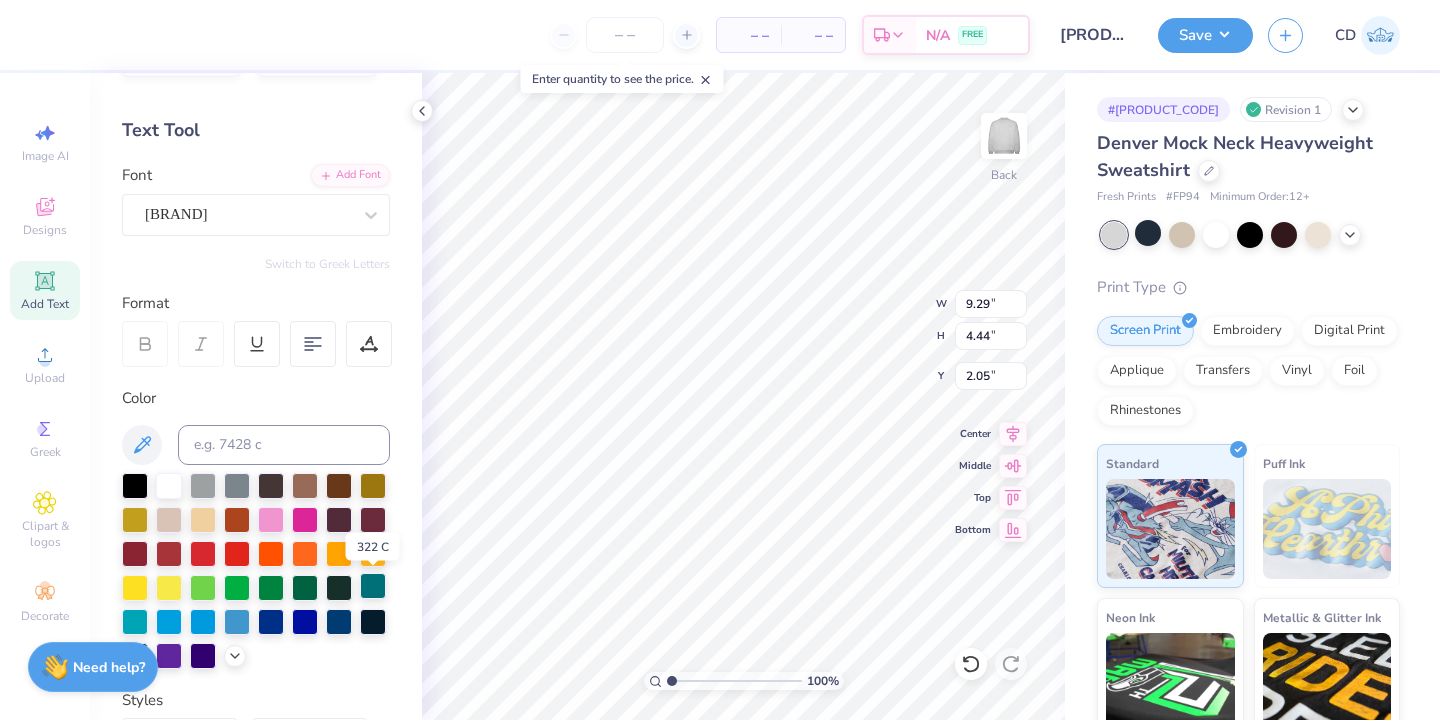 click at bounding box center [373, 586] 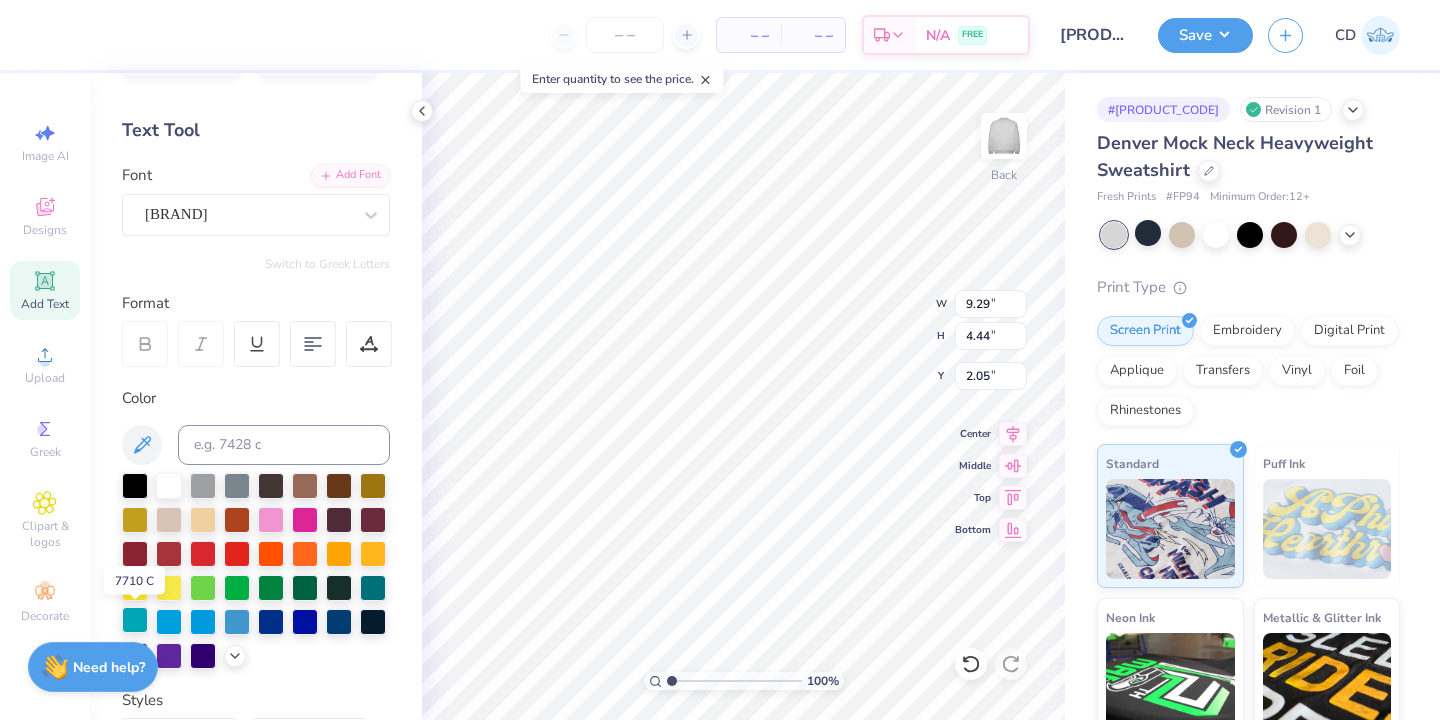 click at bounding box center [135, 620] 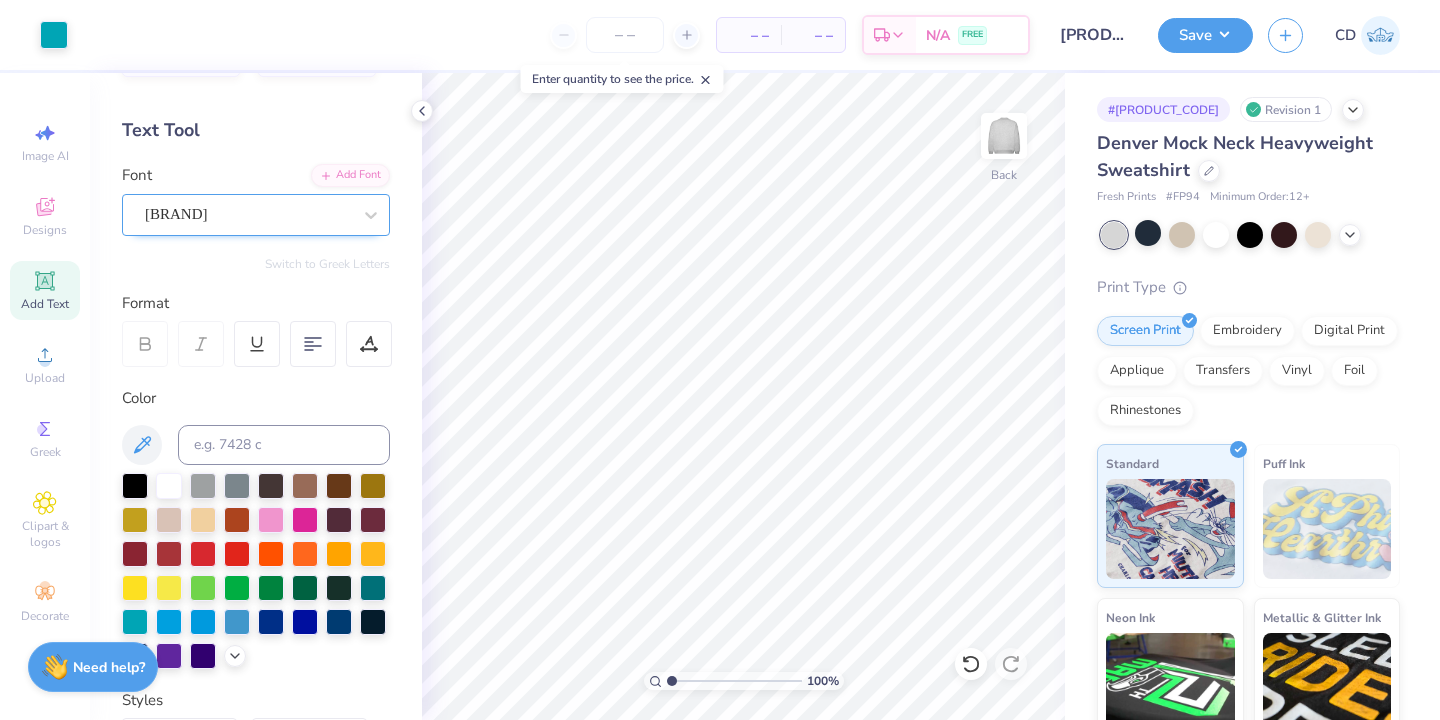 click on "Cinzel" at bounding box center [248, 214] 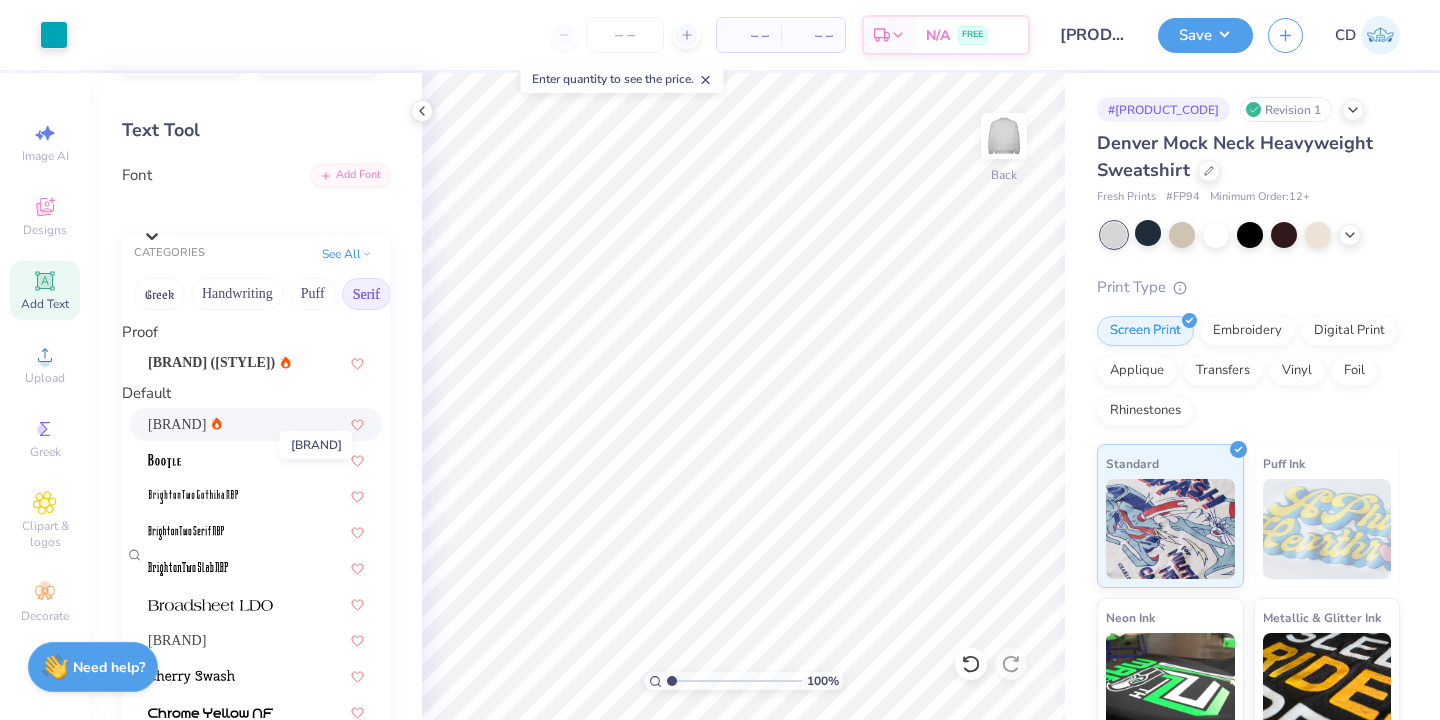 click on "Adobe Garamond Pro" at bounding box center [177, 424] 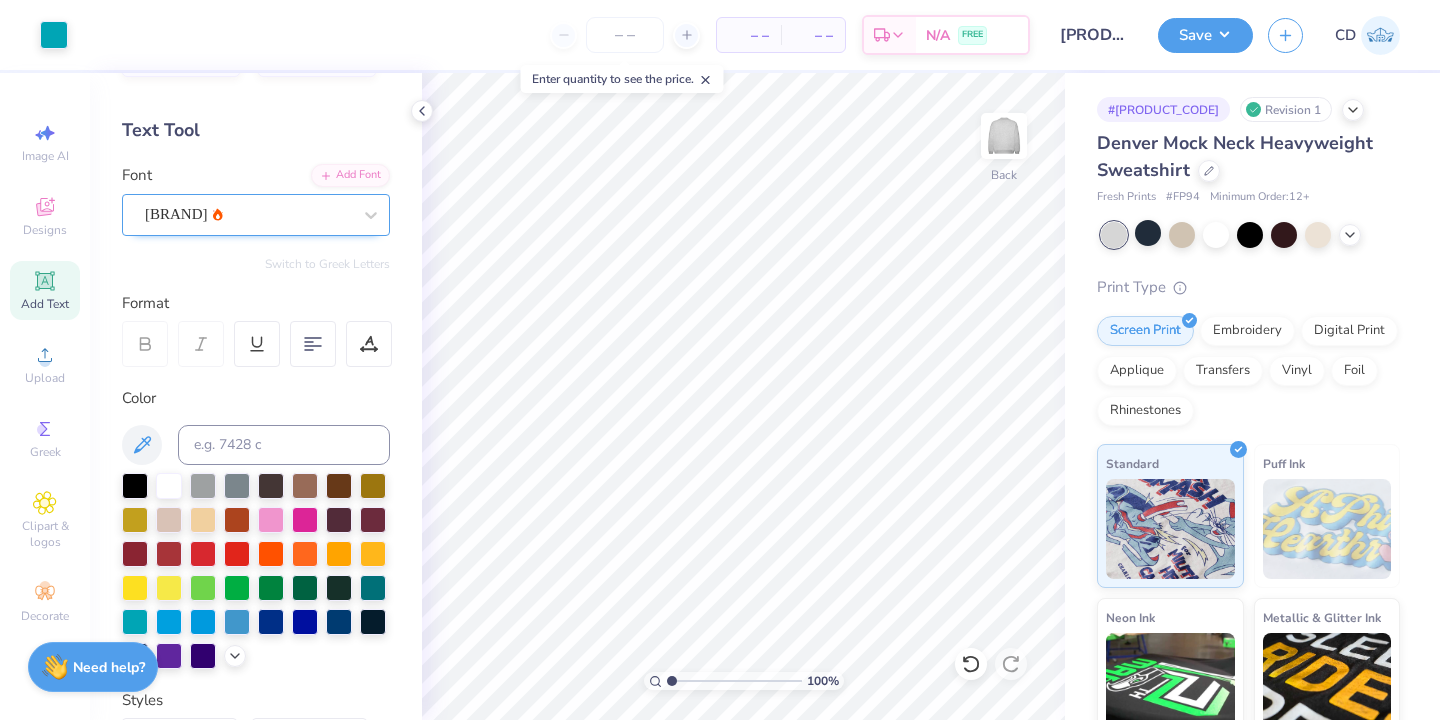 click on "Adobe Garamond Pro" at bounding box center [248, 214] 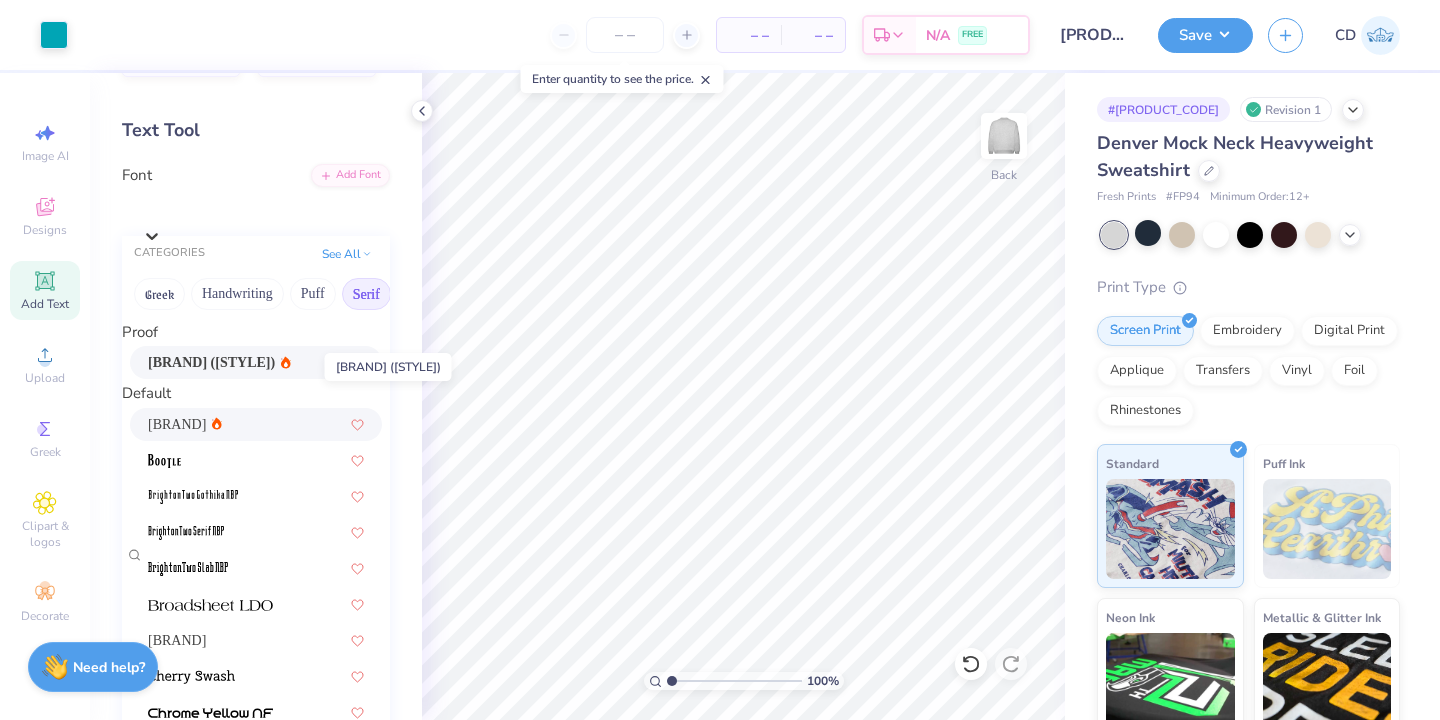 click on "Cinzel Black (Black)" at bounding box center [211, 362] 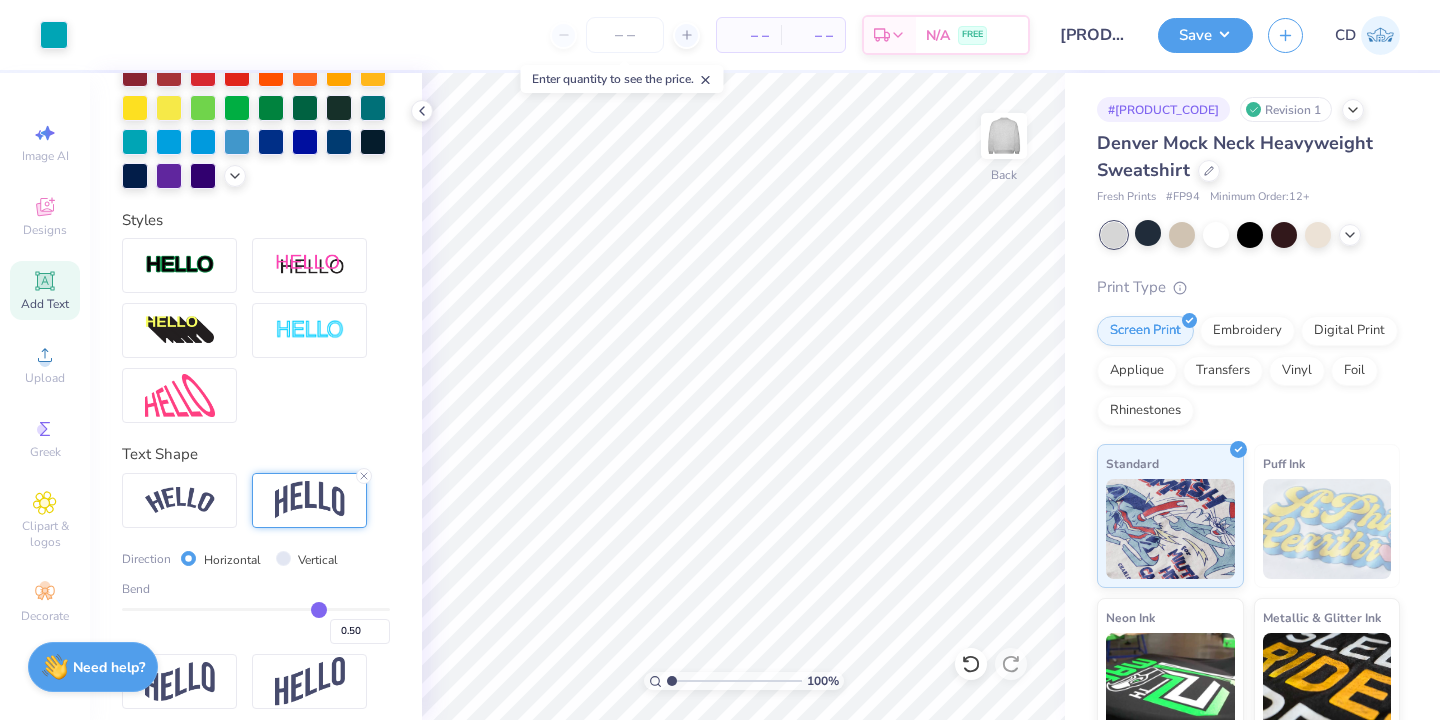 scroll, scrollTop: 558, scrollLeft: 0, axis: vertical 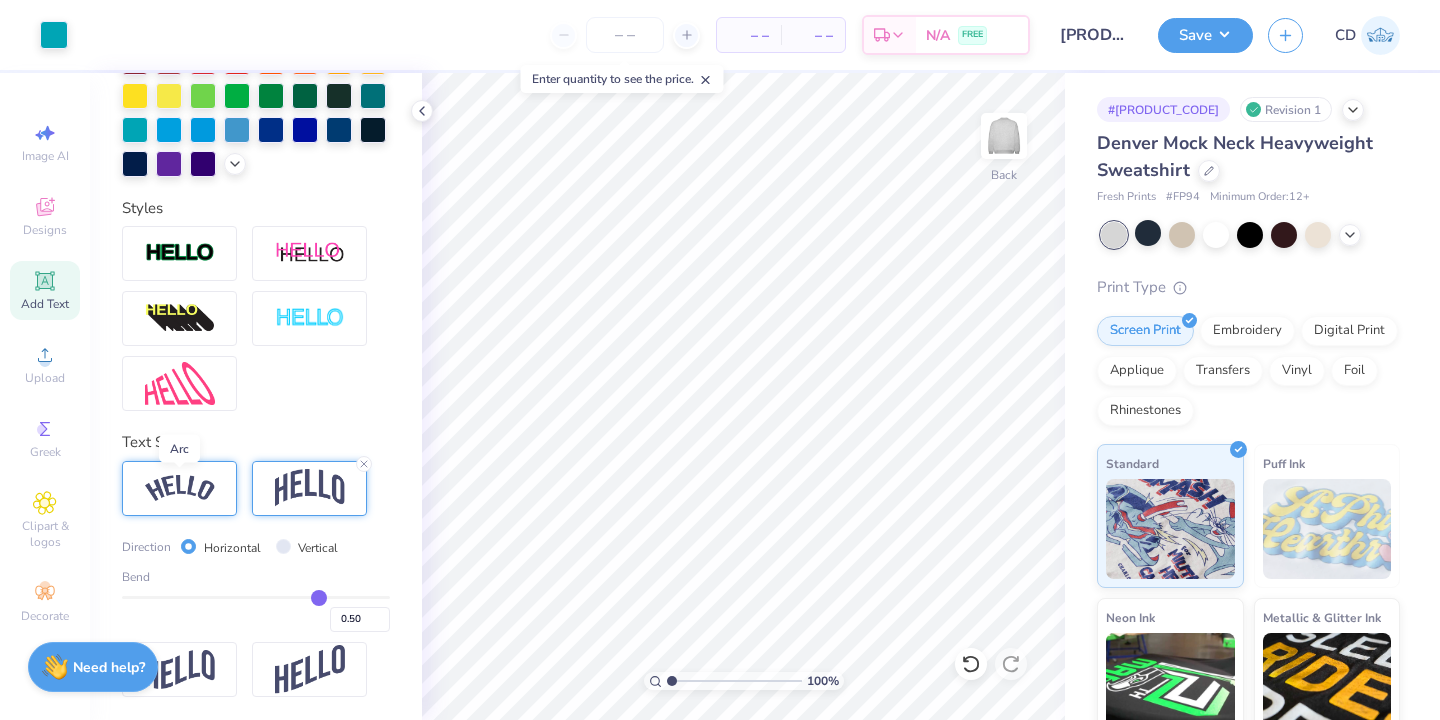 click at bounding box center (180, 488) 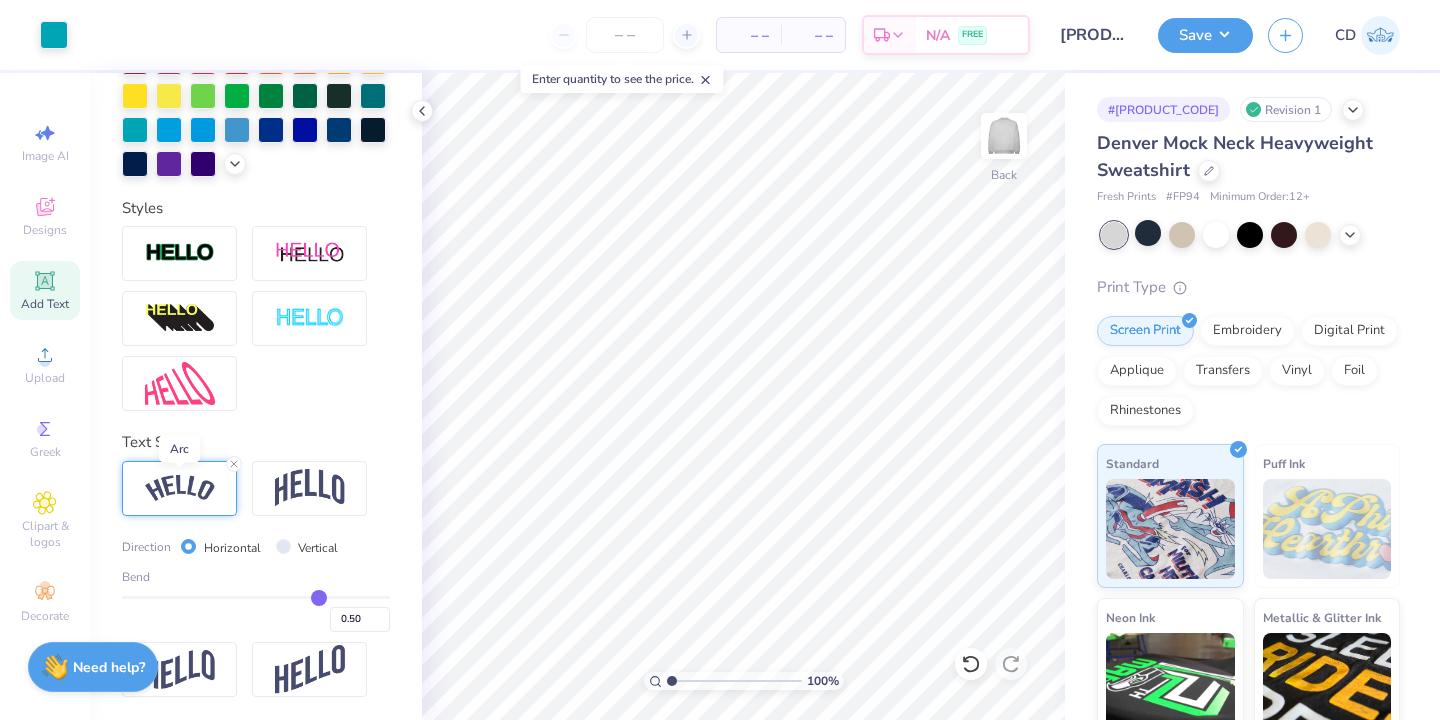 scroll, scrollTop: 559, scrollLeft: 0, axis: vertical 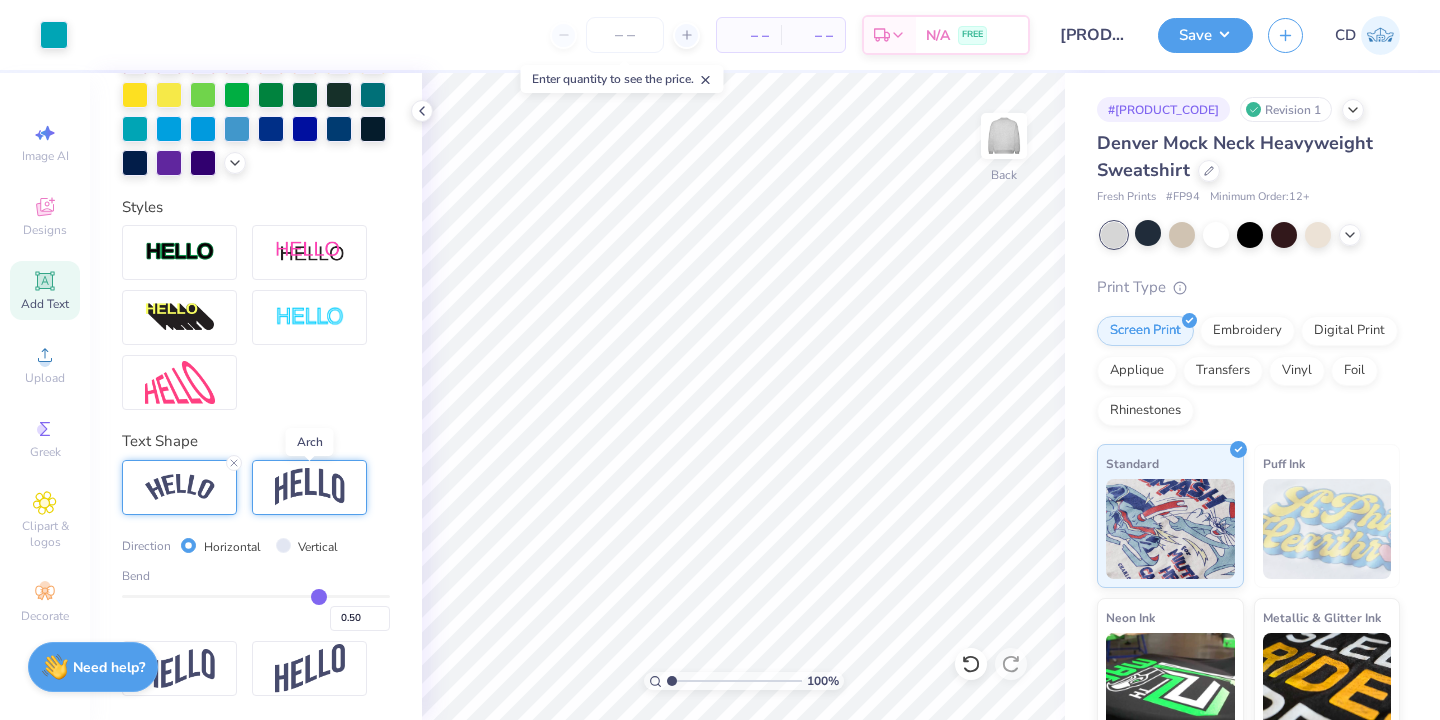 click at bounding box center (310, 487) 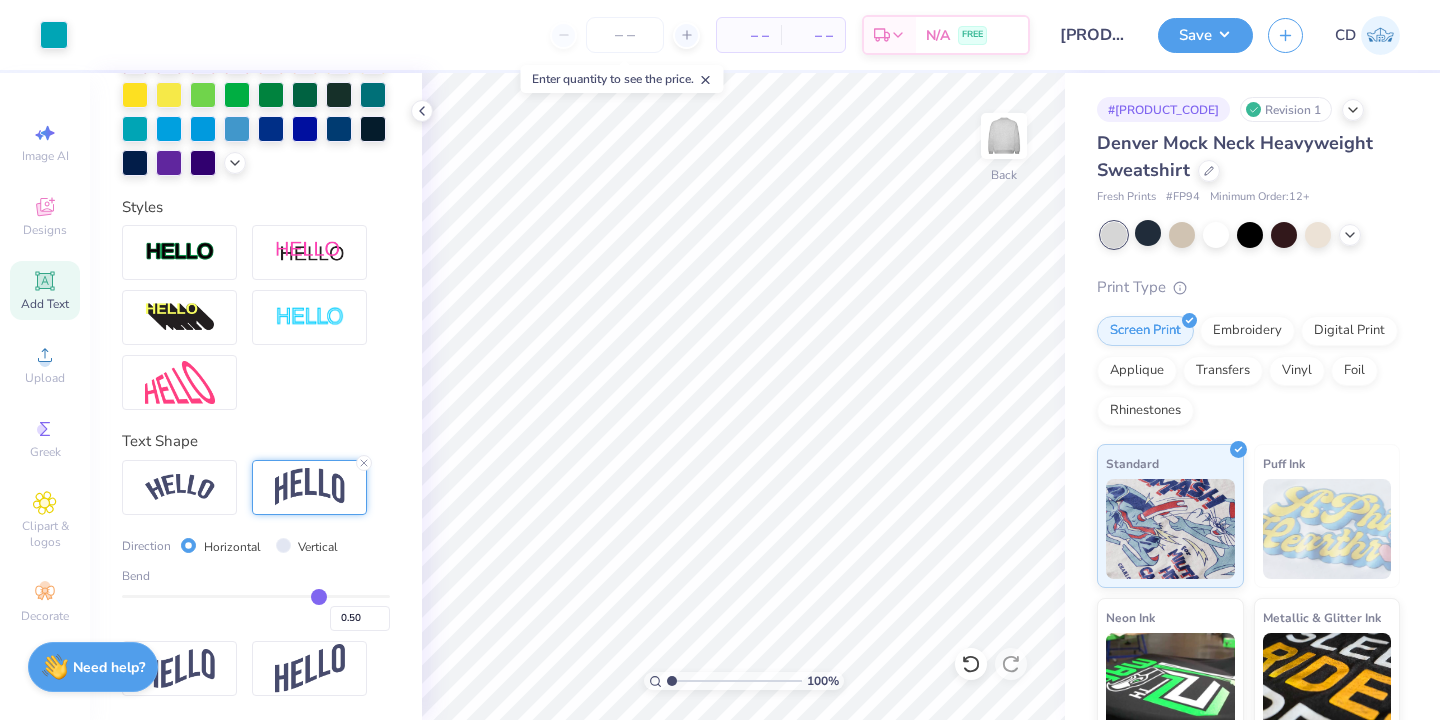 type on "0.49" 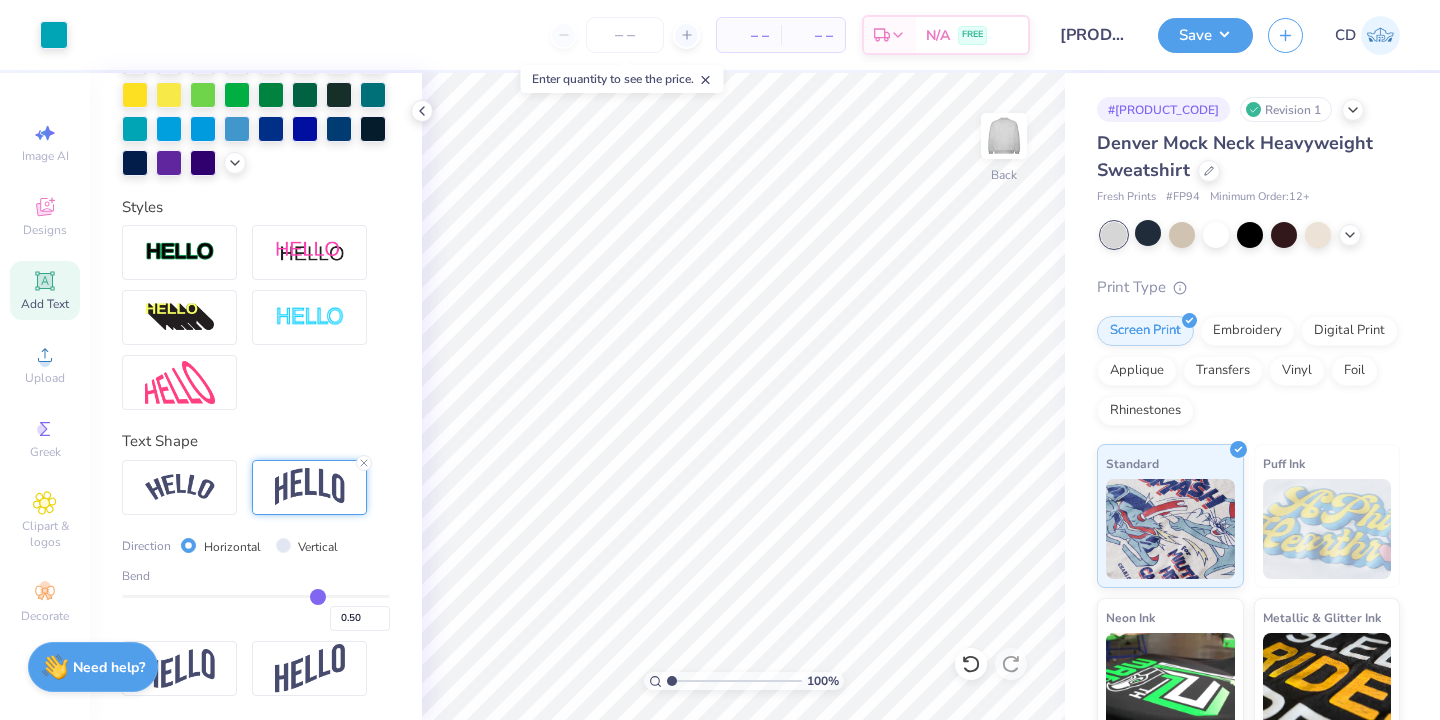 type on "0.49" 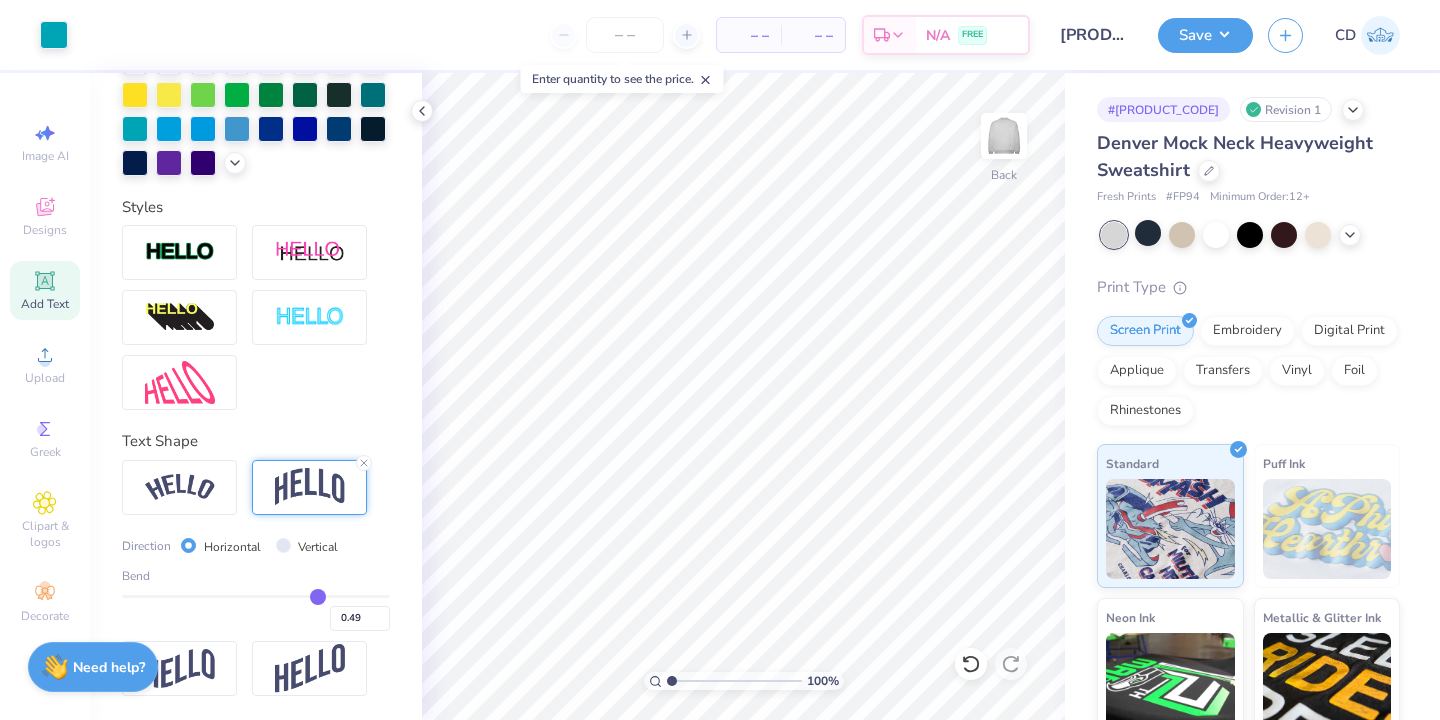 type on "0.48" 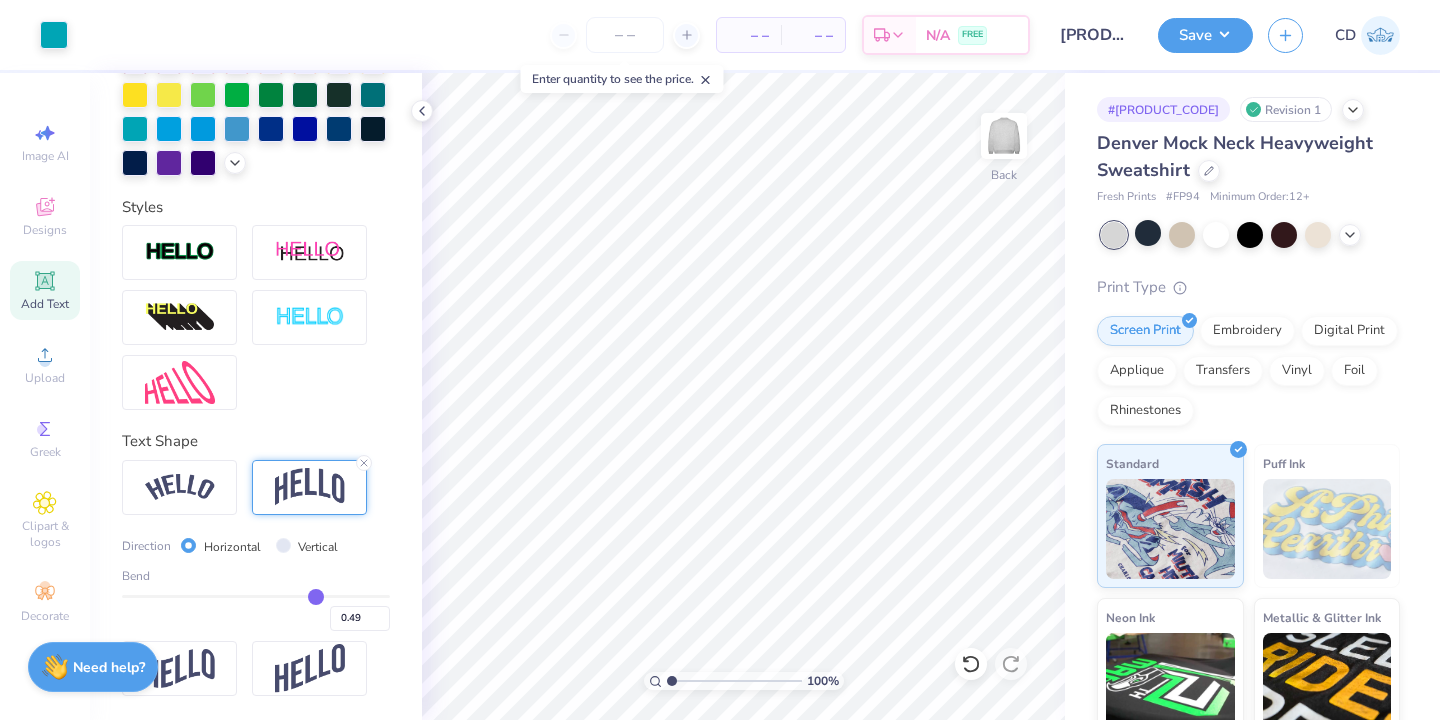 type on "0.48" 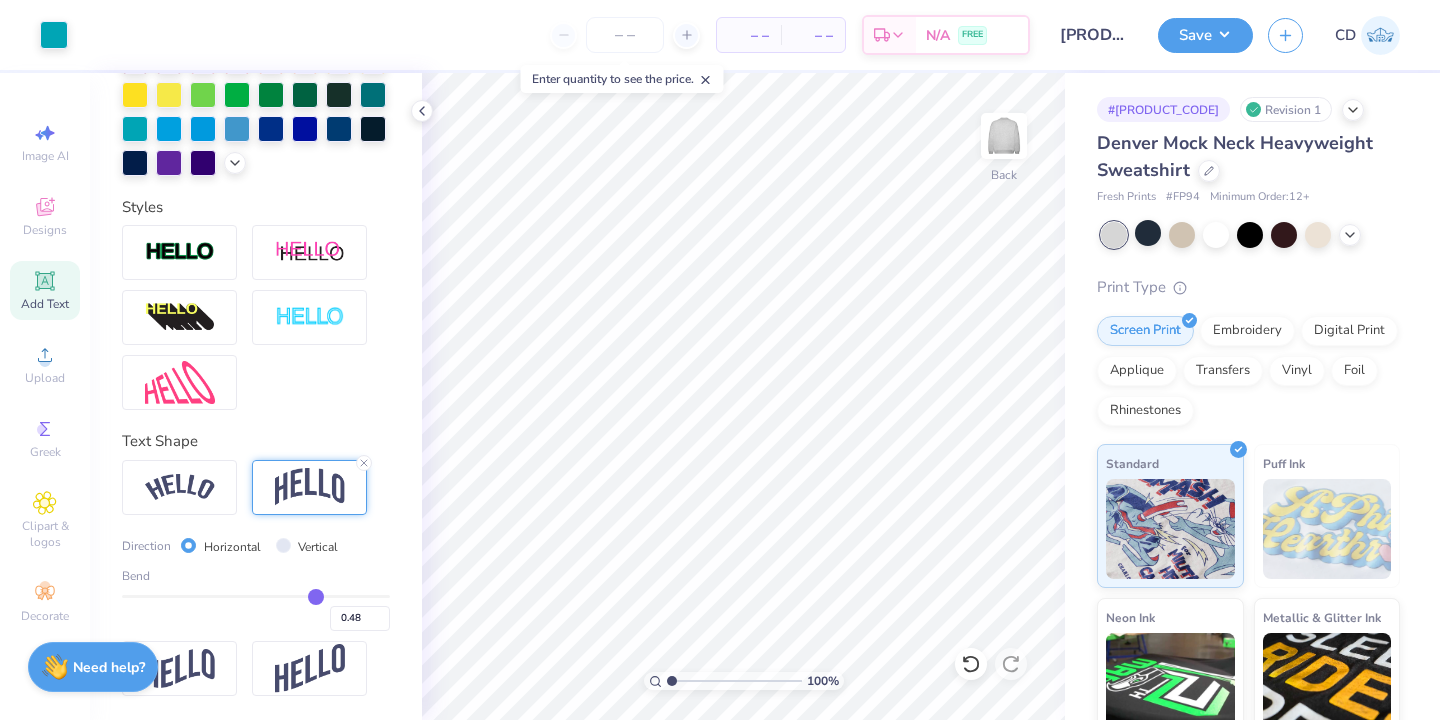 type on "0.47" 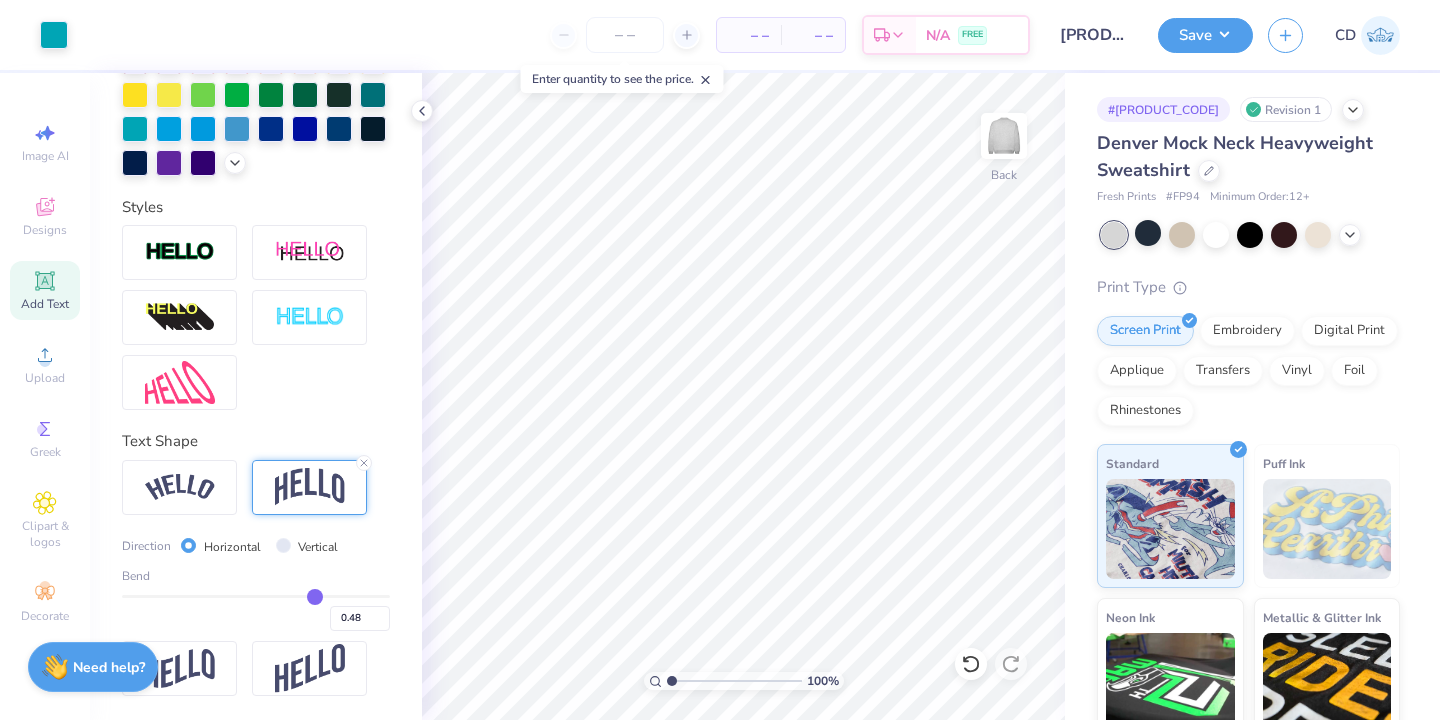 type on "0.47" 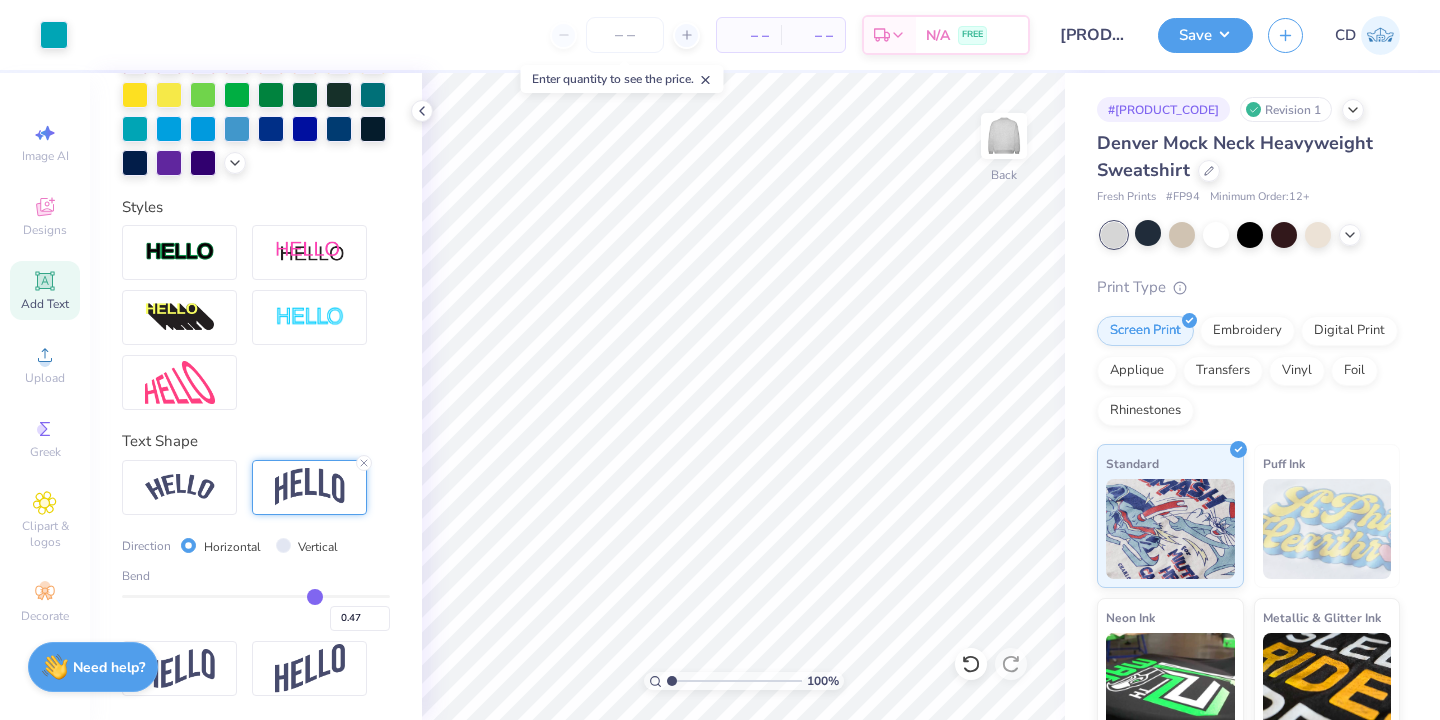 type on "0.46" 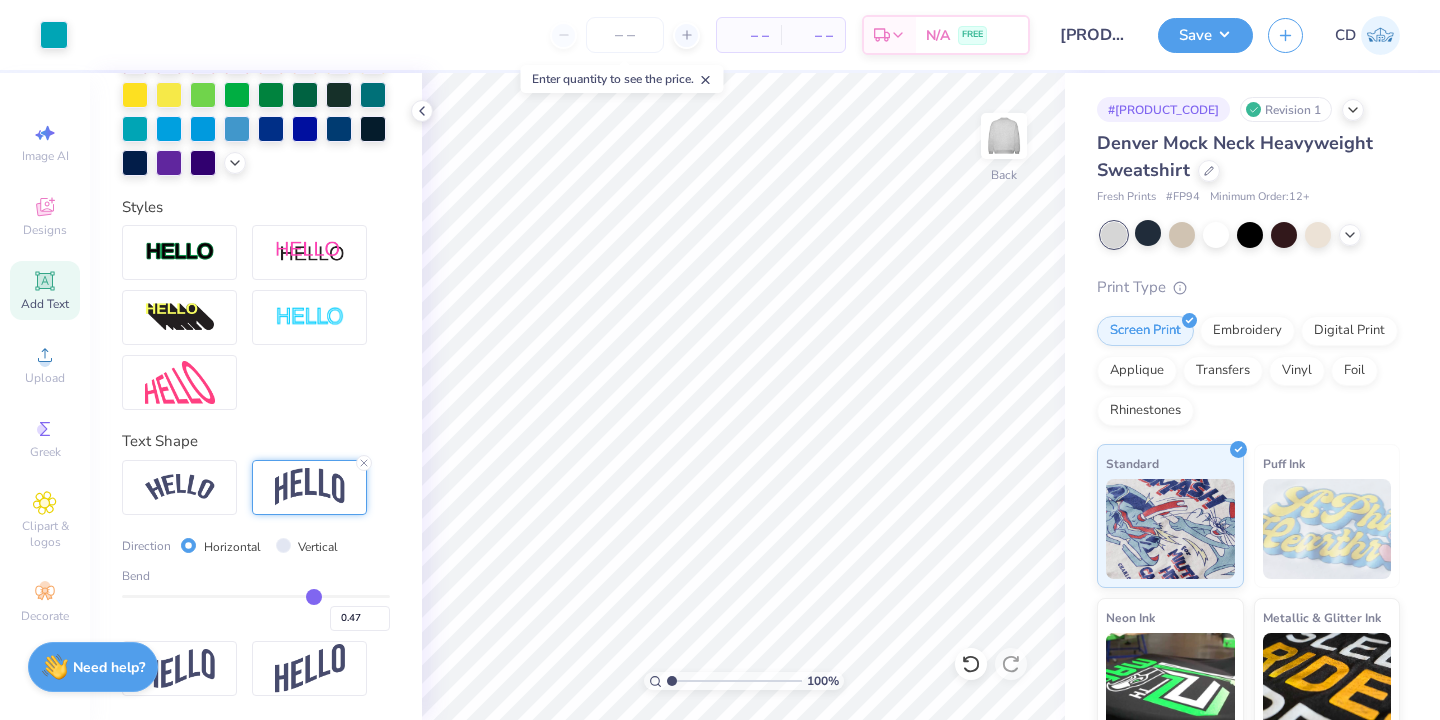 type on "0.46" 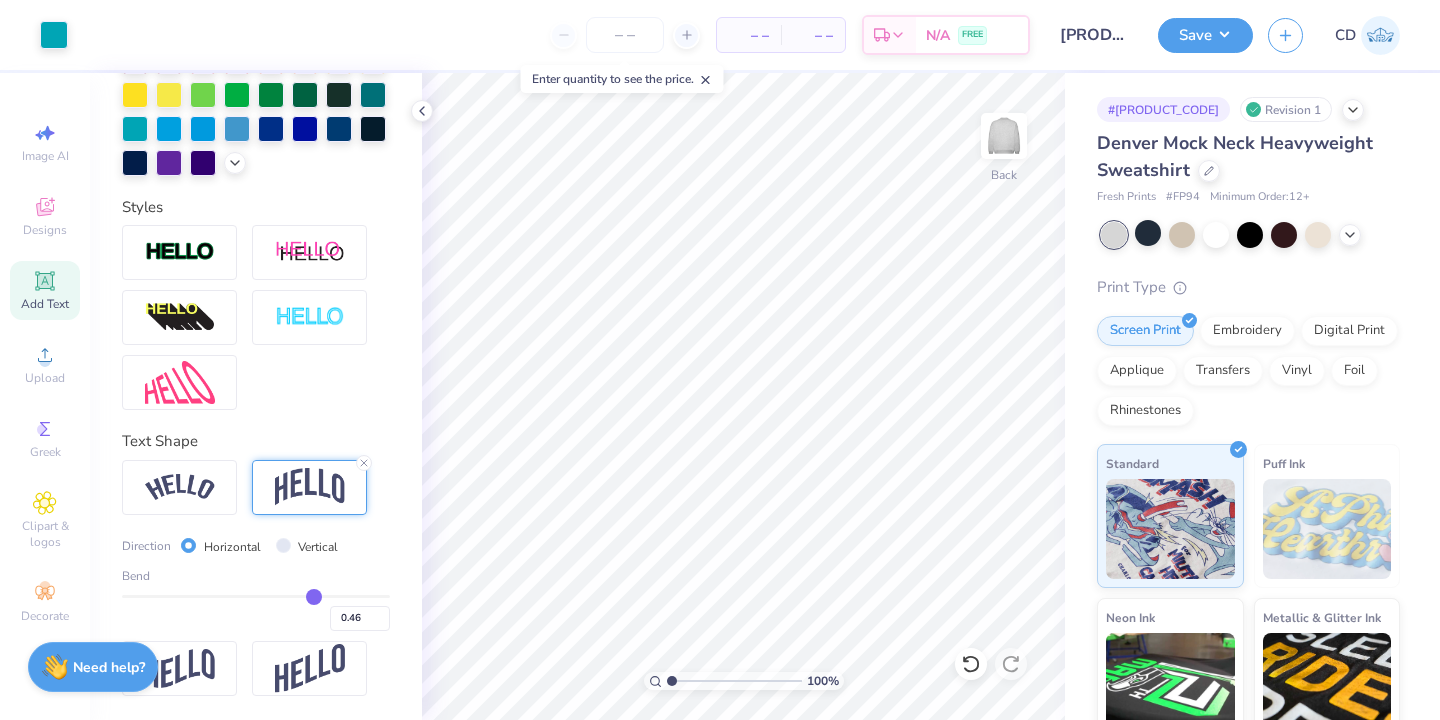 type on "0.45" 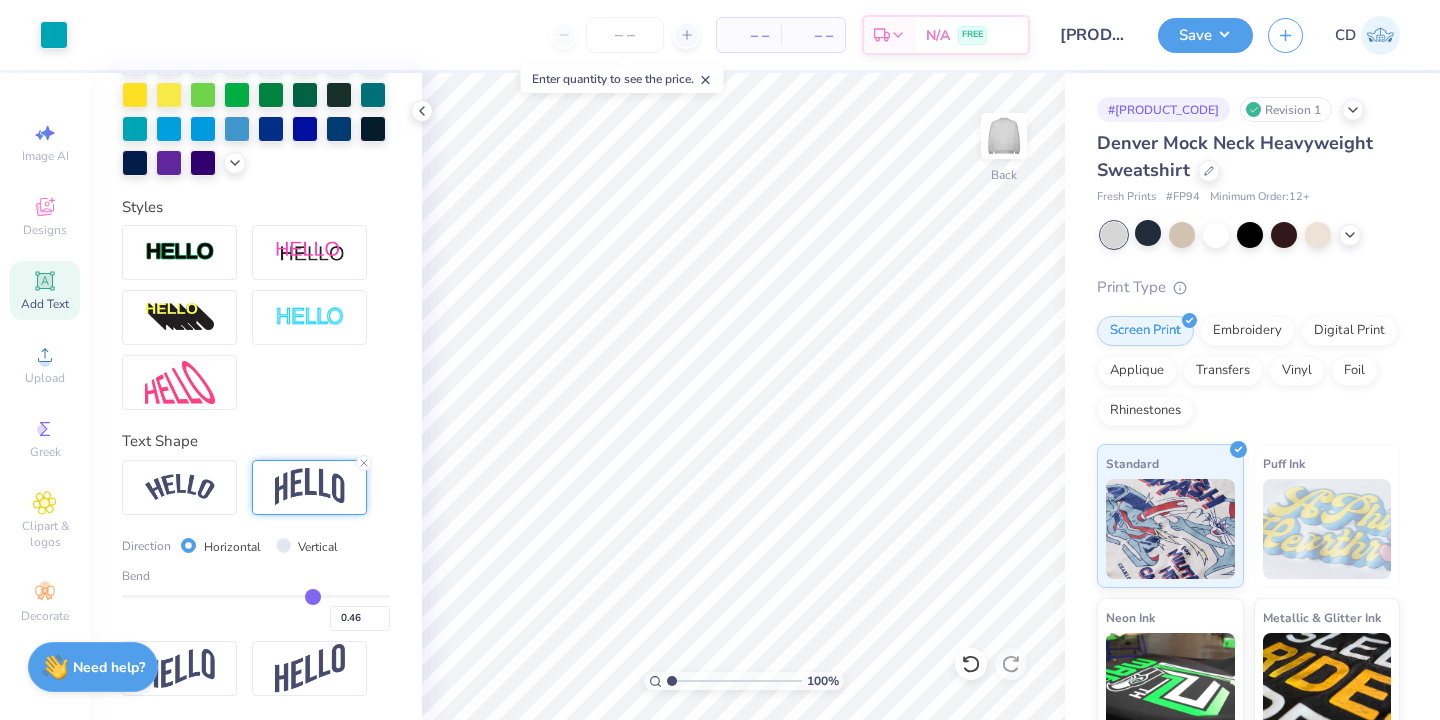 type on "0.45" 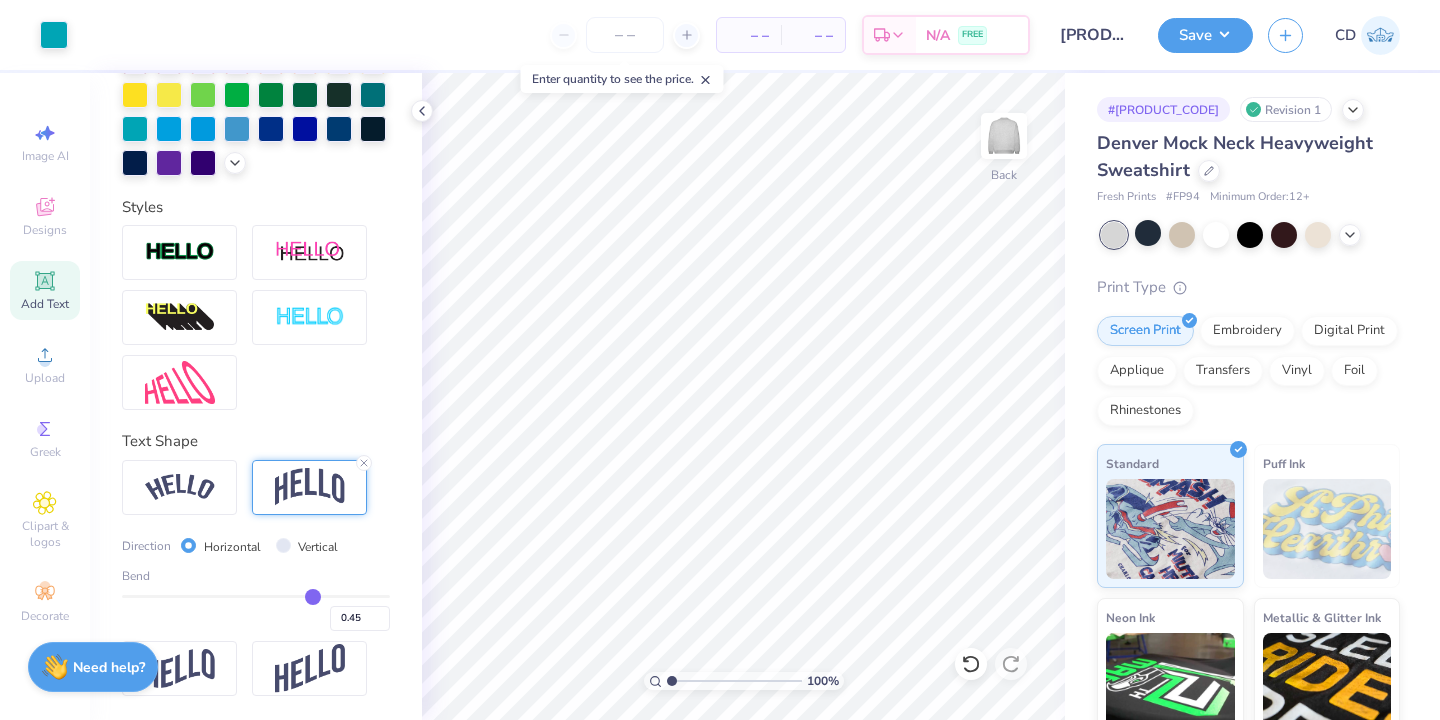 type on "0.44" 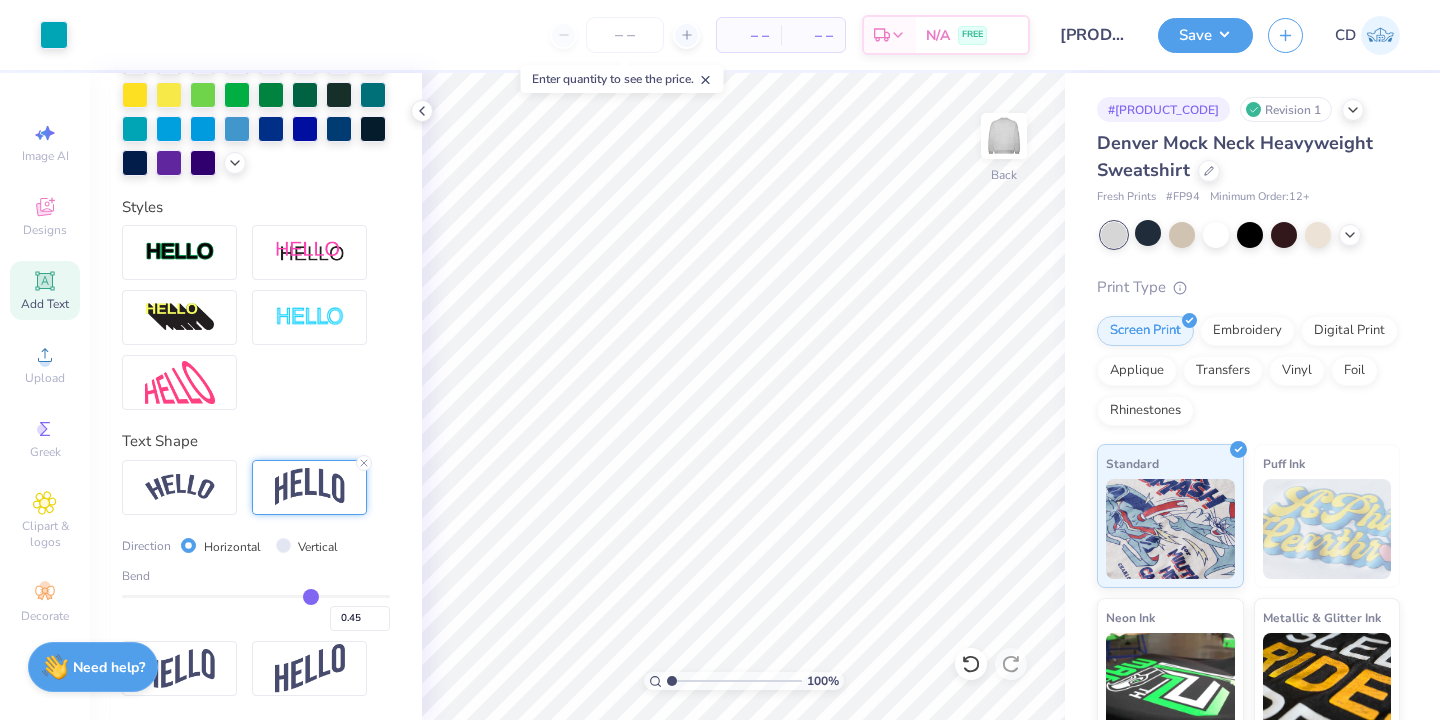 type on "0.44" 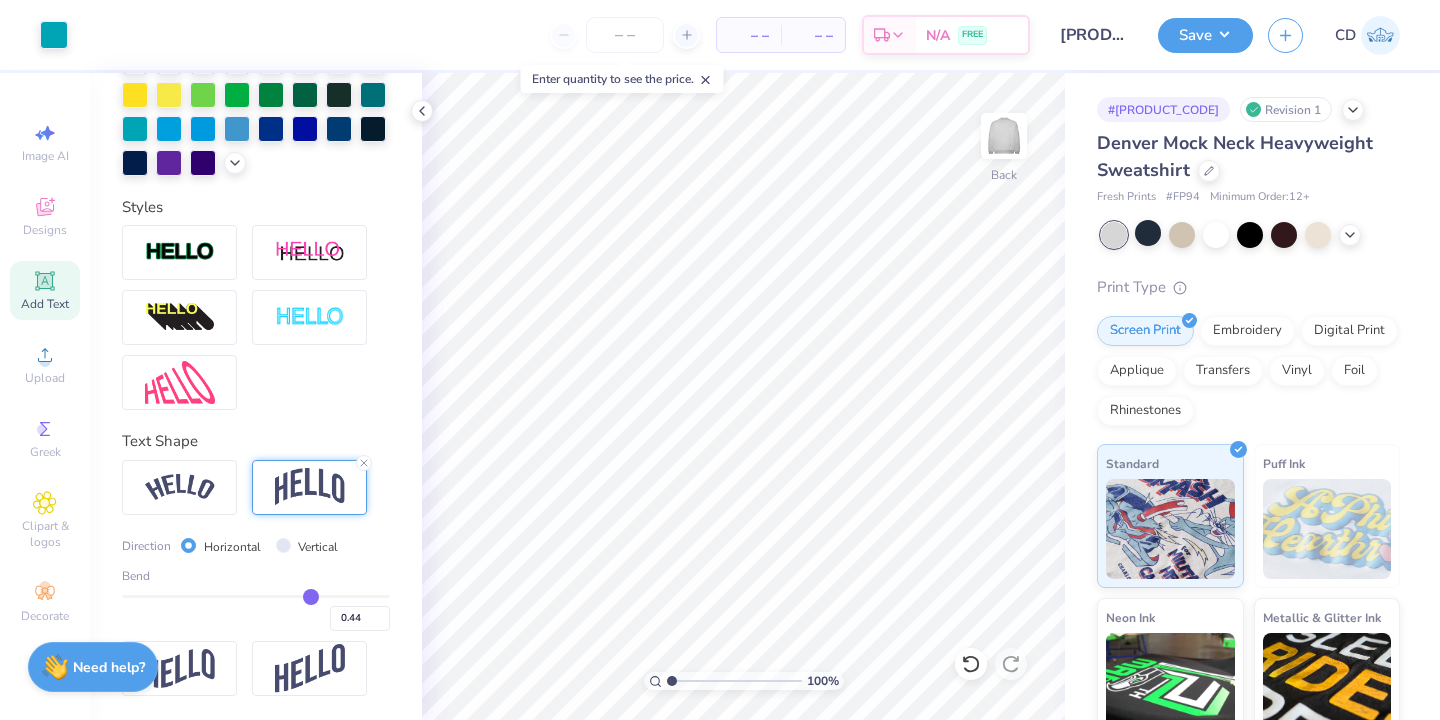 type on "0.43" 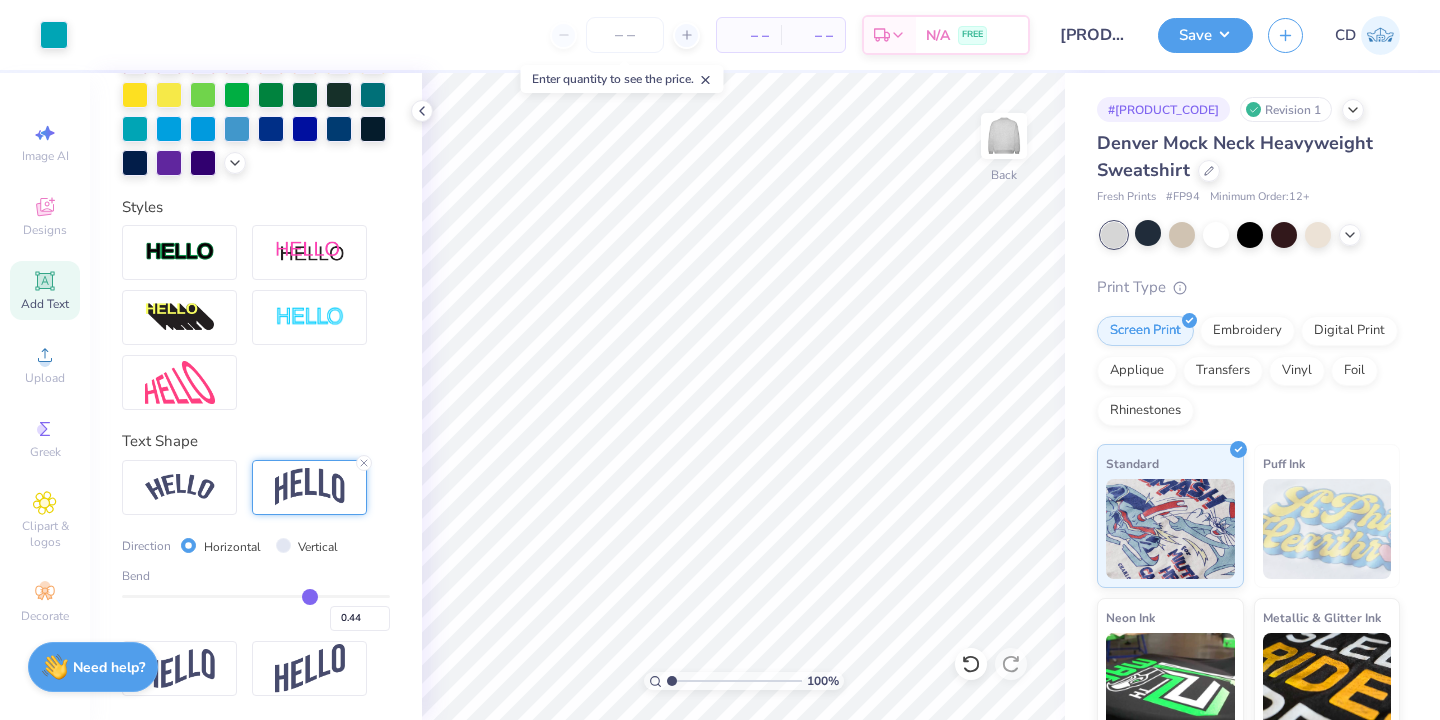 type on "0.43" 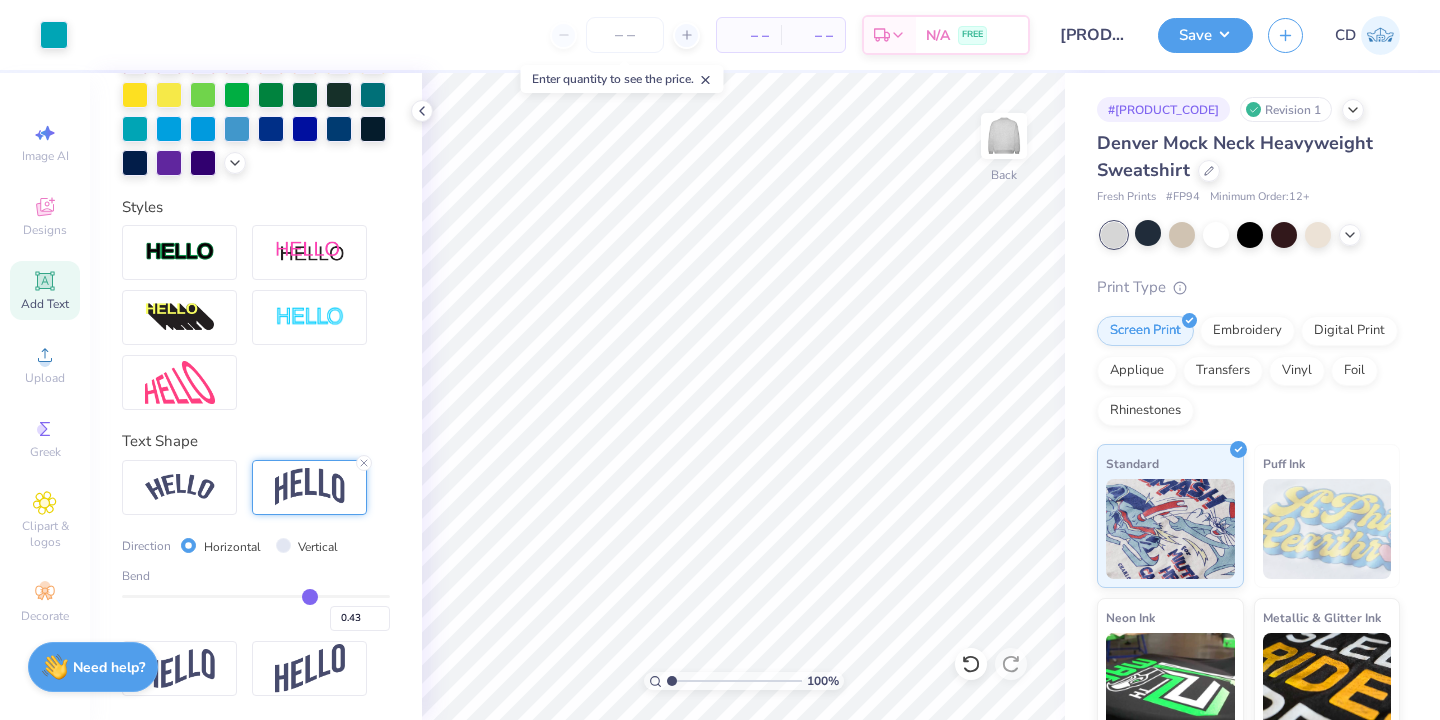 type on "0.42" 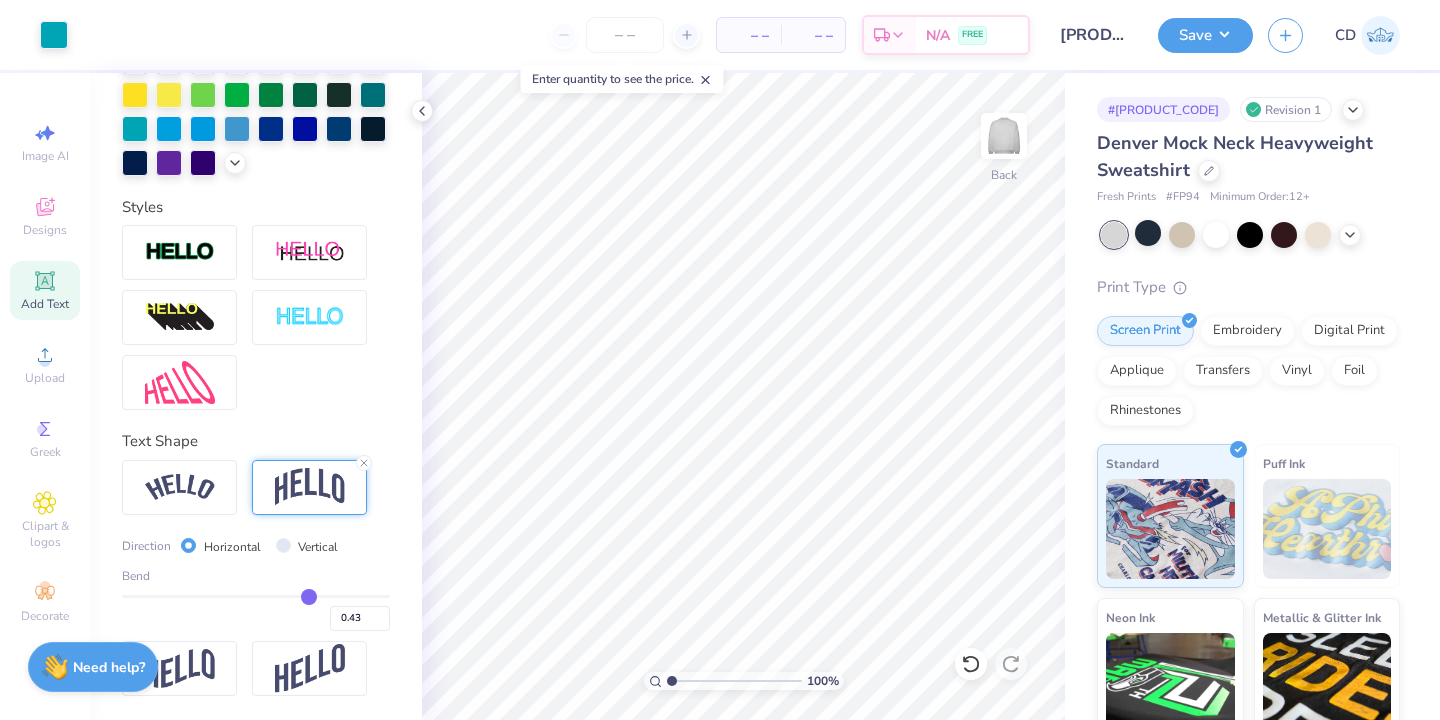 type on "0.42" 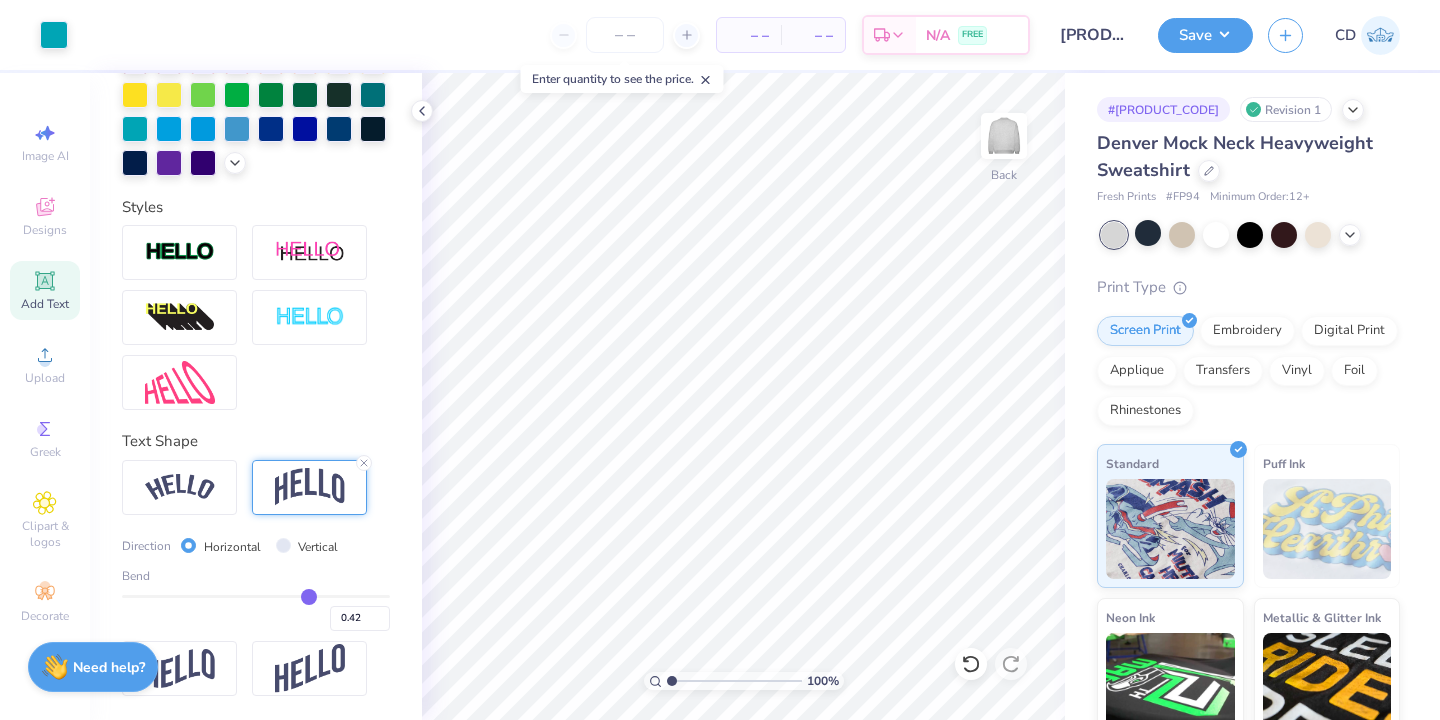 type on "0.41" 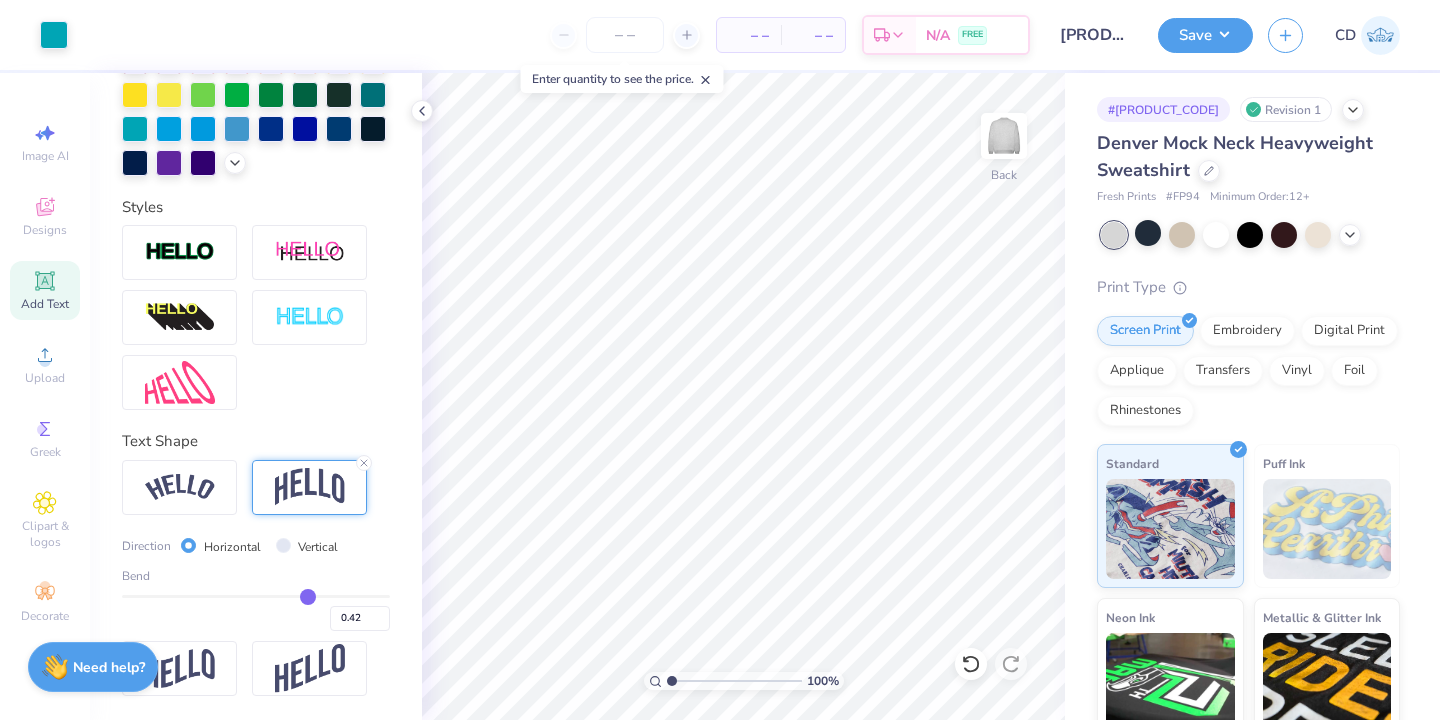 type on "0.41" 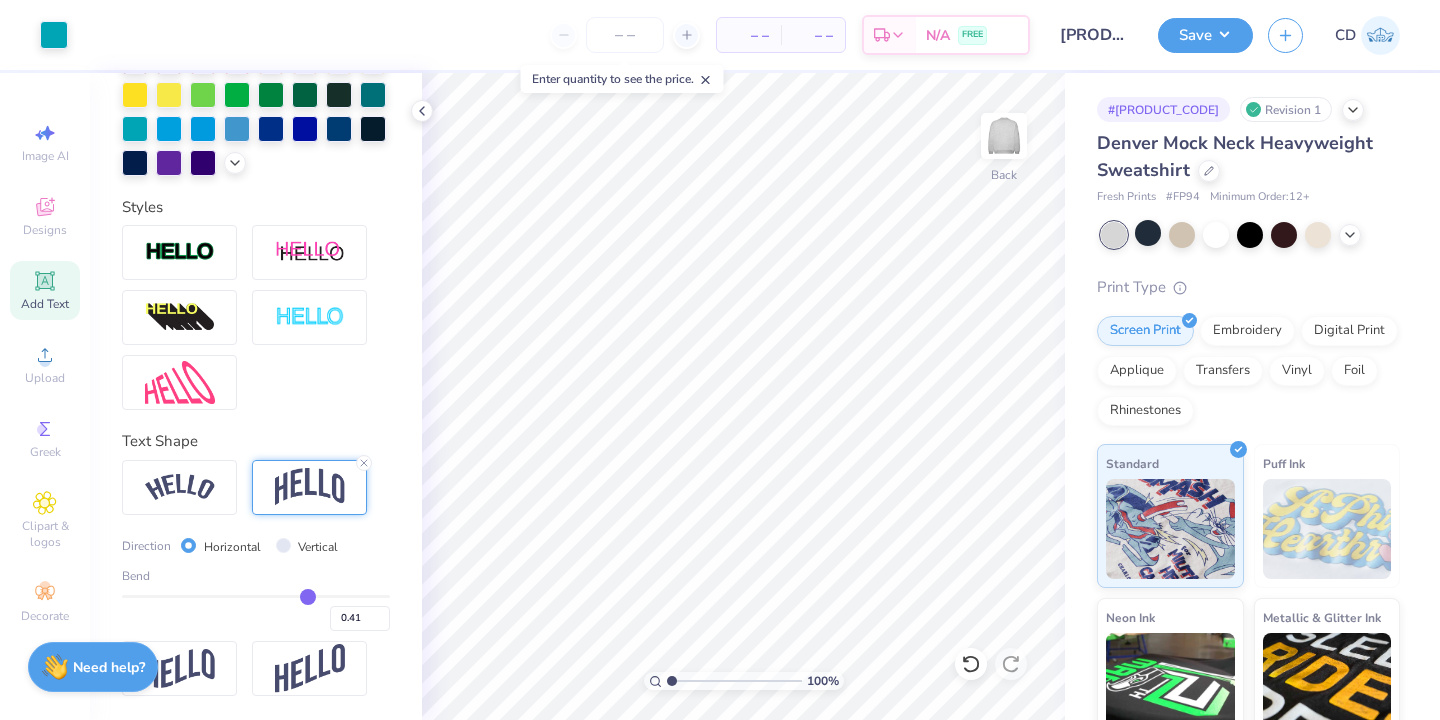 type on "0.4" 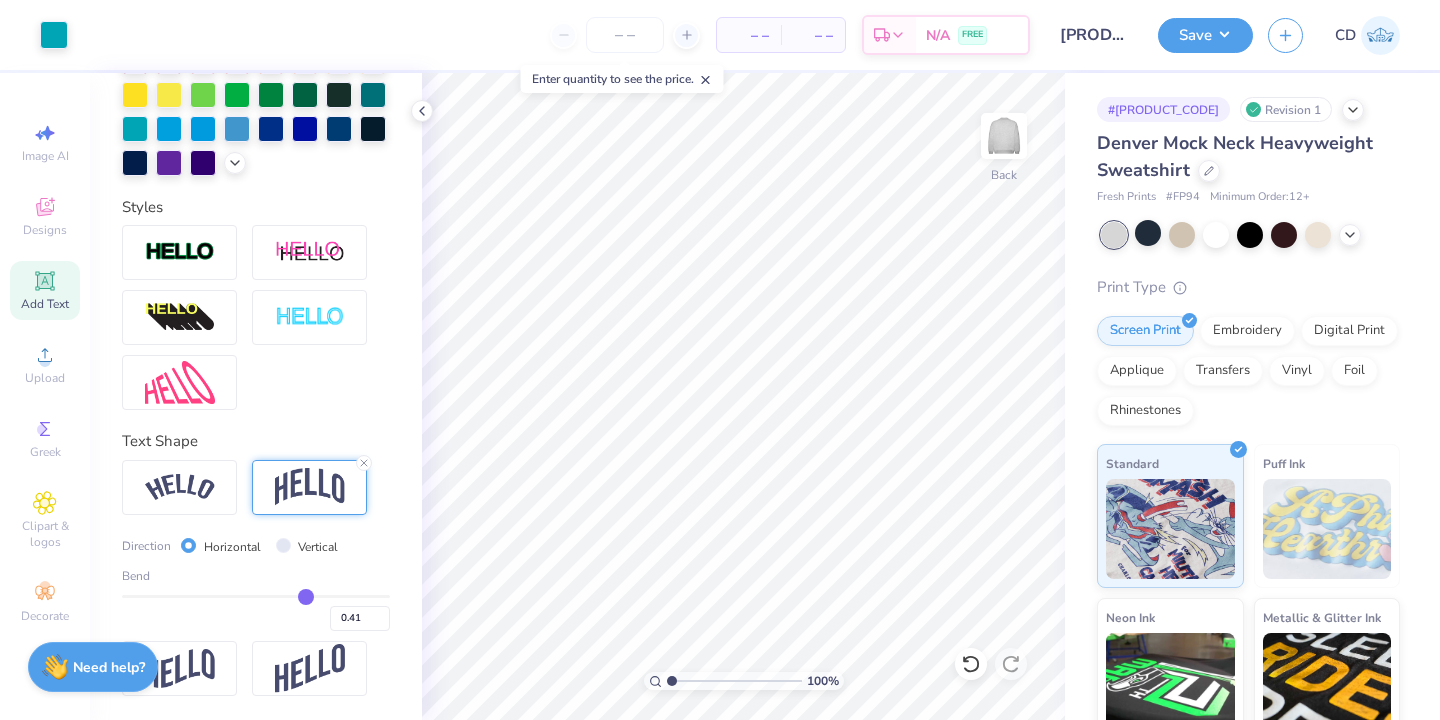 type on "0.40" 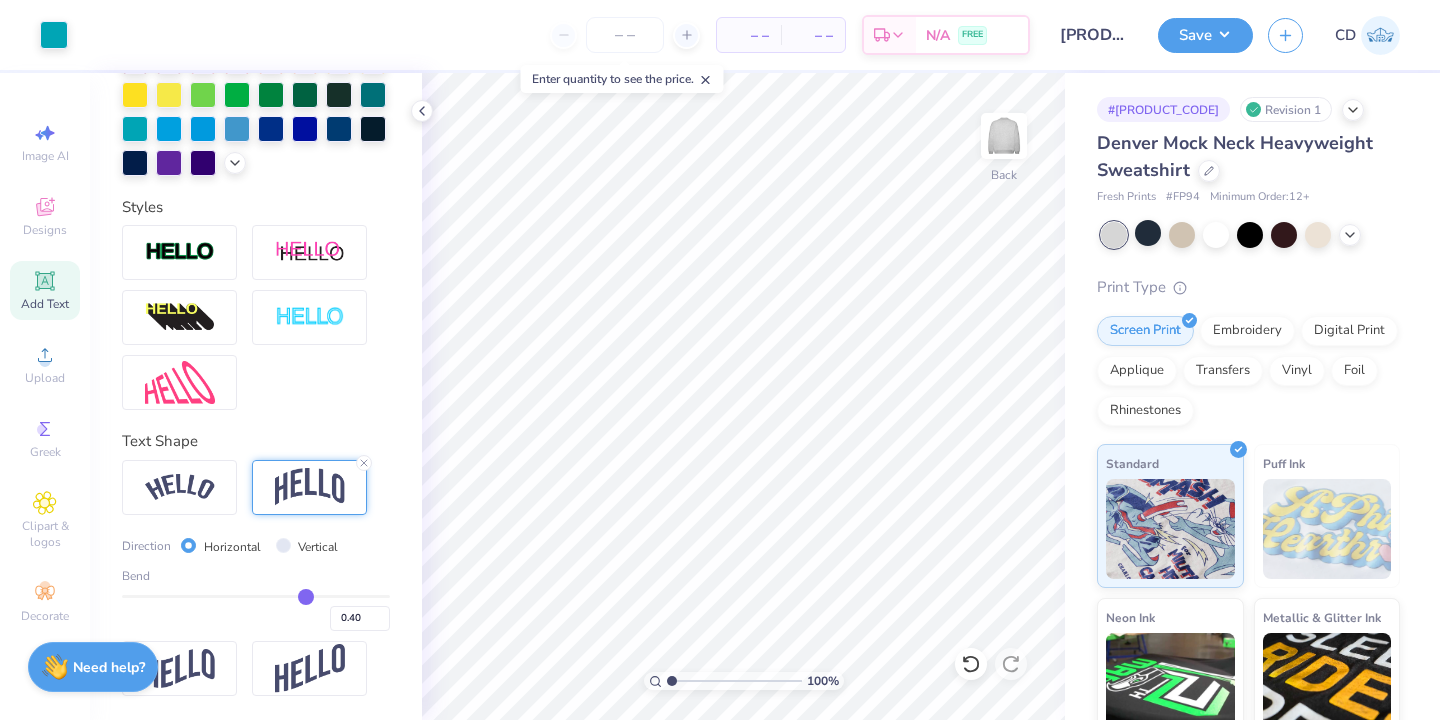 type on "0.39" 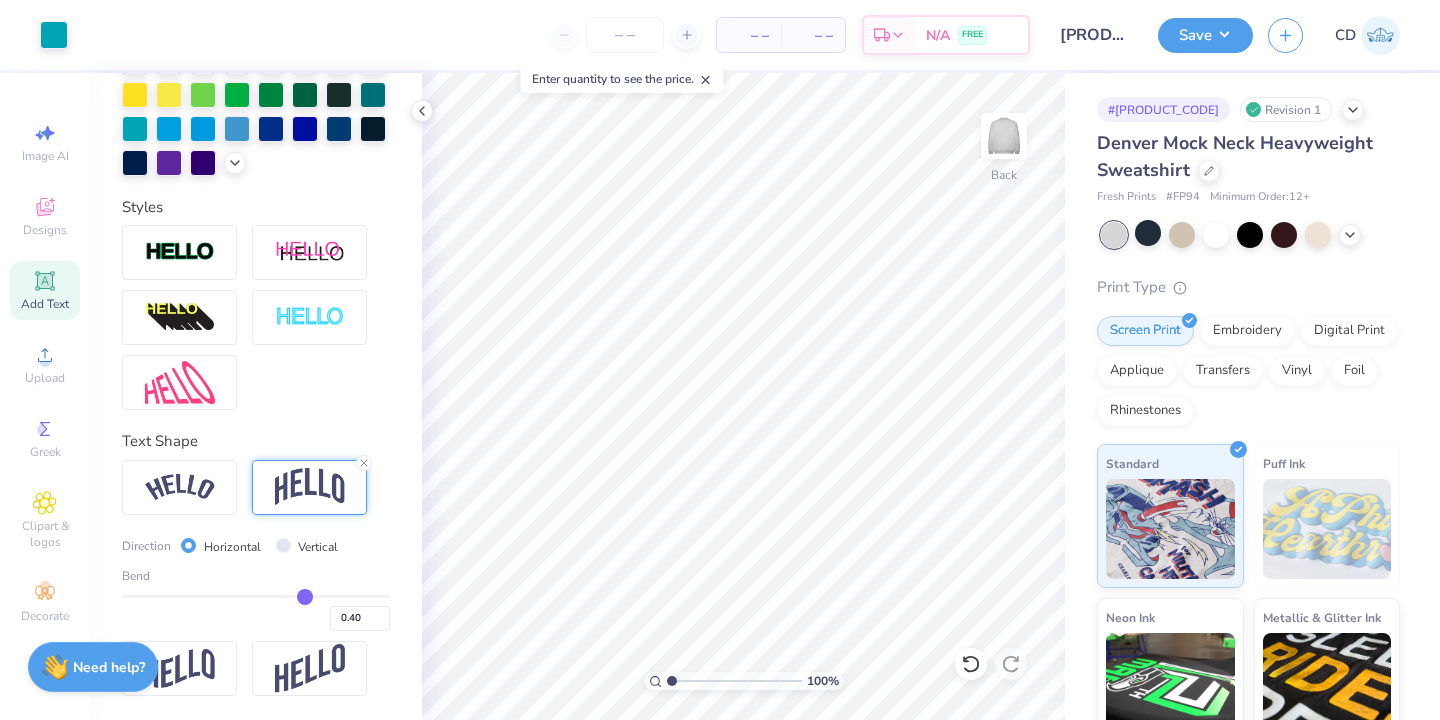 type on "0.39" 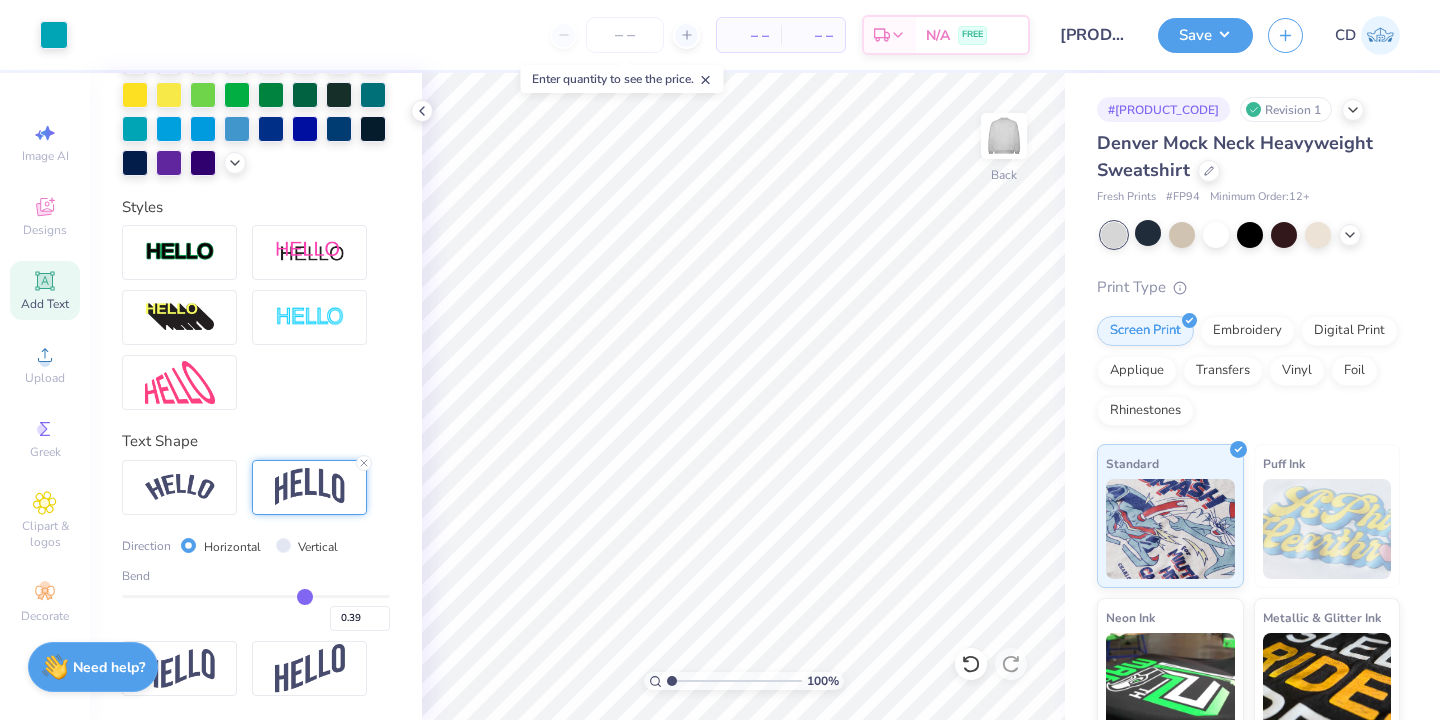 type on "0.38" 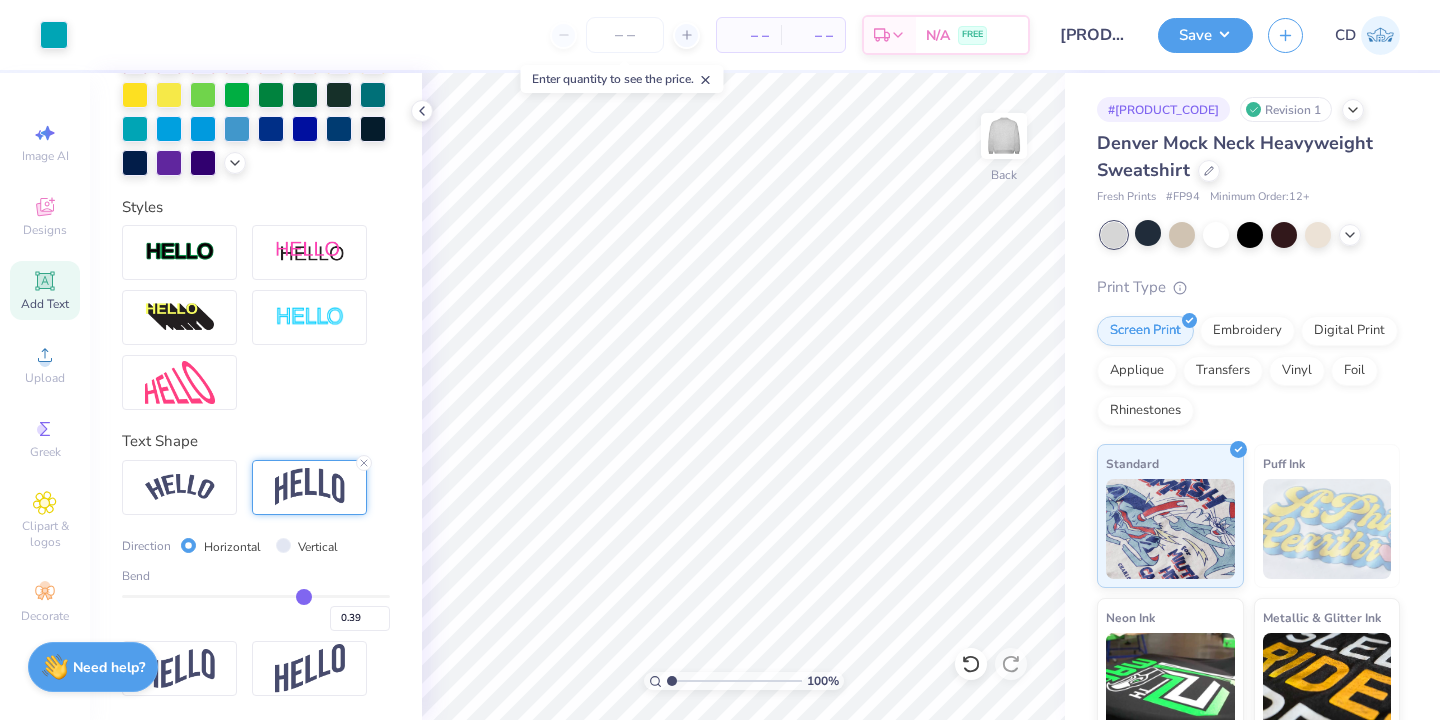 type on "0.38" 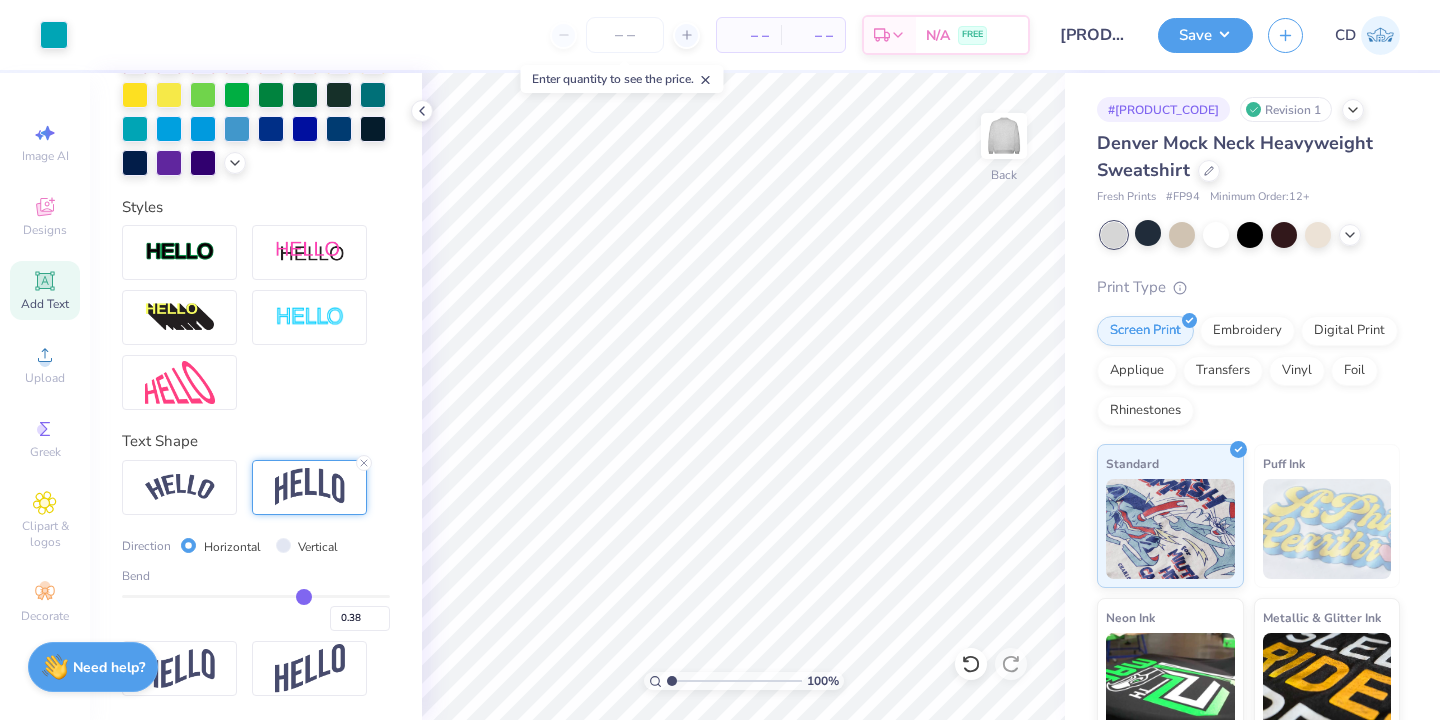 type on "0.37" 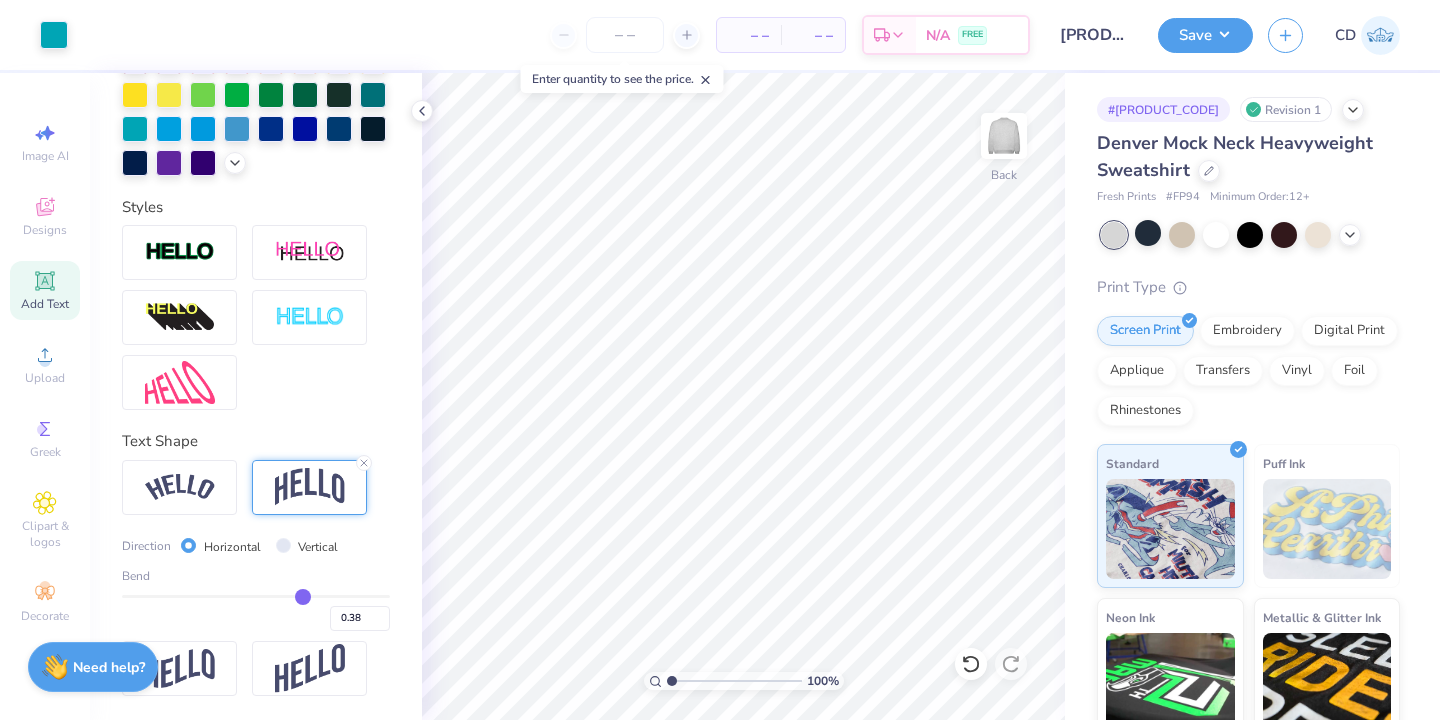 type on "0.37" 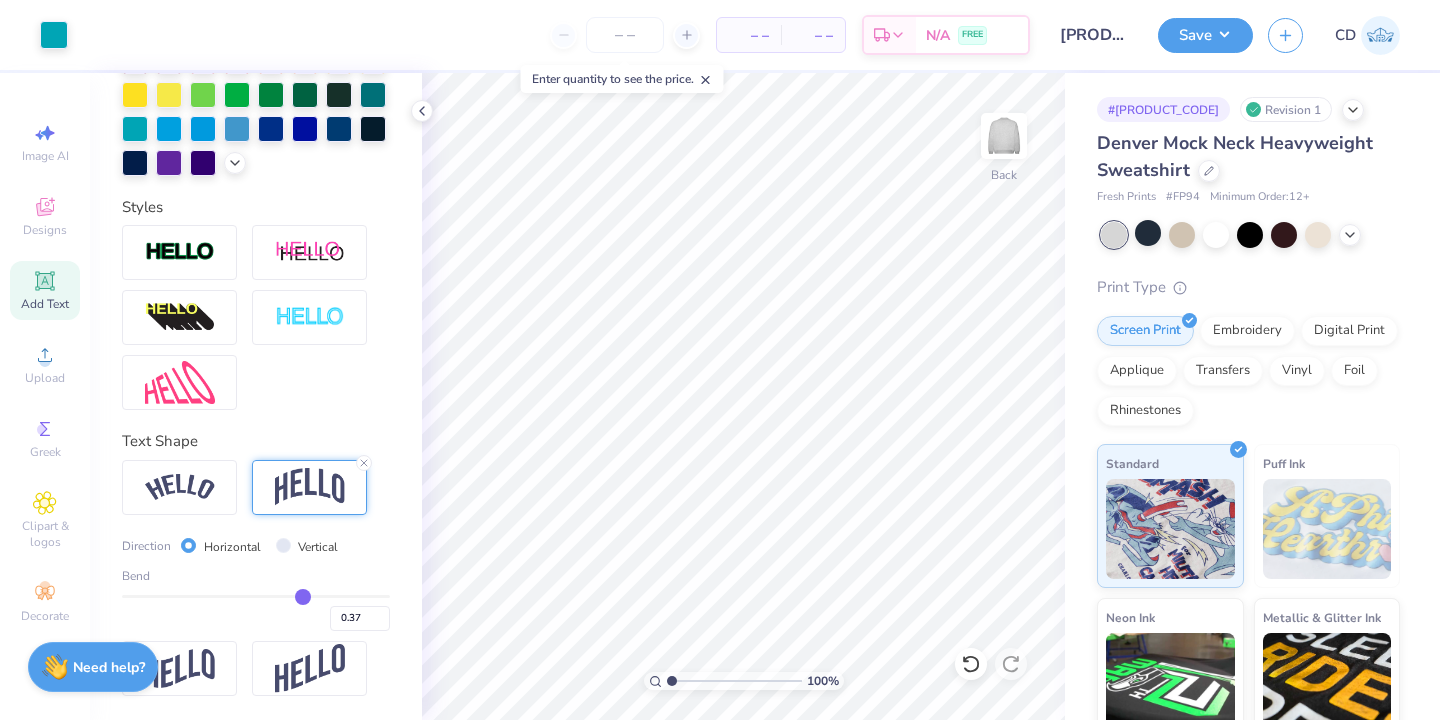 type on "0.36" 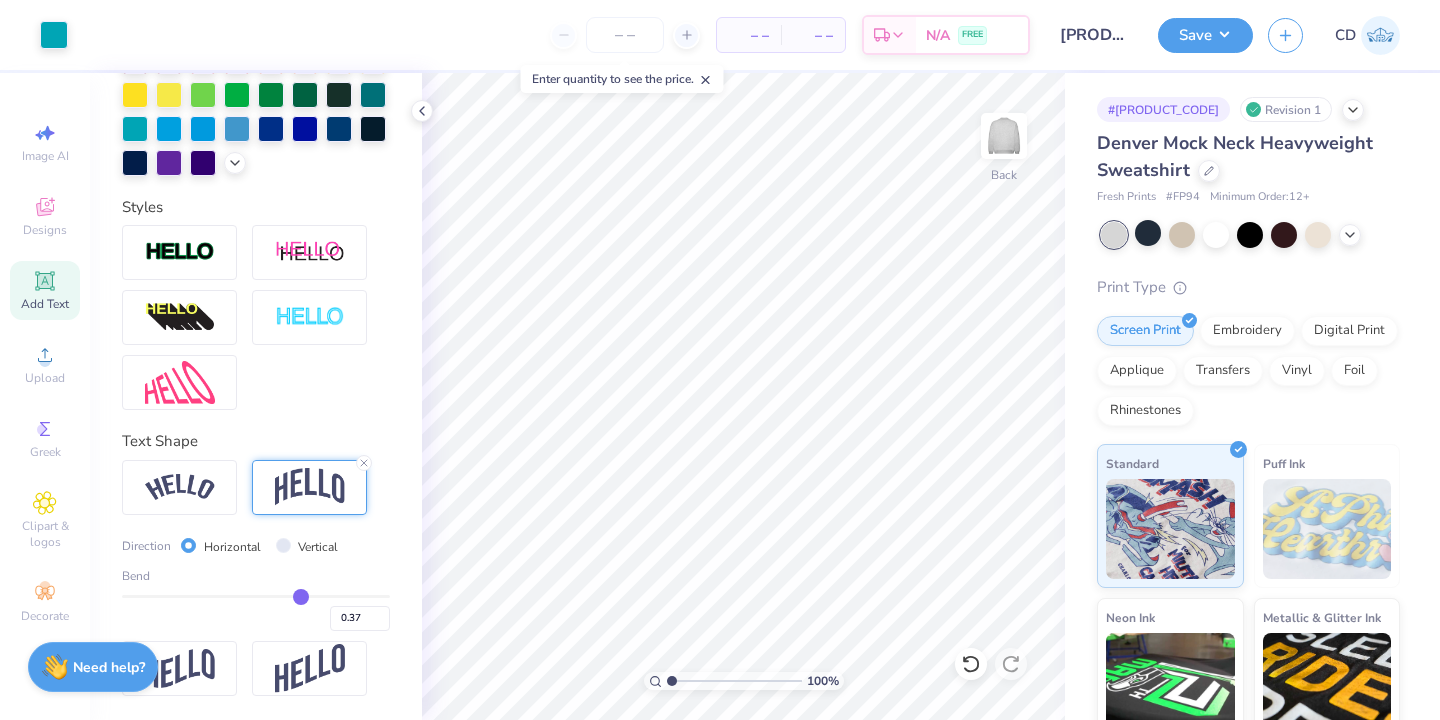 type on "0.36" 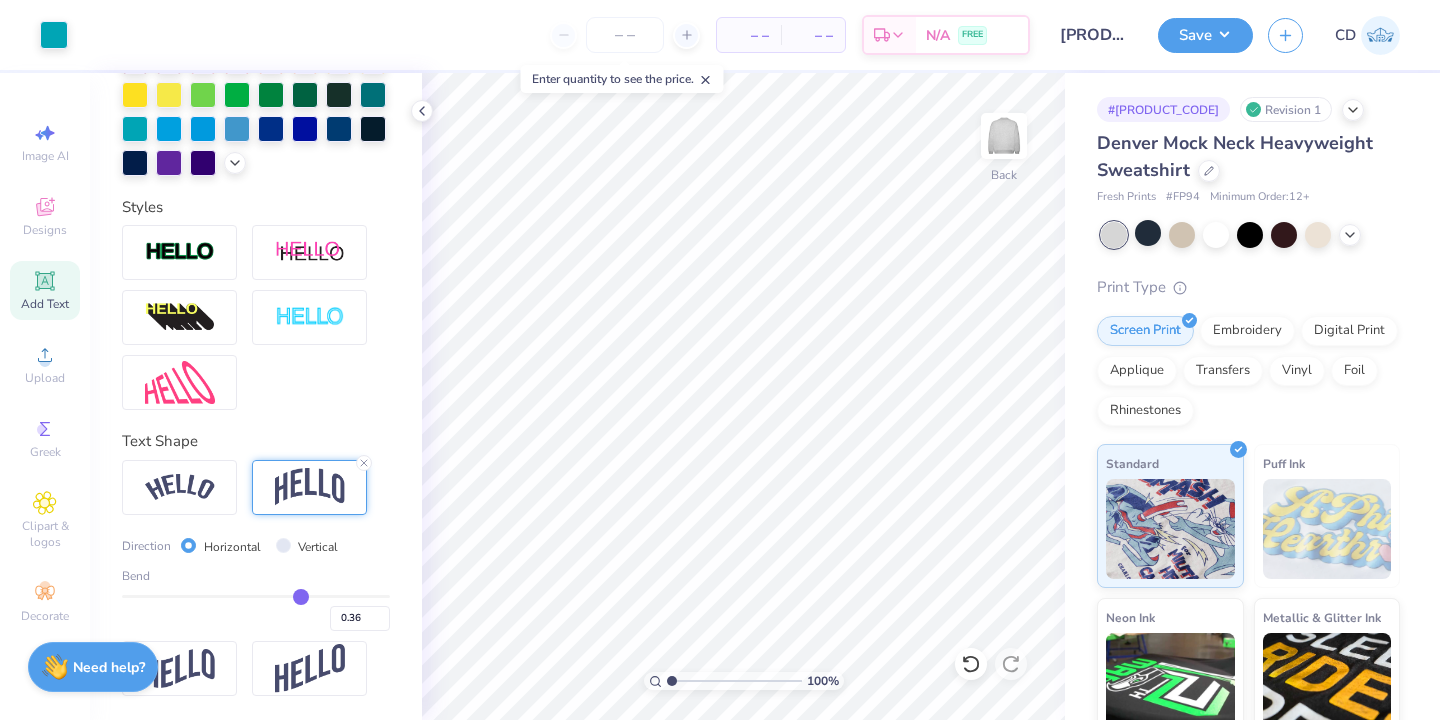 type on "0.35" 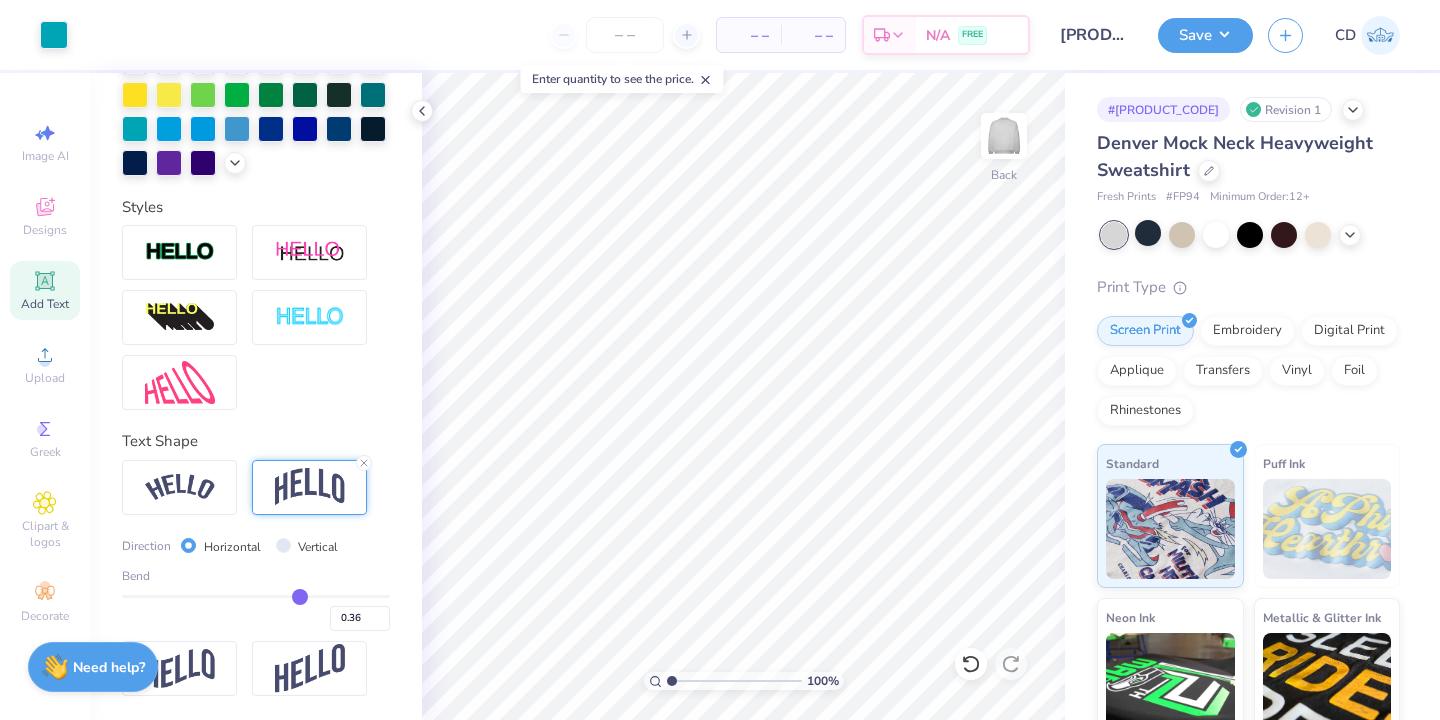 type on "0.35" 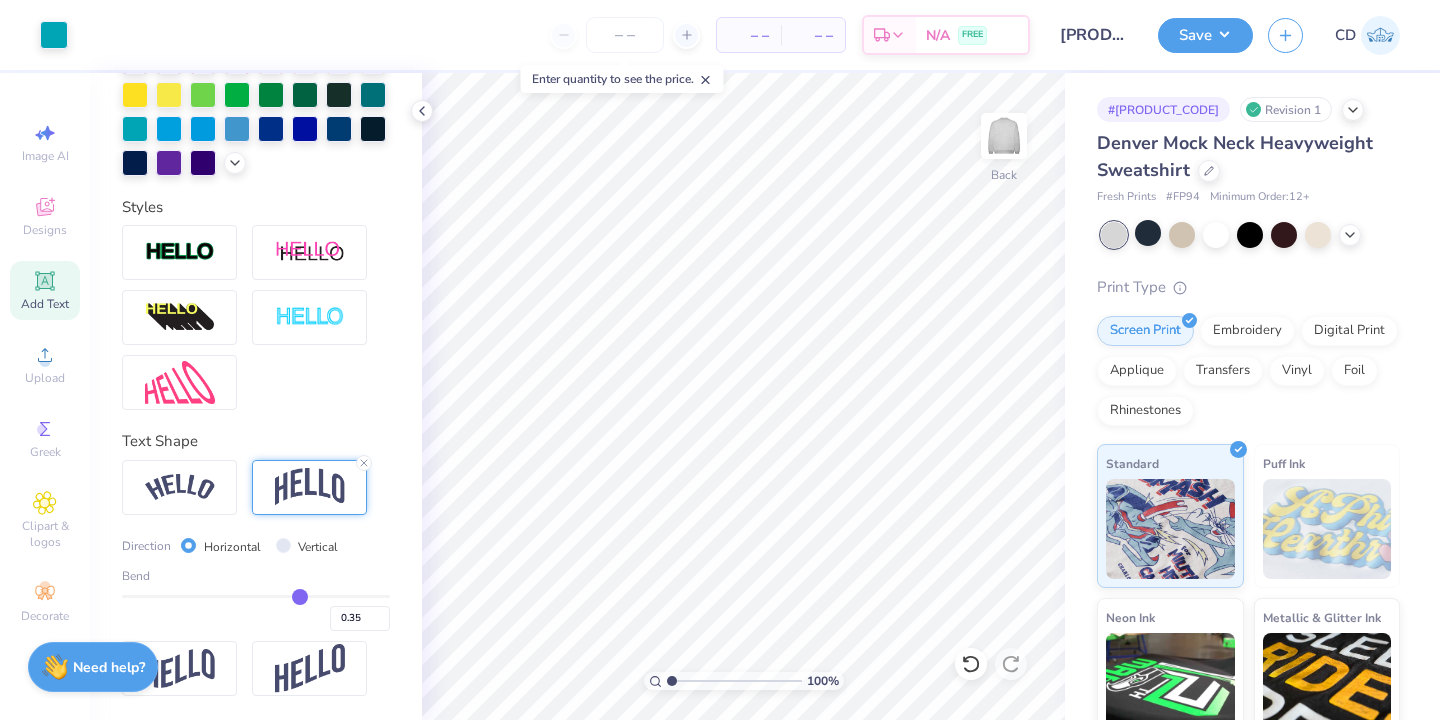 type on "0.34" 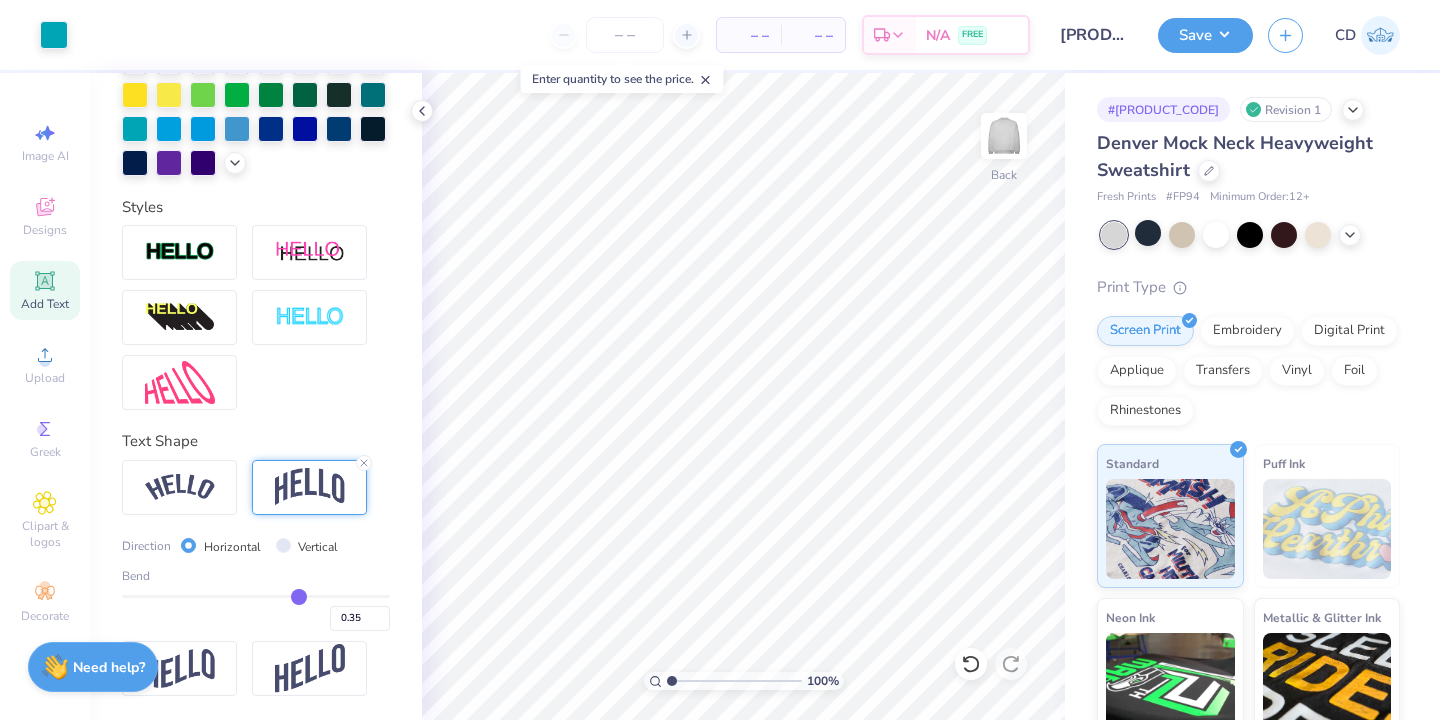 type on "0.34" 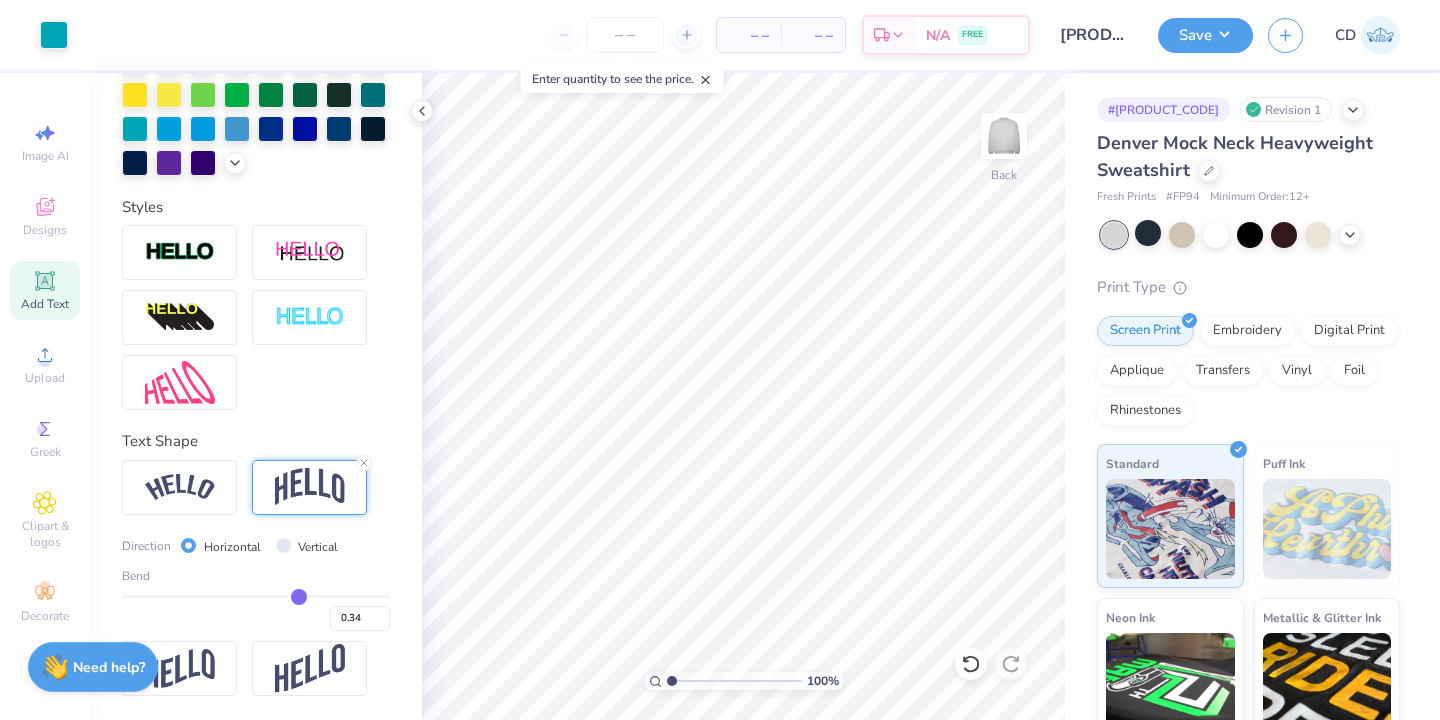 type on "0.33" 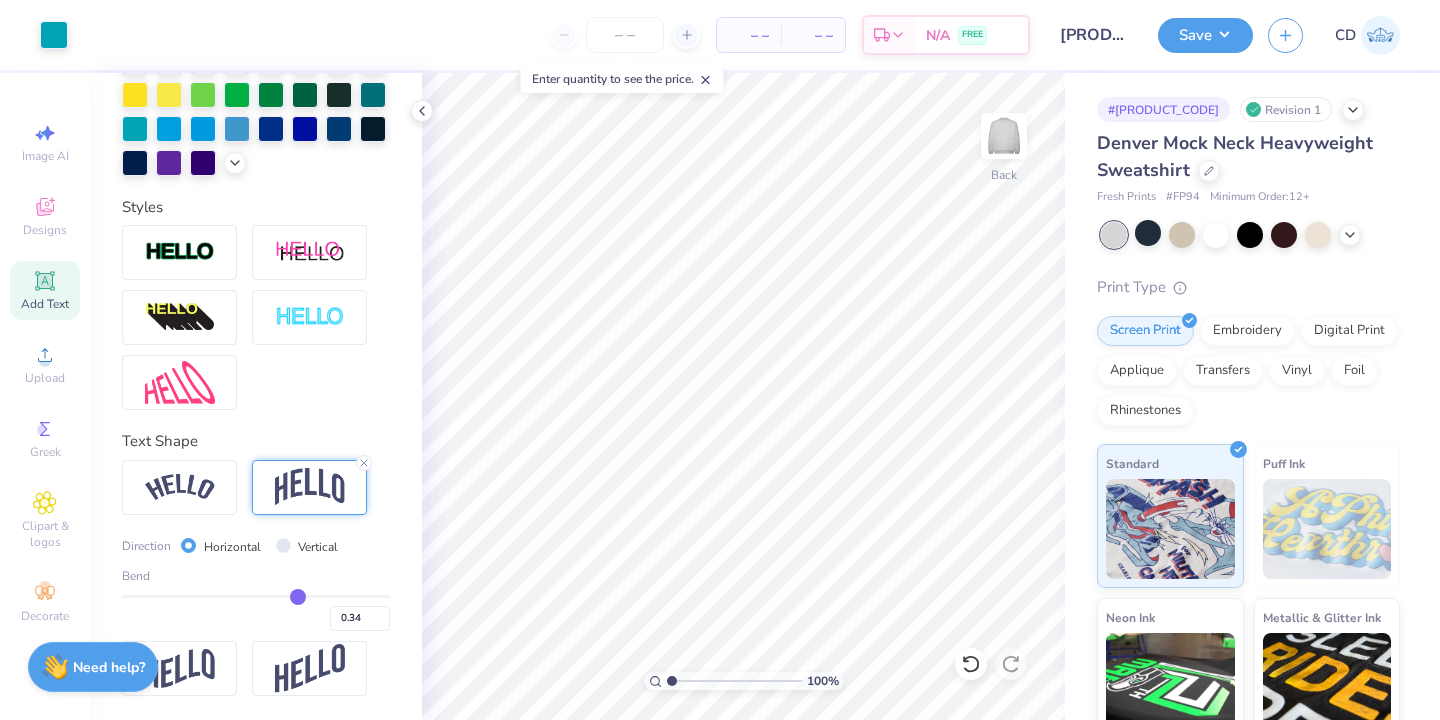 type on "0.33" 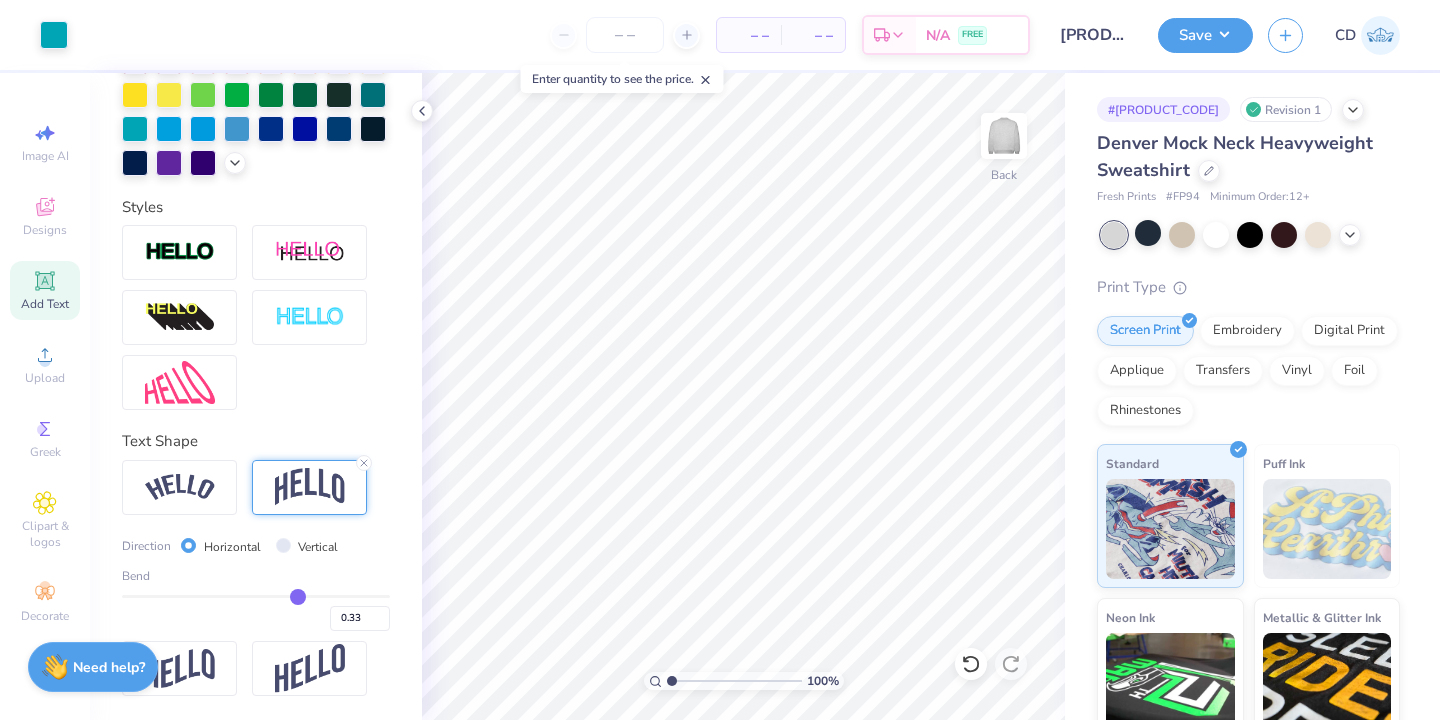 type on "0.31" 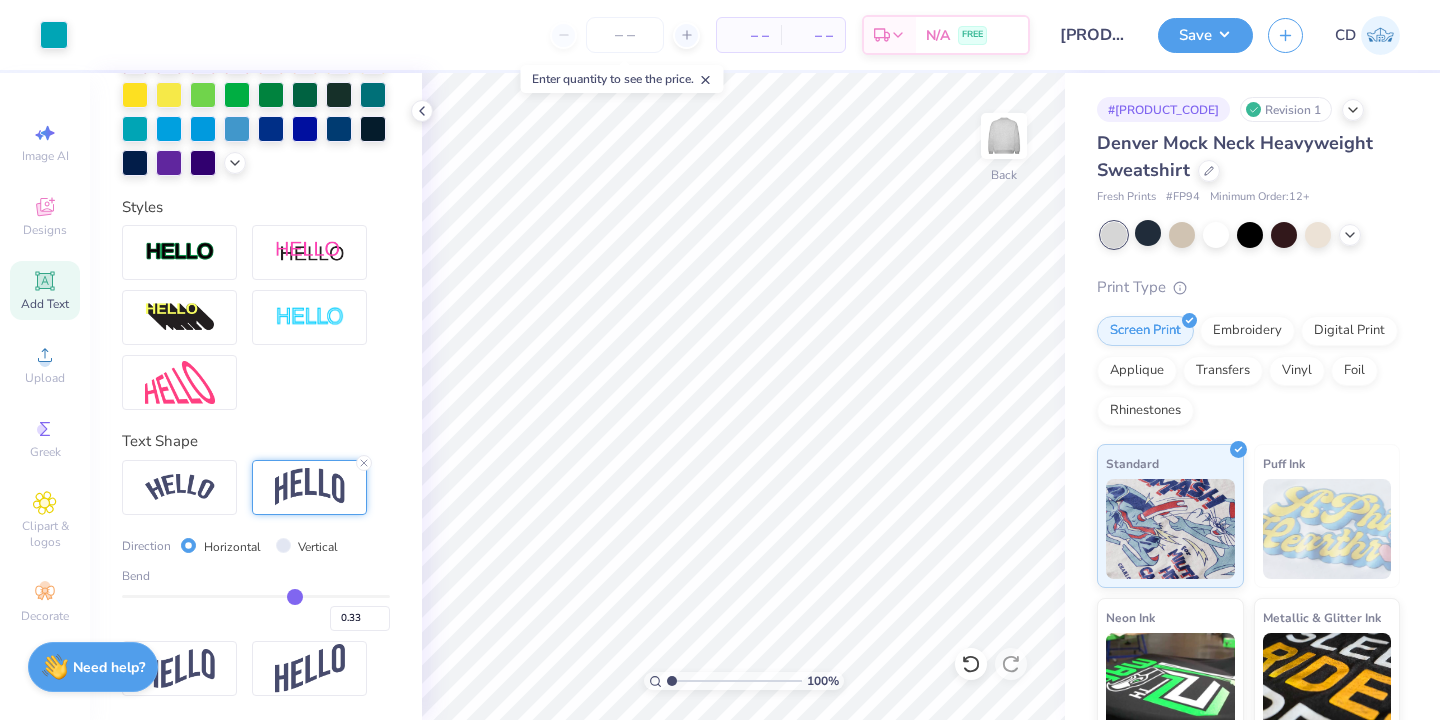 type on "0.31" 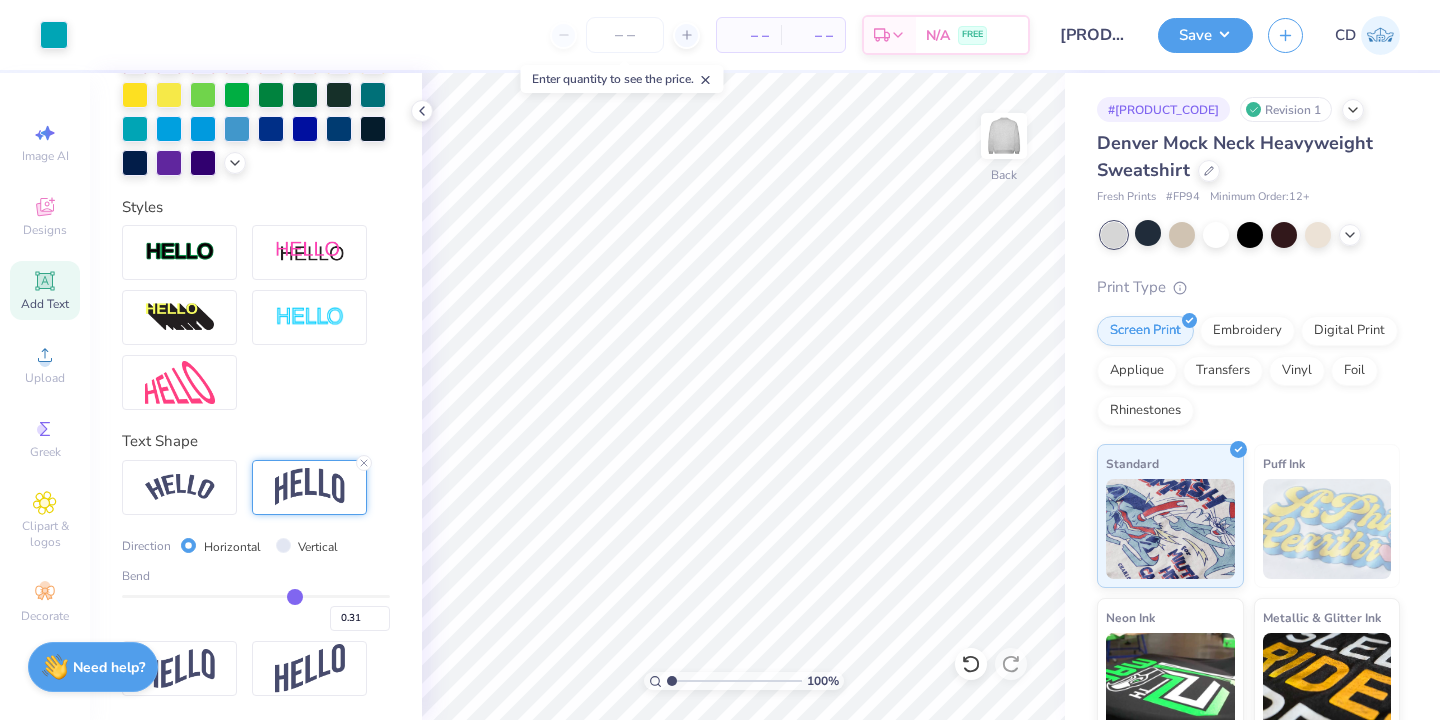 type on "0.29" 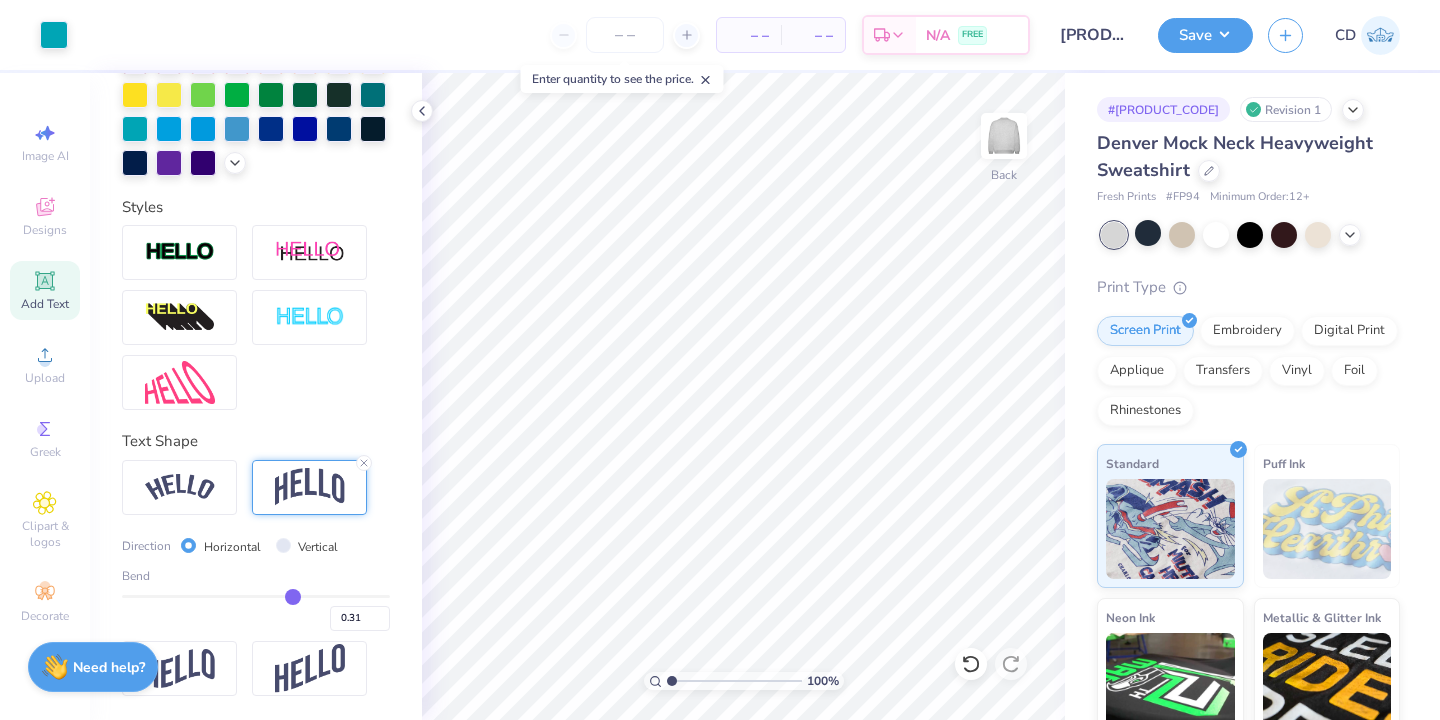 type on "0.29" 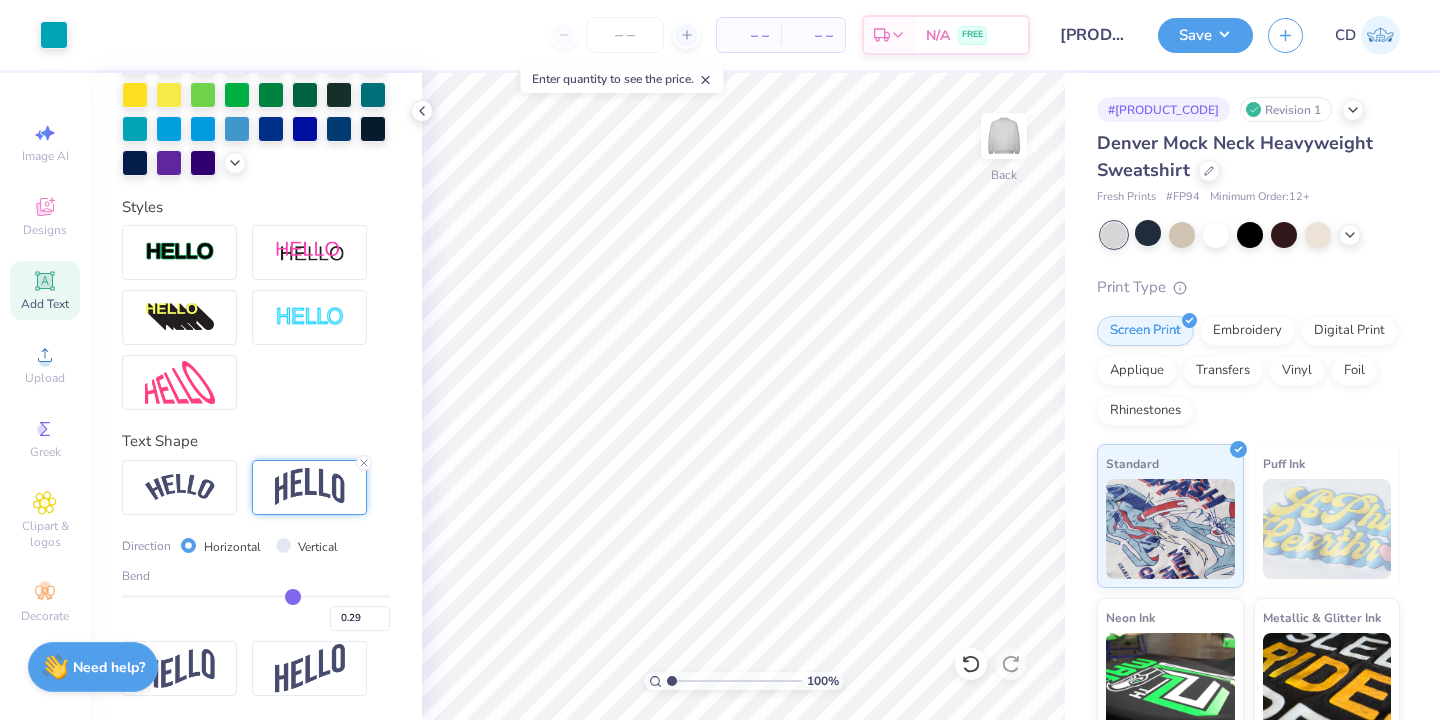type on "0.28" 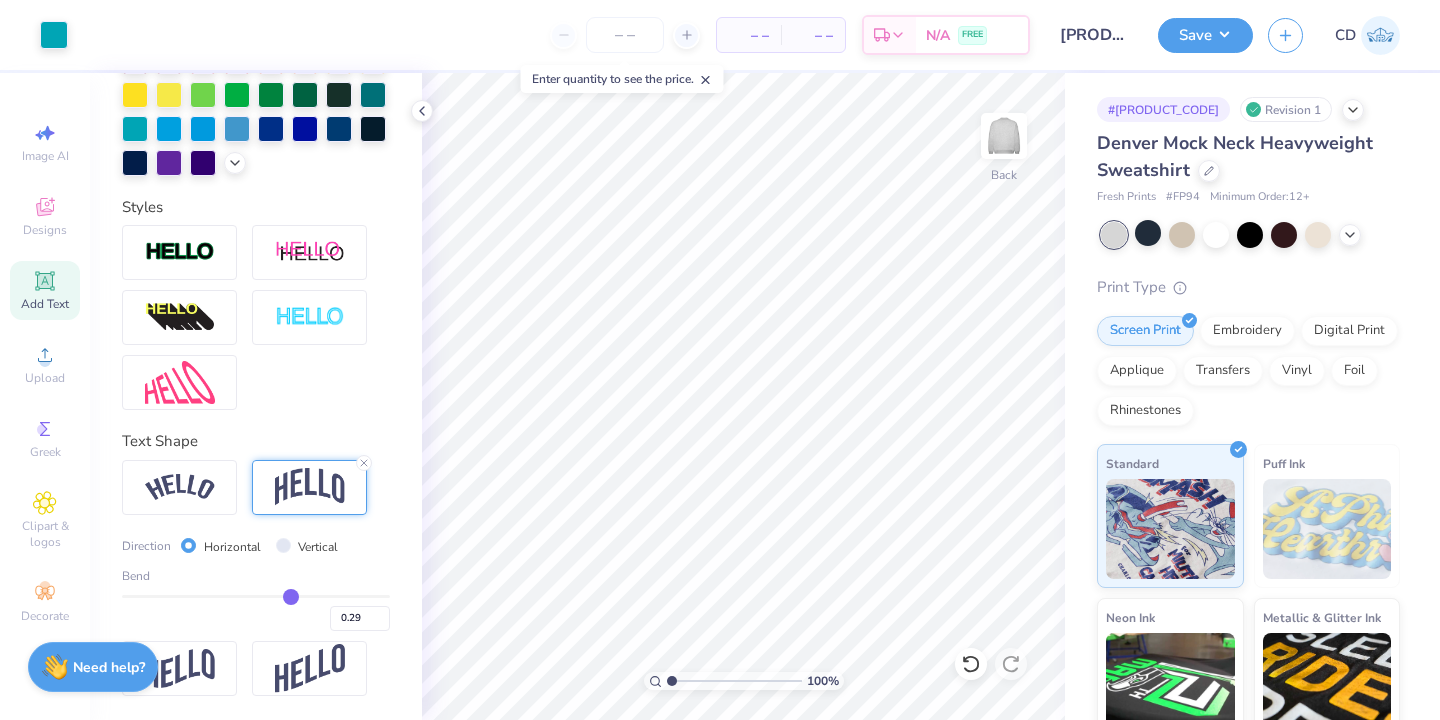 type on "0.28" 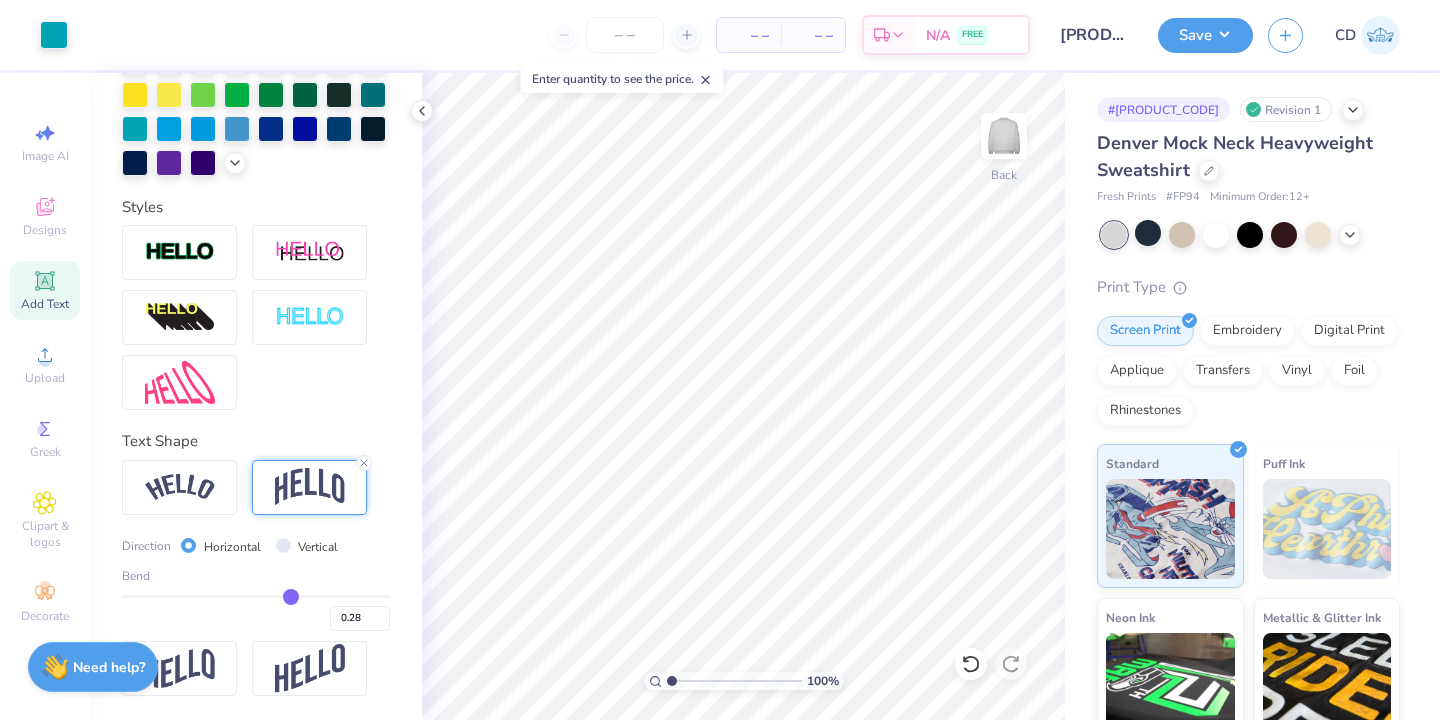 type on "0.27" 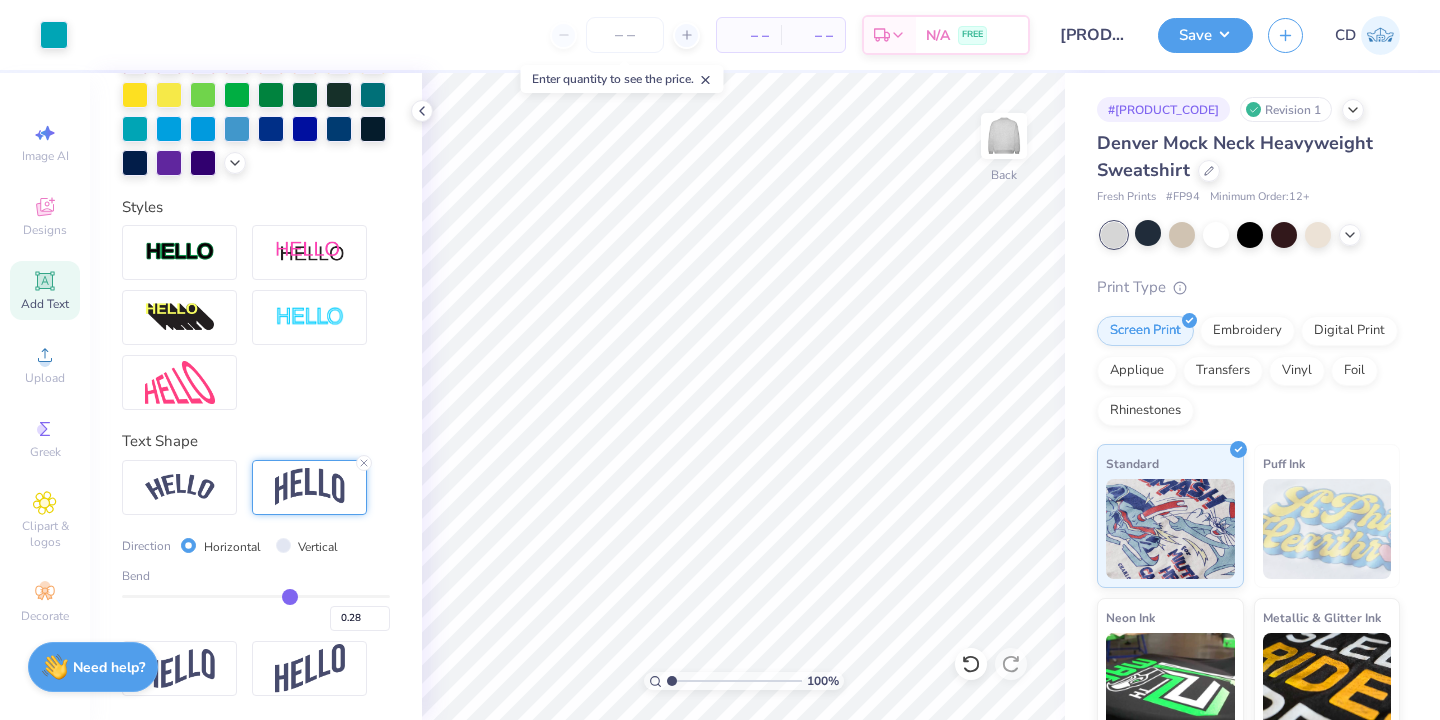 type on "0.27" 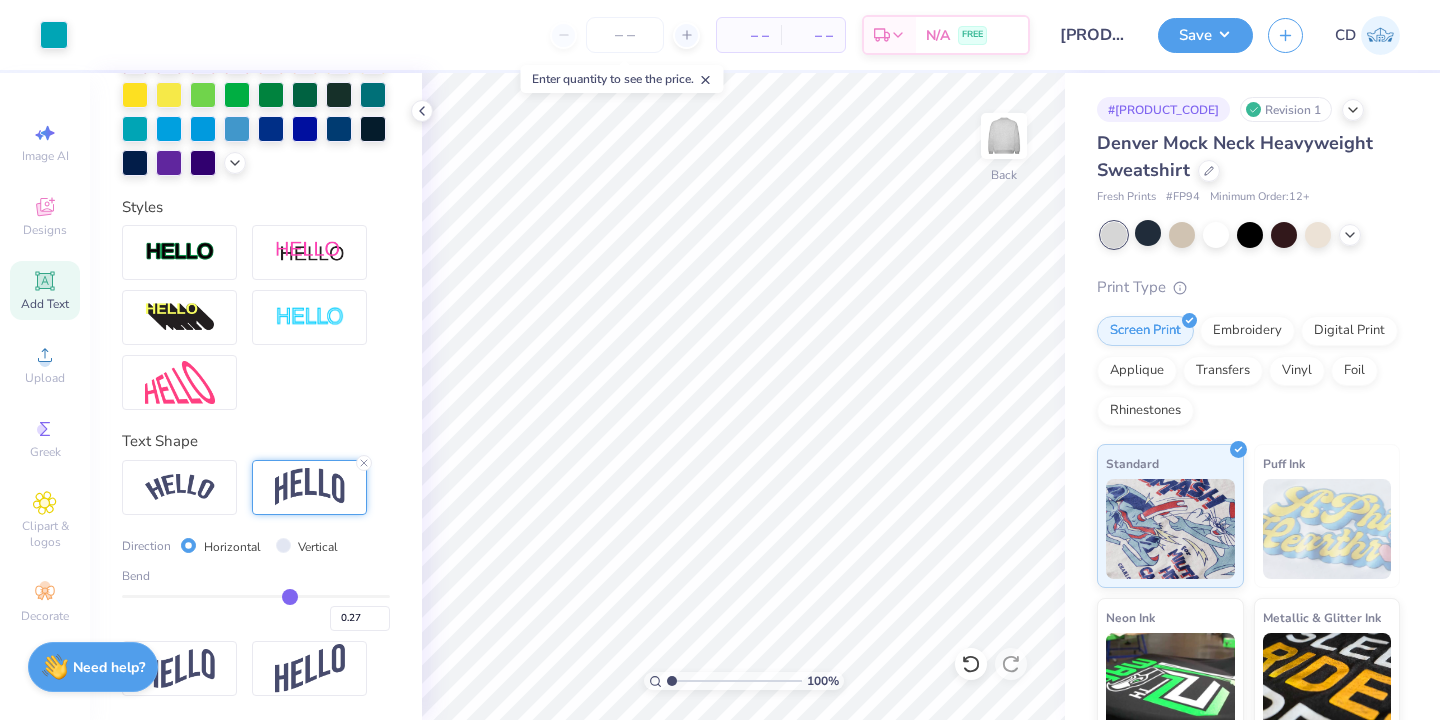 type on "0.26" 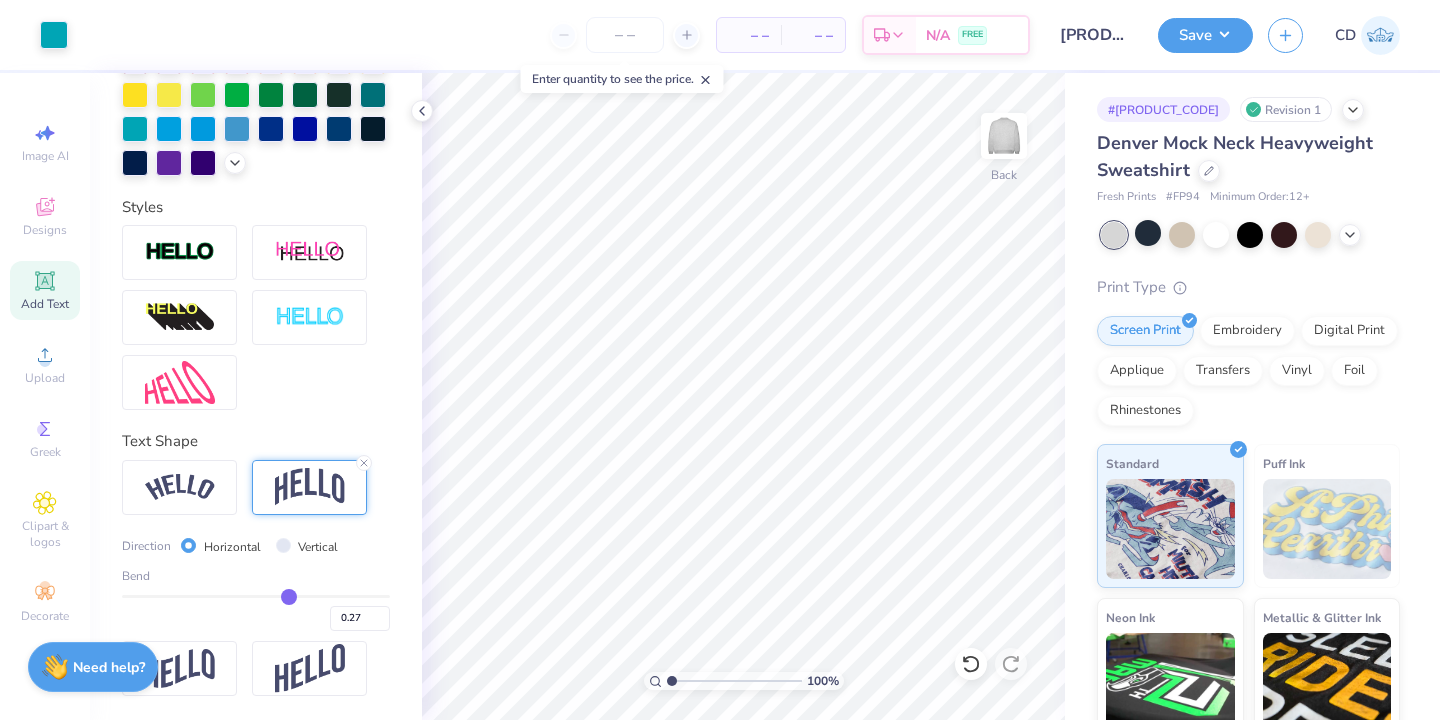 type on "0.26" 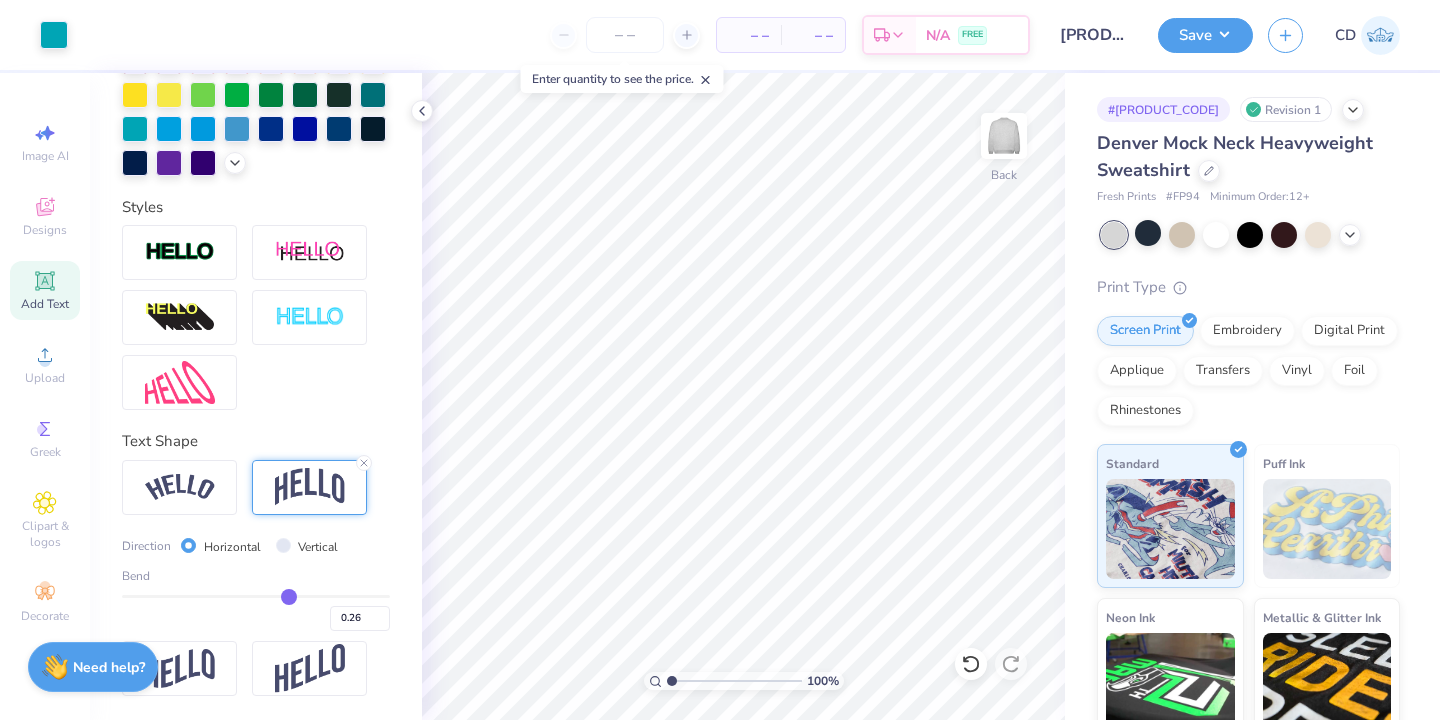 type on "0.25" 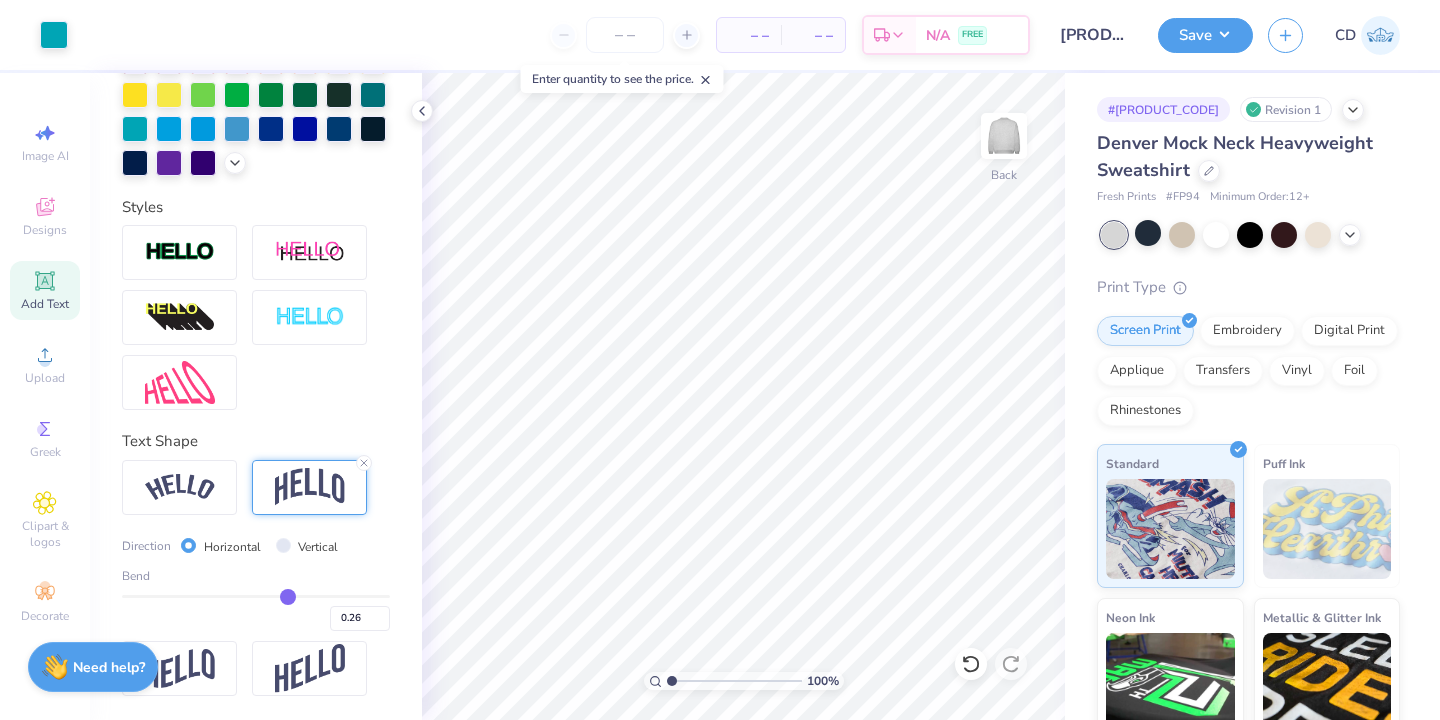 type on "0.25" 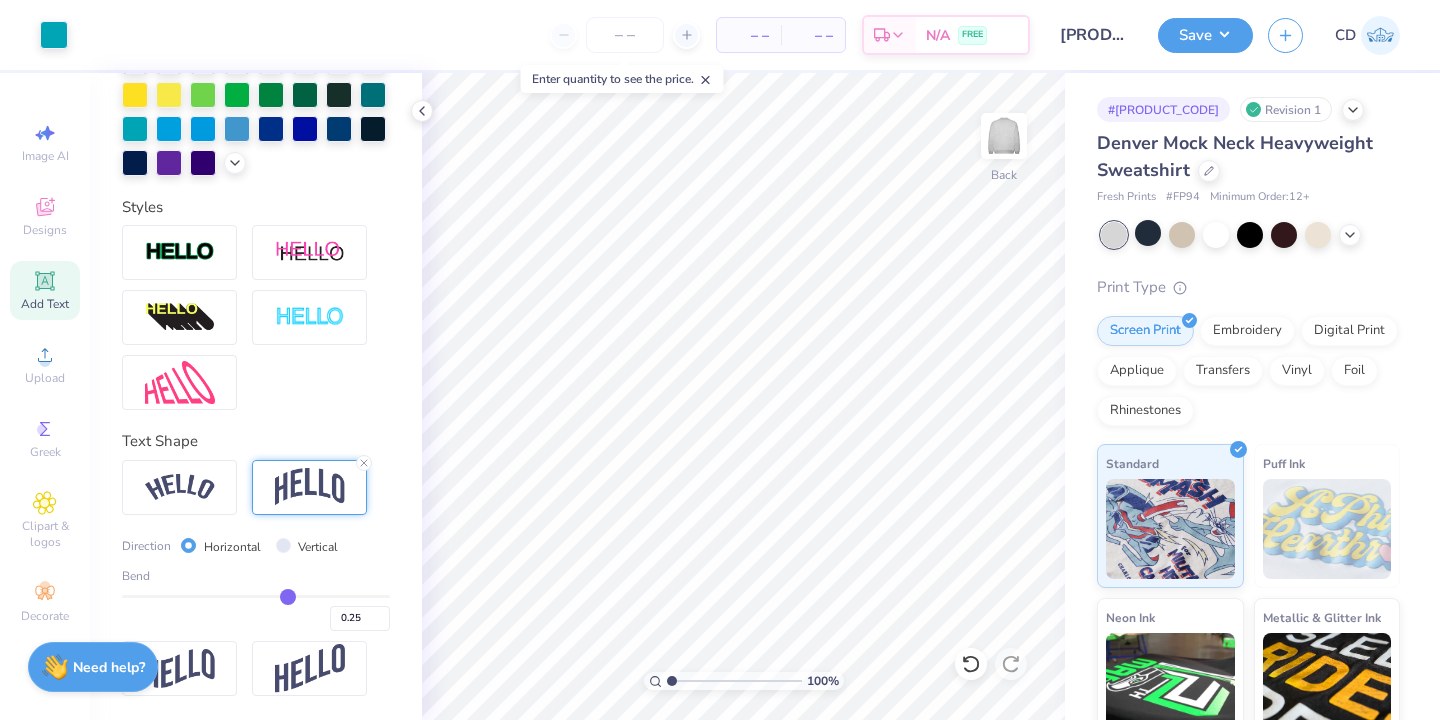 type on "0.24" 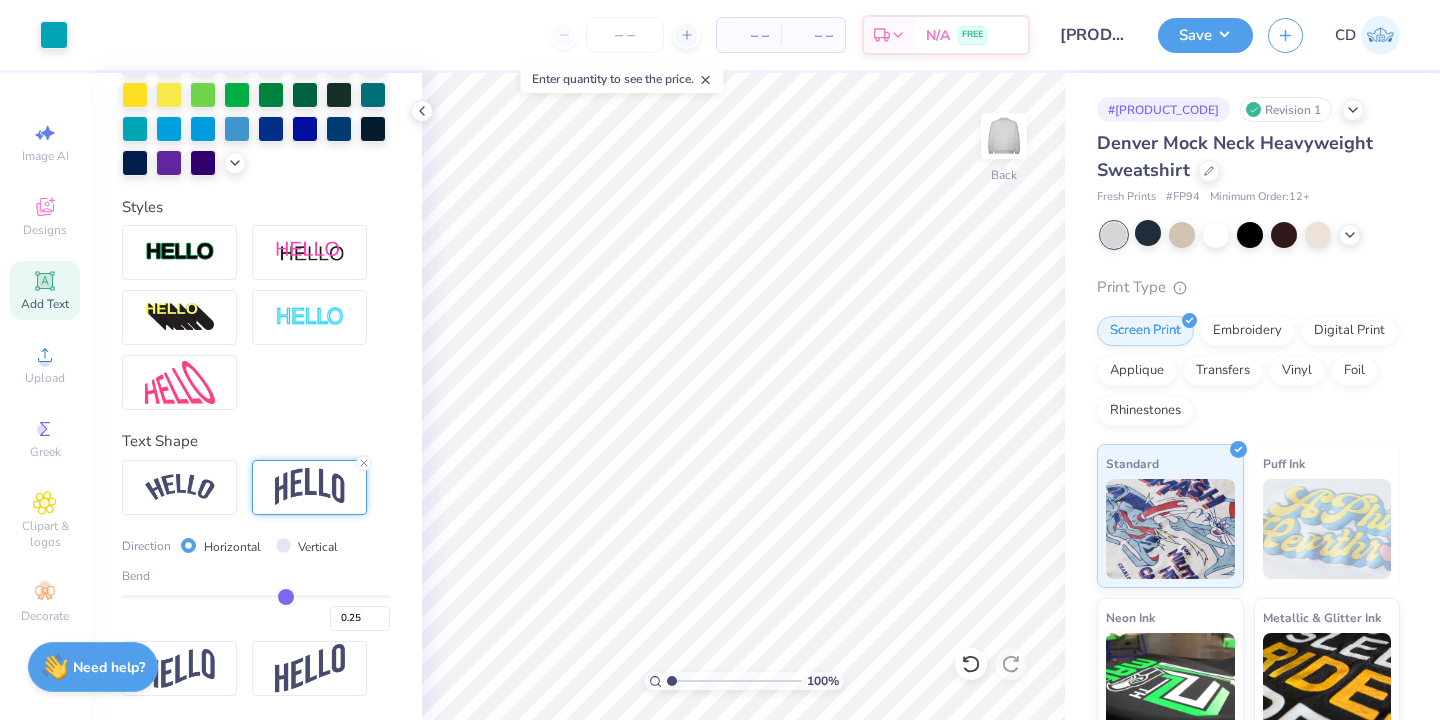type on "0.24" 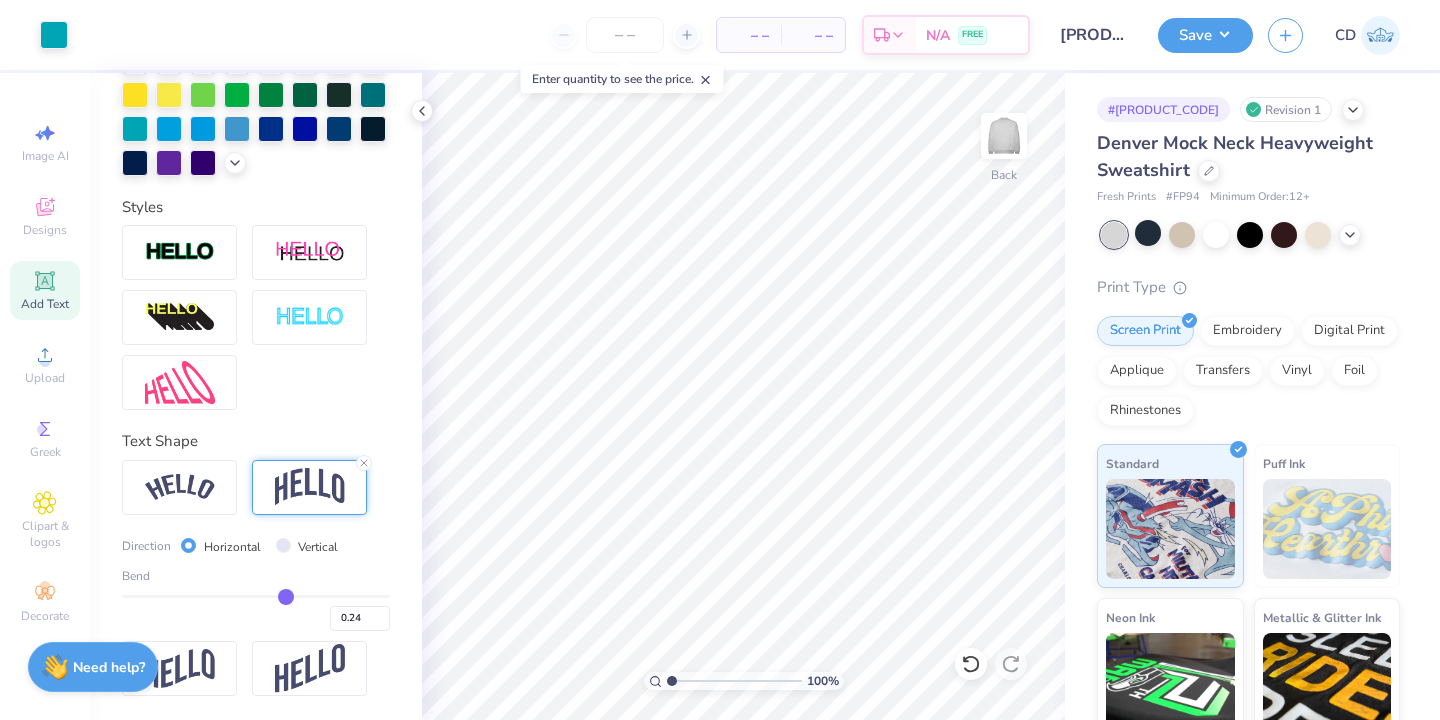 type on "0.23" 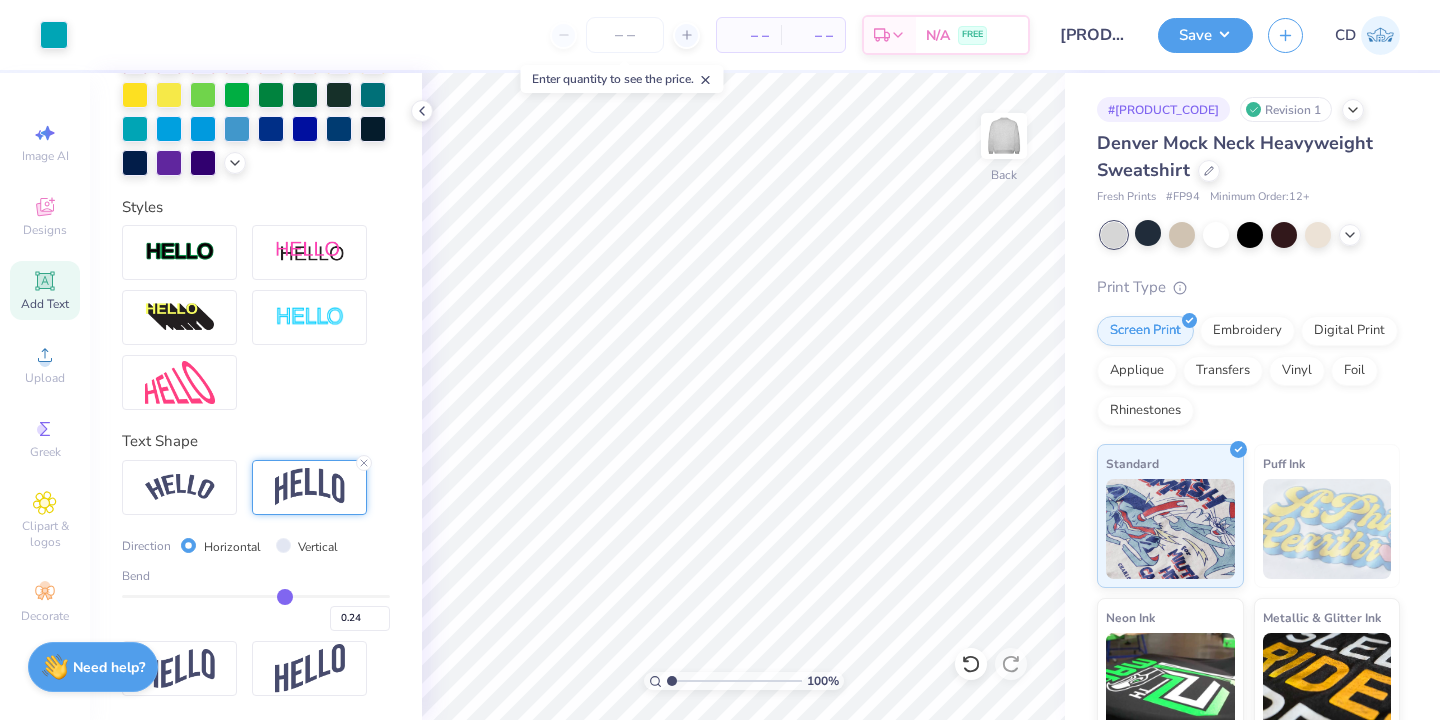 type on "0.23" 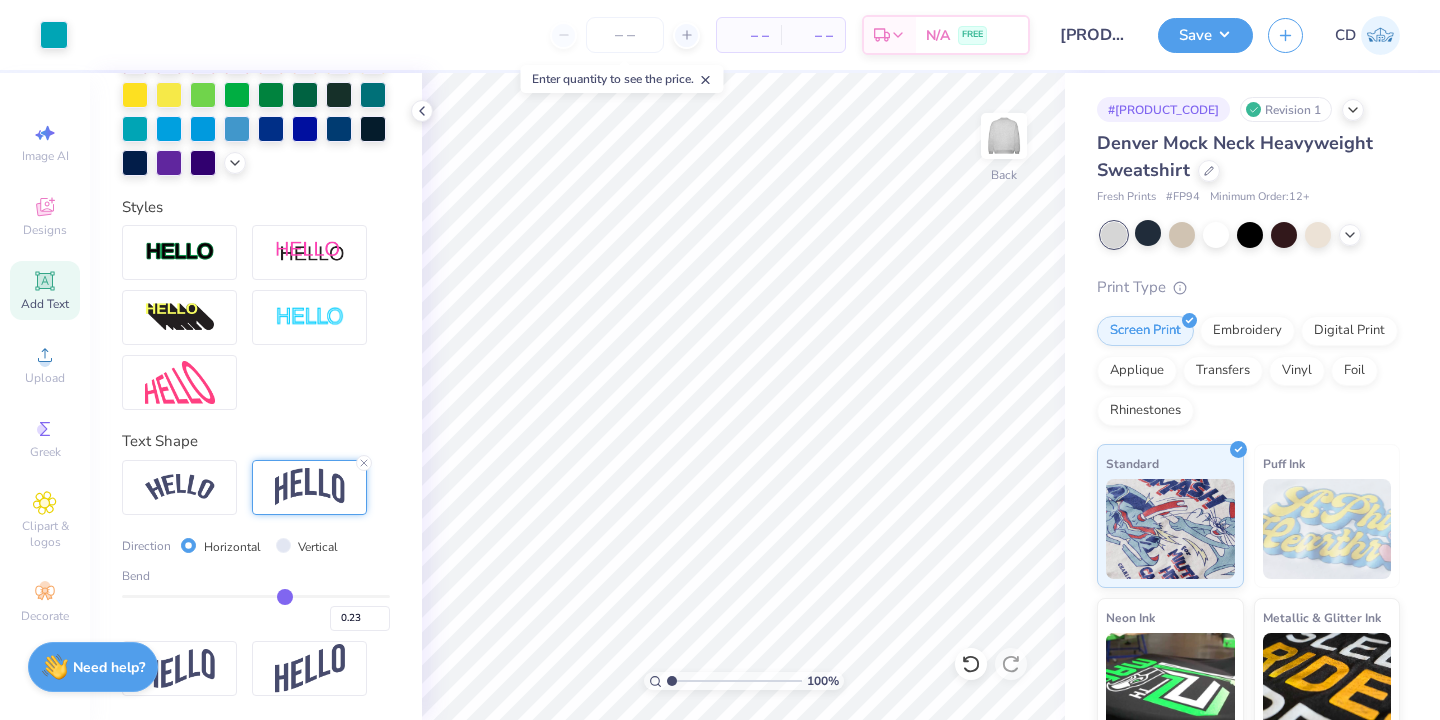 drag, startPoint x: 317, startPoint y: 593, endPoint x: 285, endPoint y: 600, distance: 32.75668 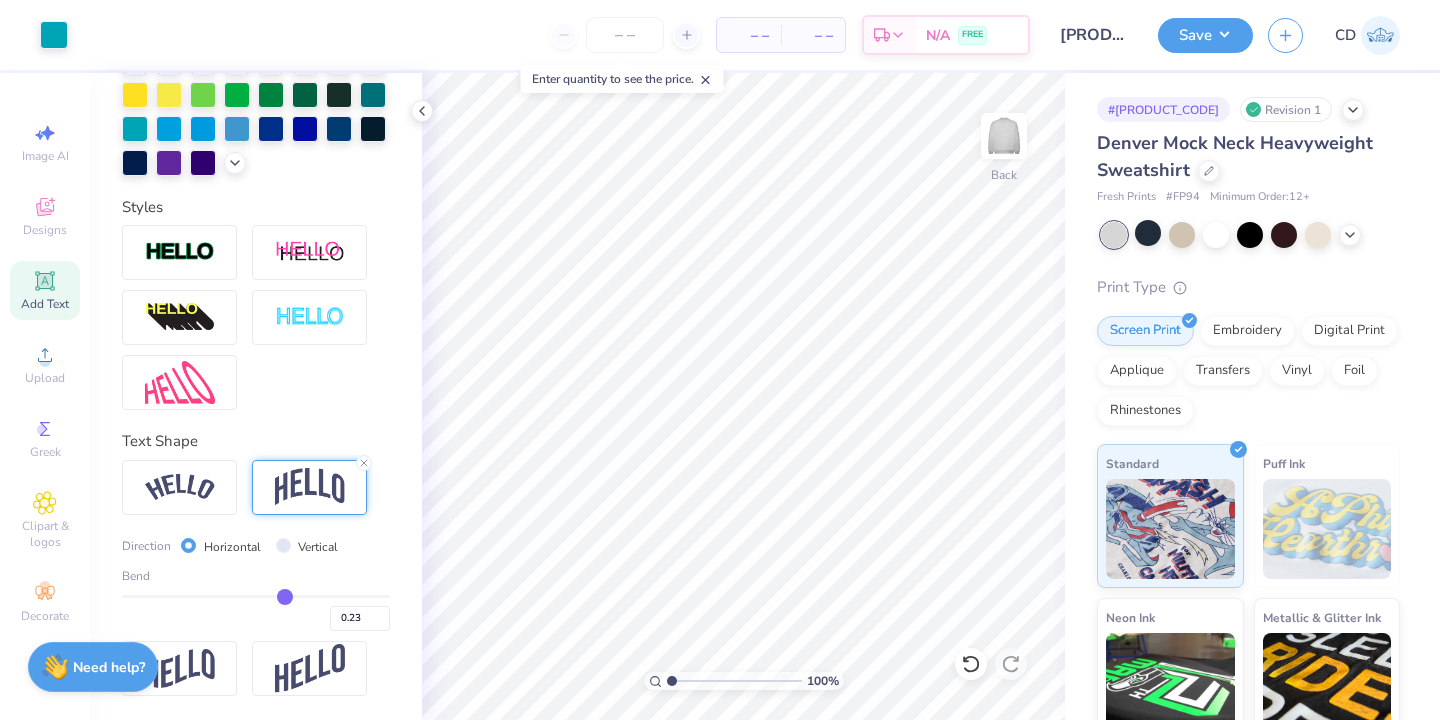 type on "0.24" 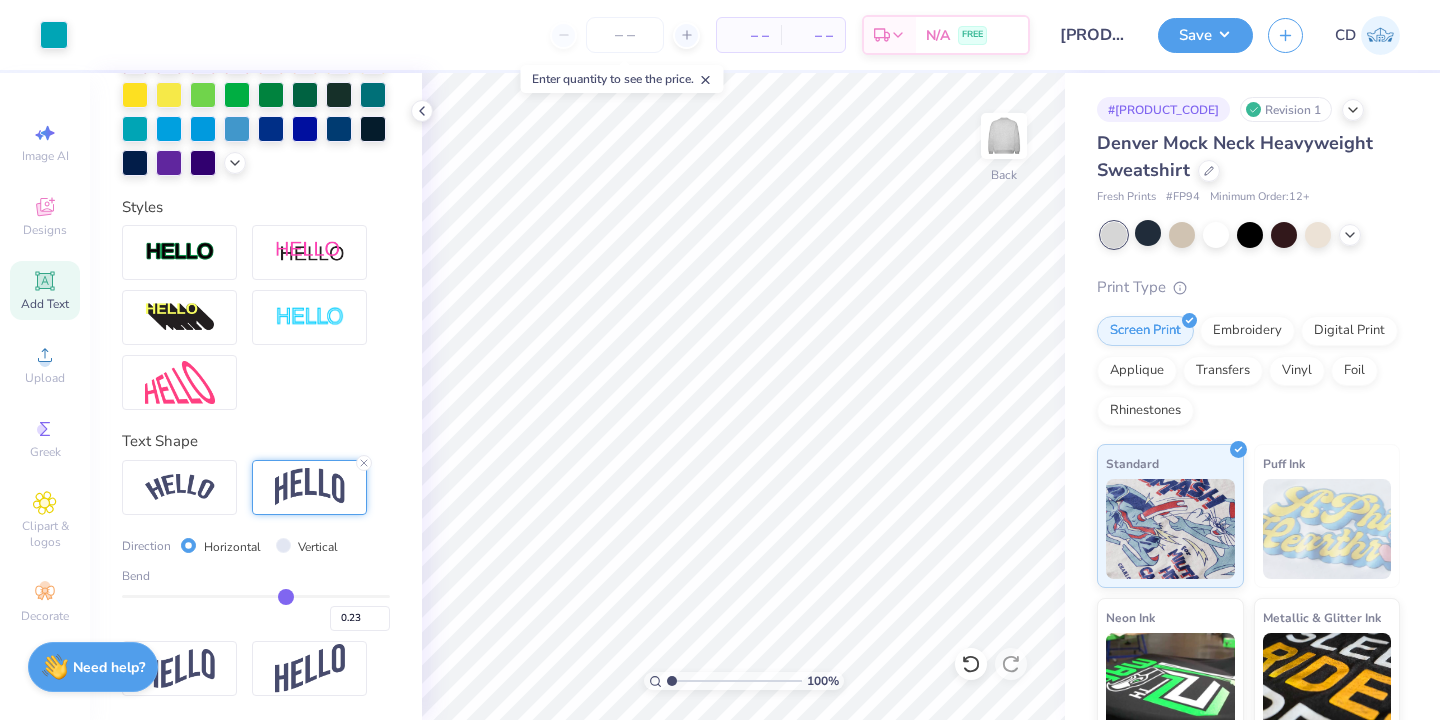 type on "0.24" 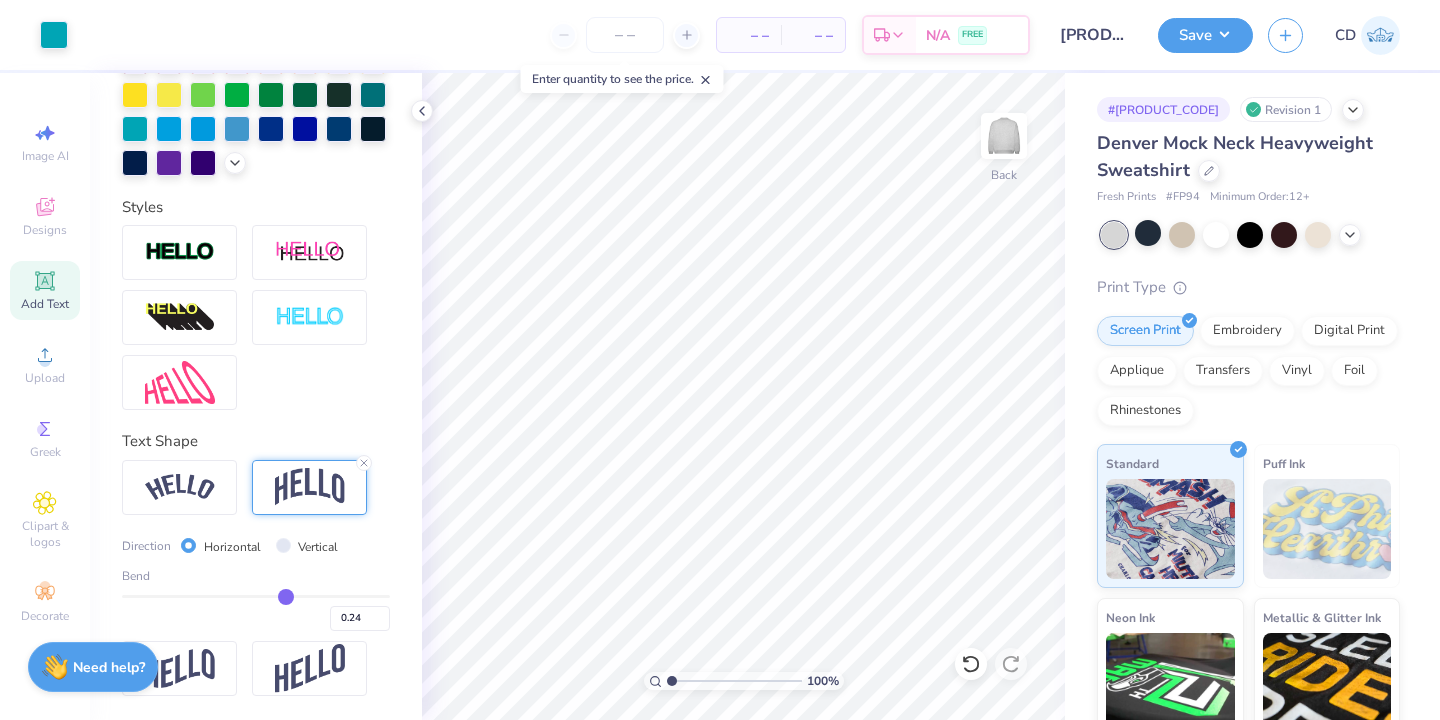 type on "0.25" 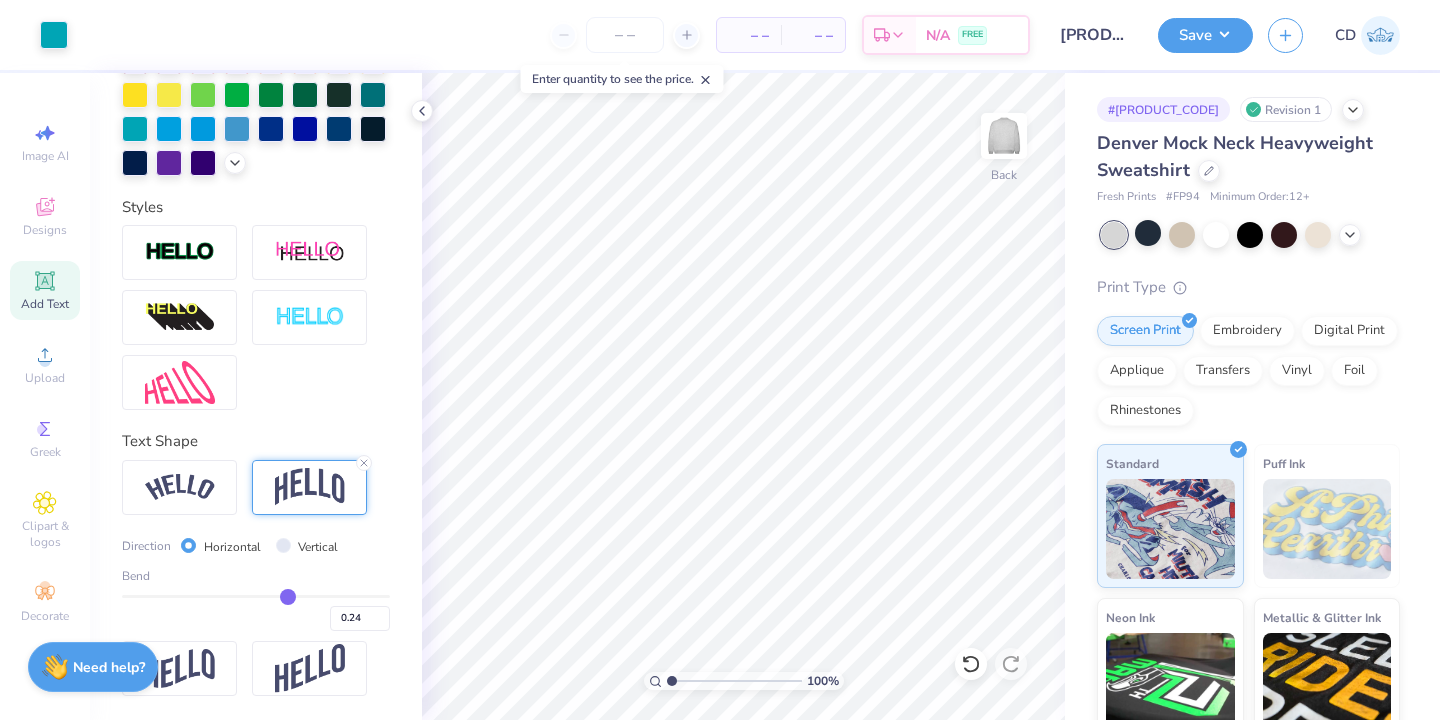 type on "0.25" 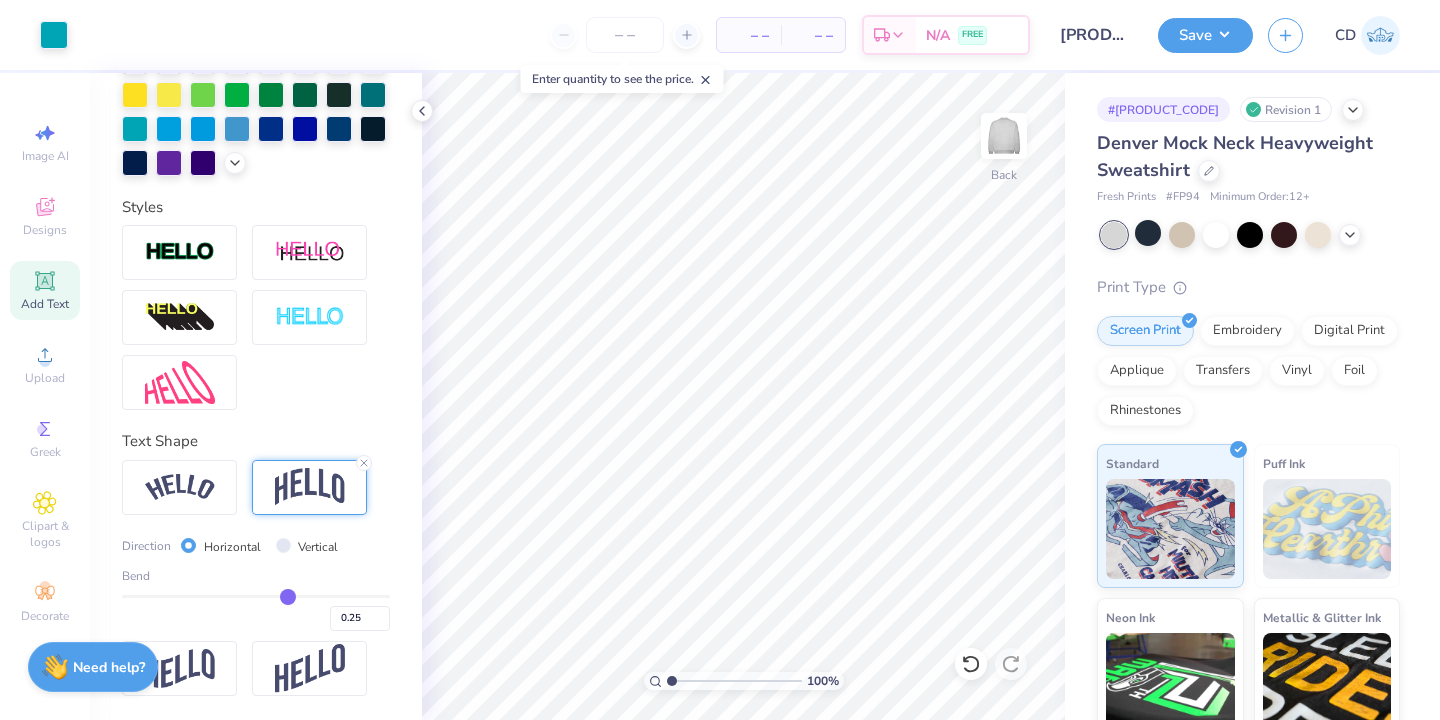 type on "0.26" 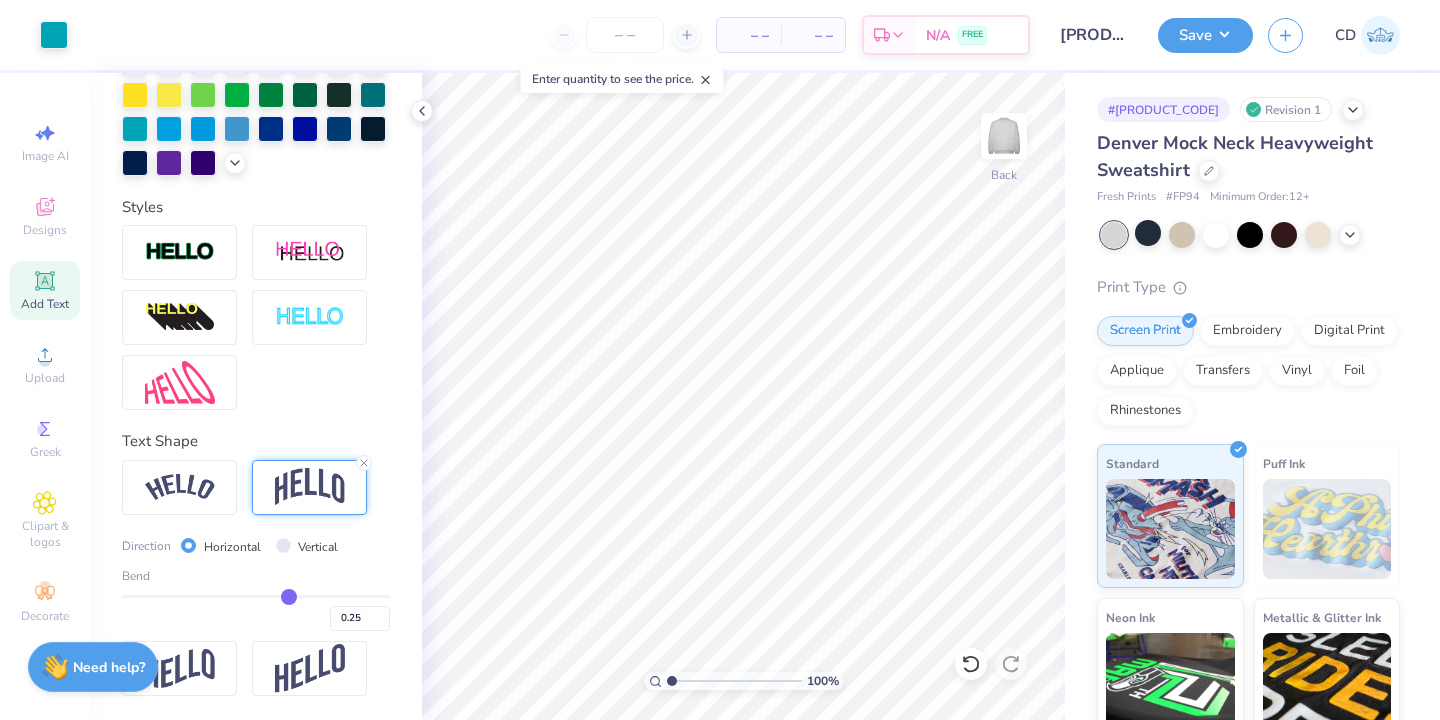 type on "0.26" 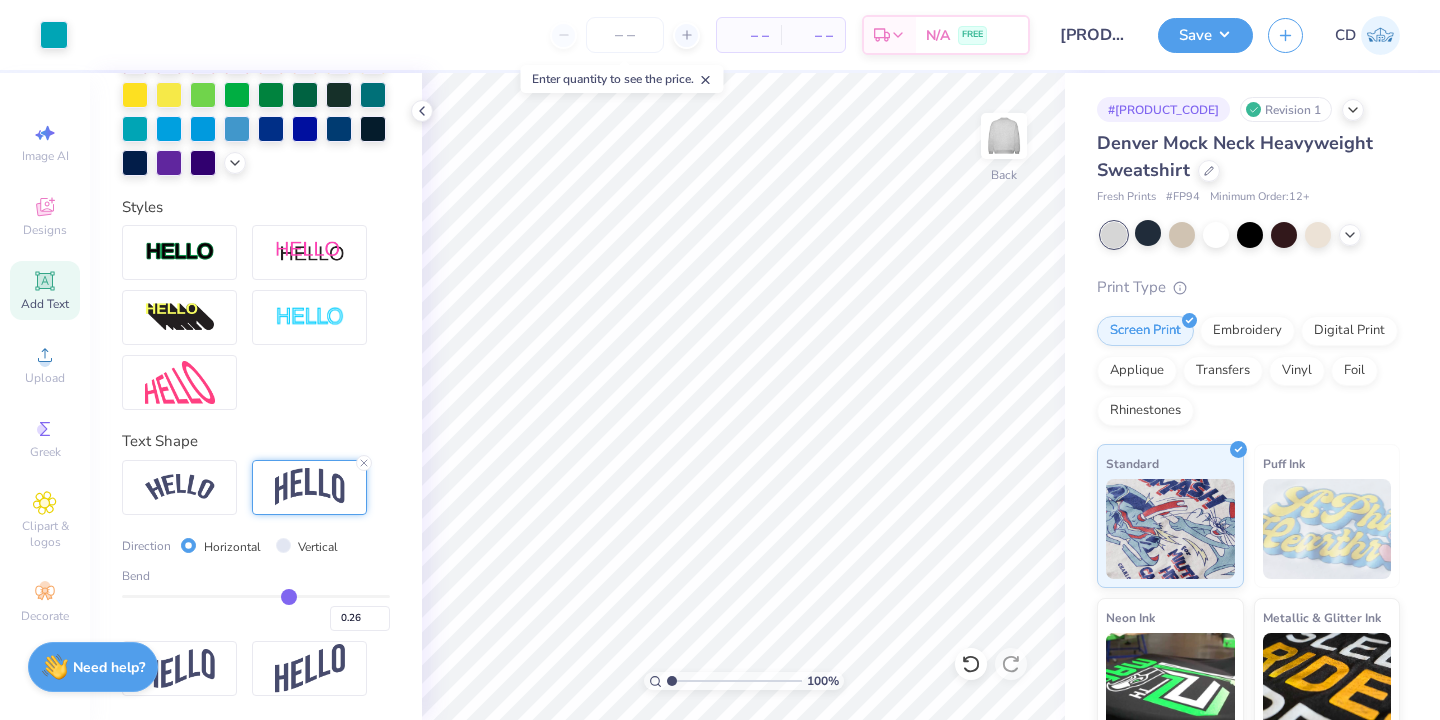 type on "0.27" 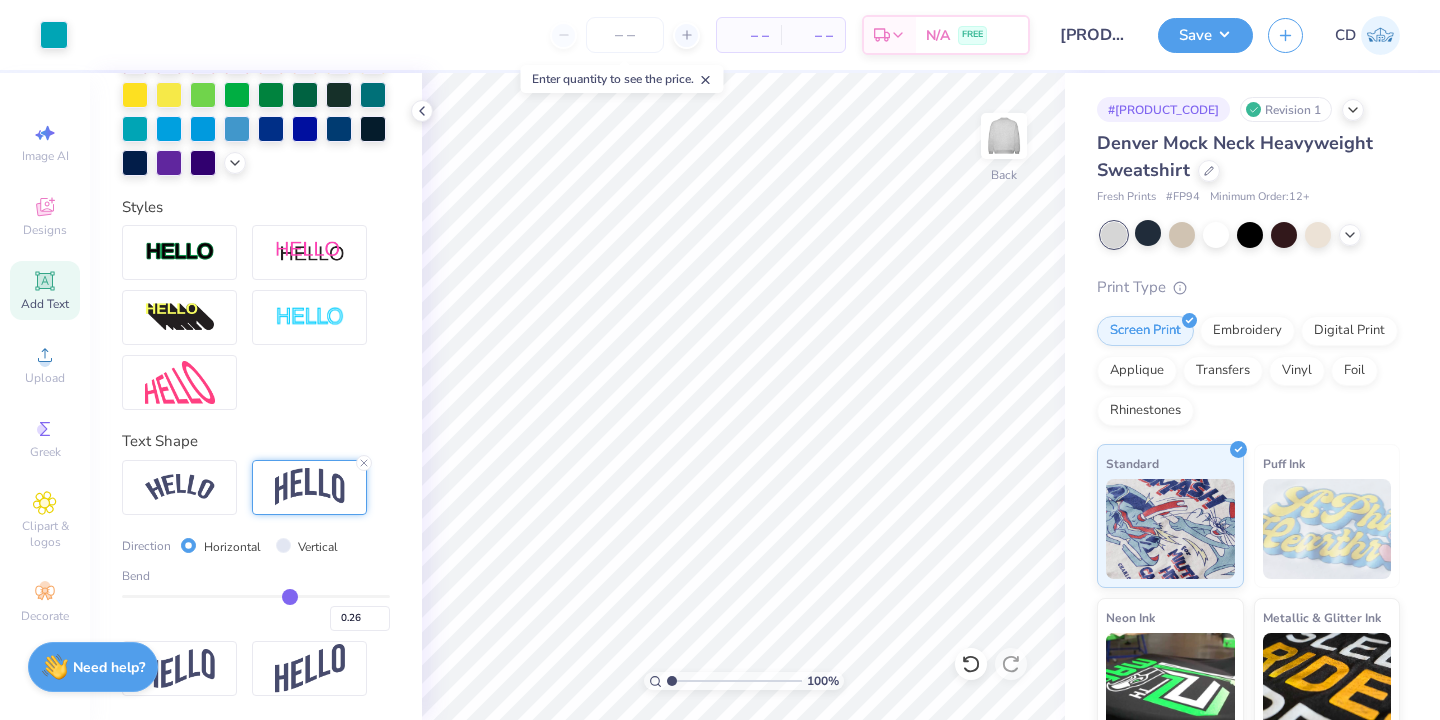 type on "0.27" 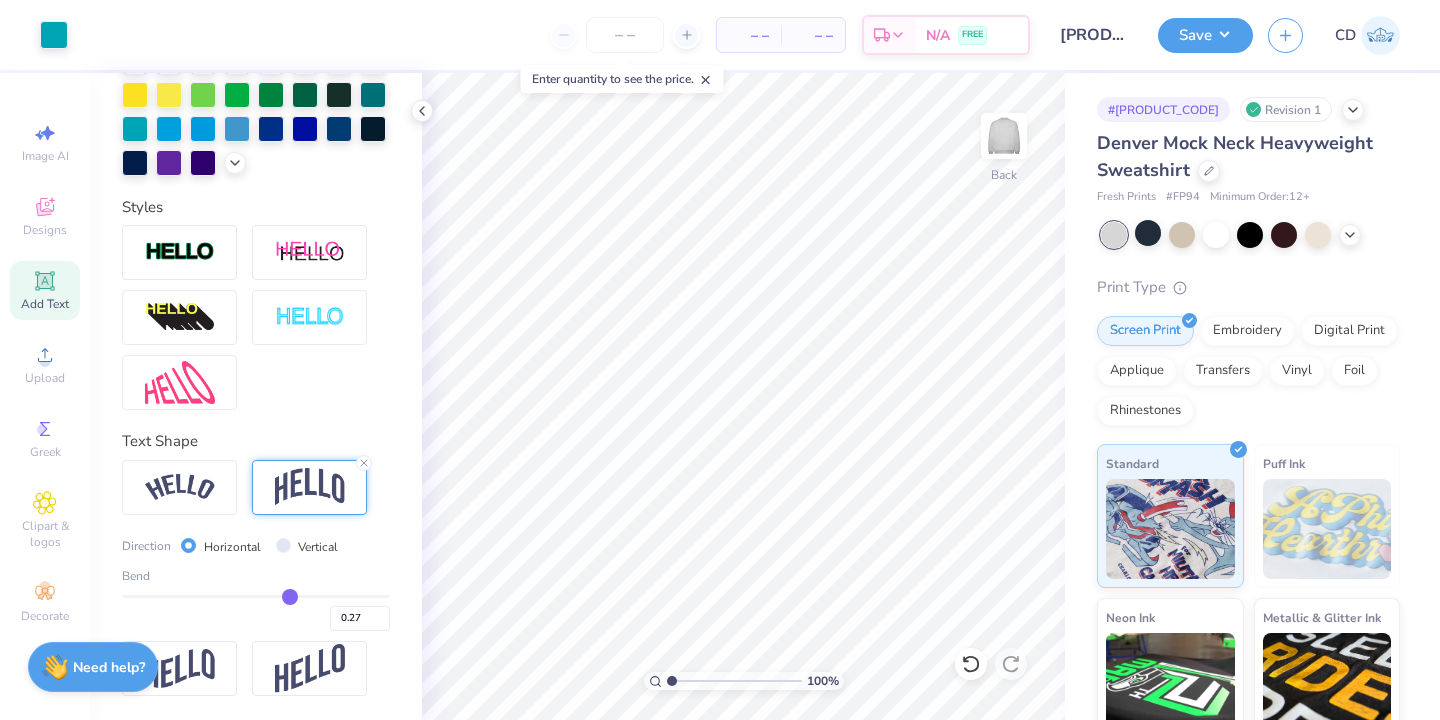 type on "0.28" 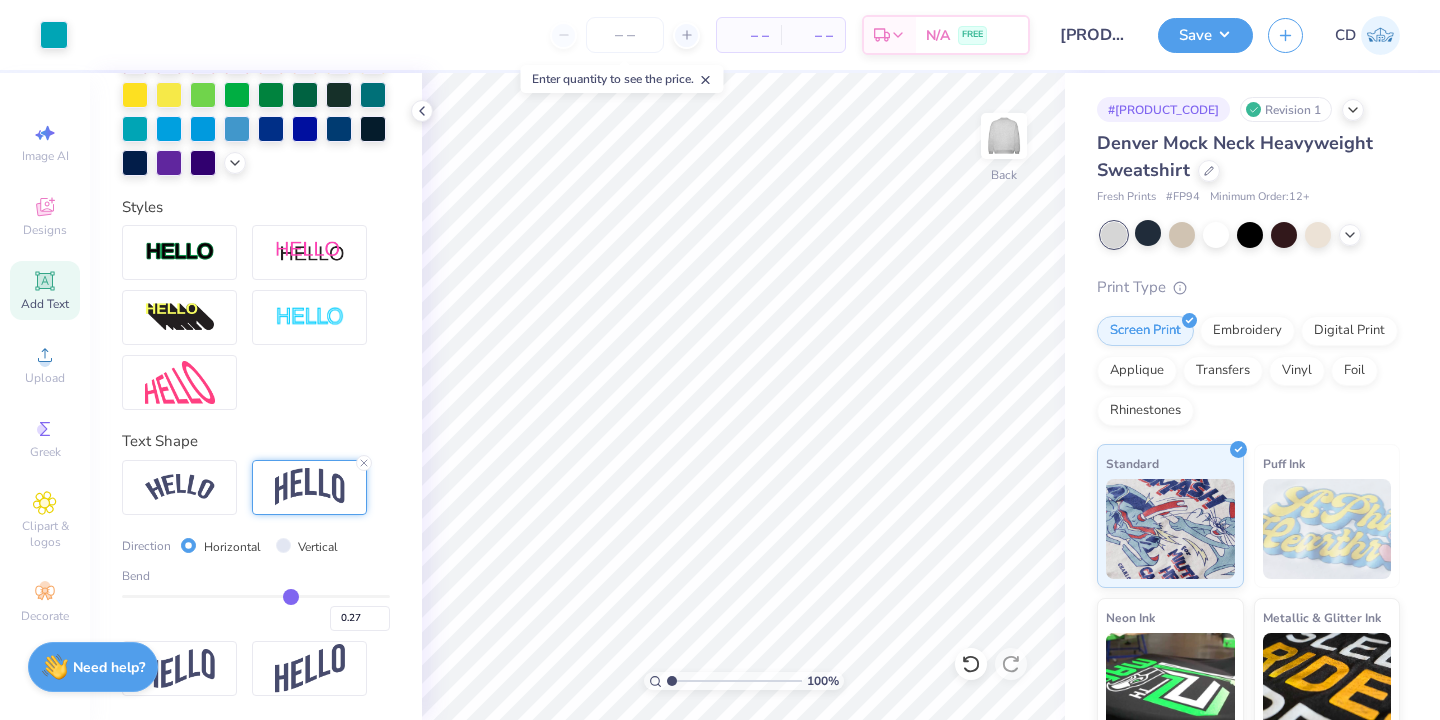 type on "0.28" 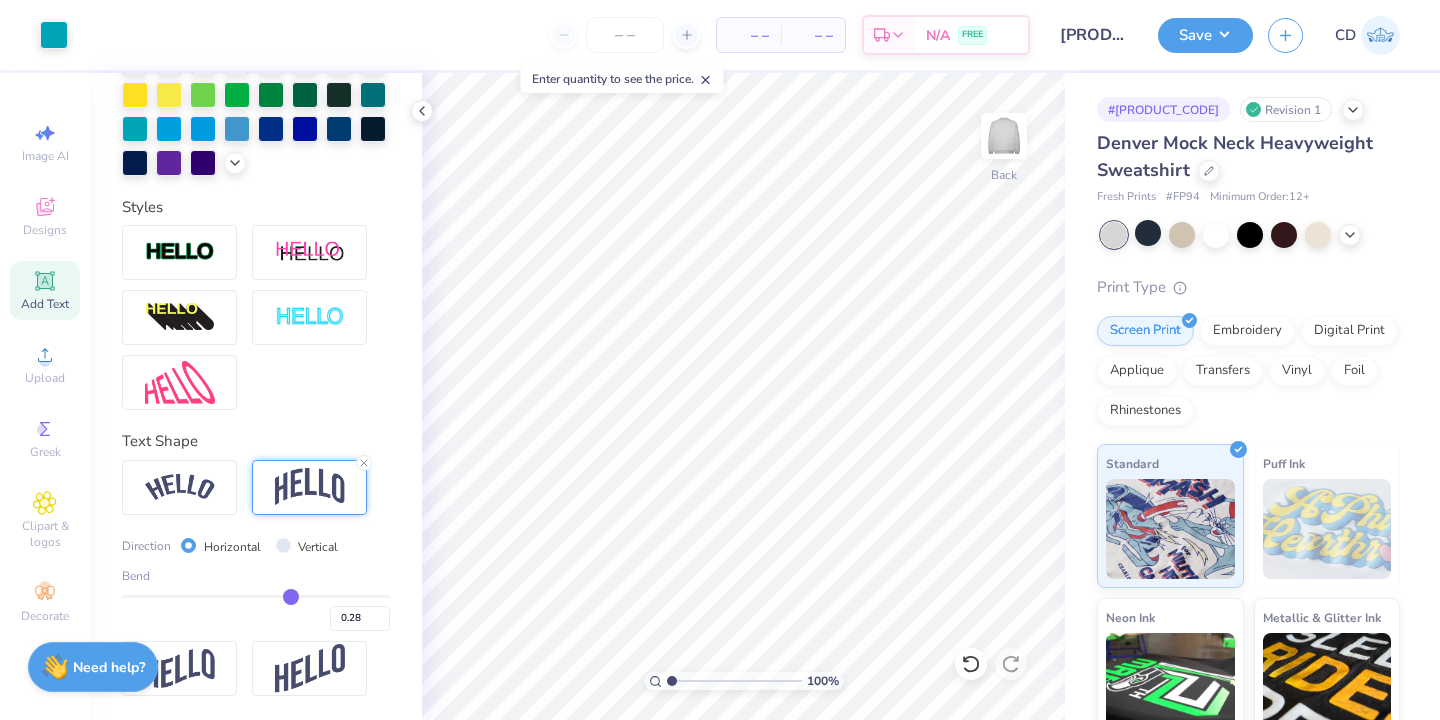 type on "0.29" 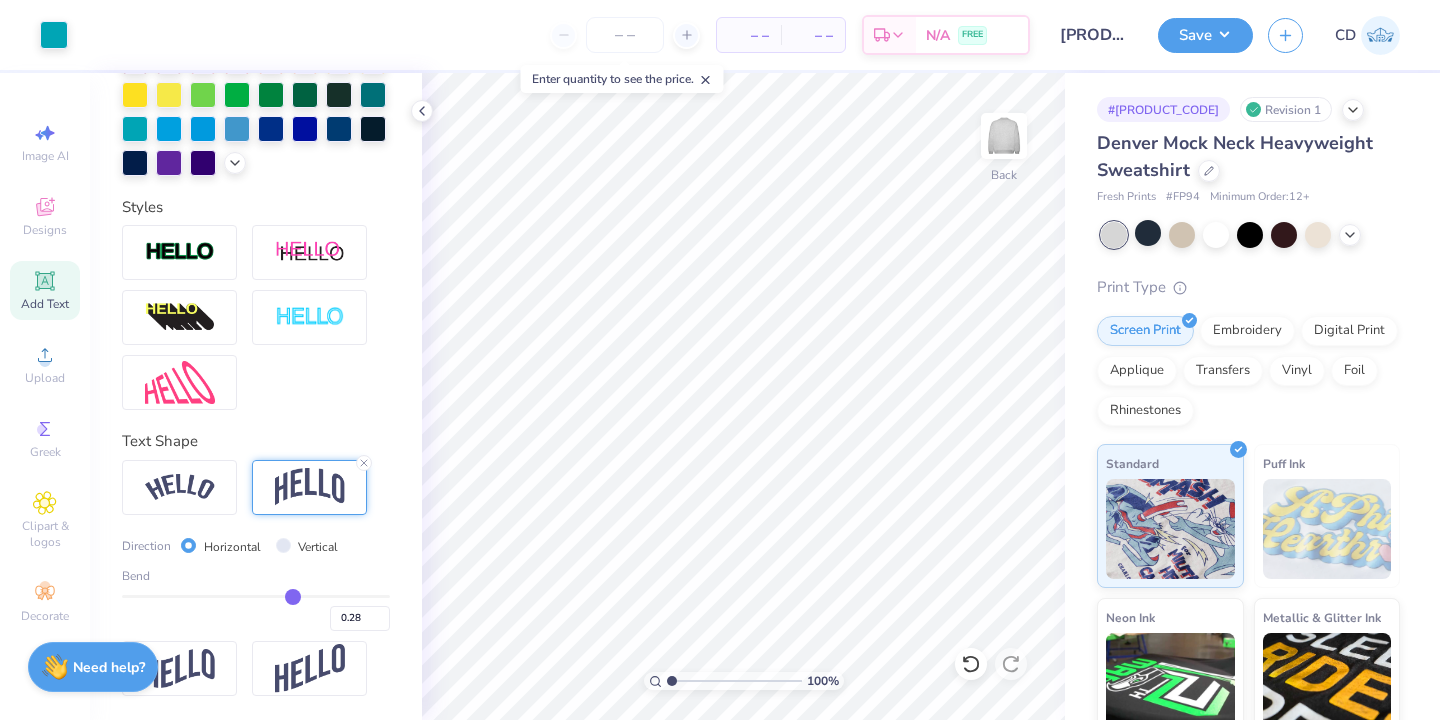 type on "0.29" 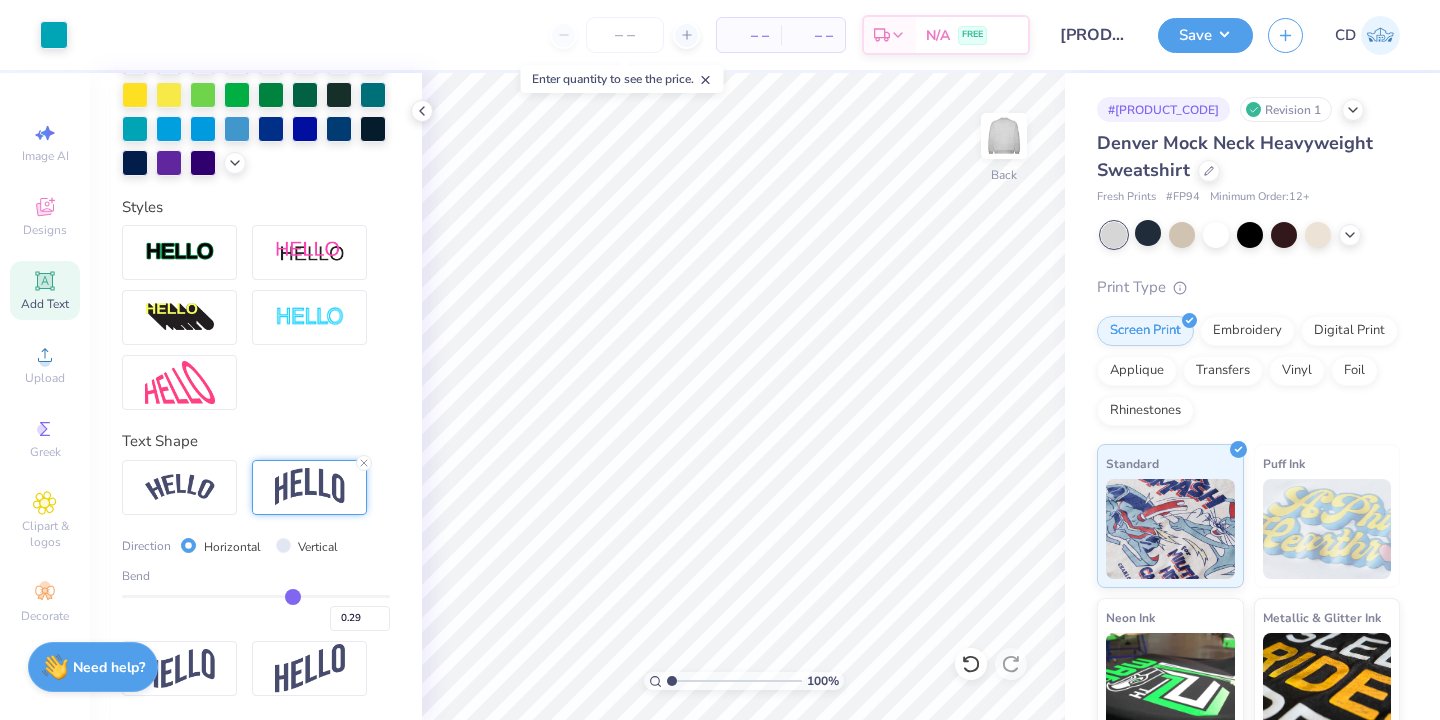 type on "0.3" 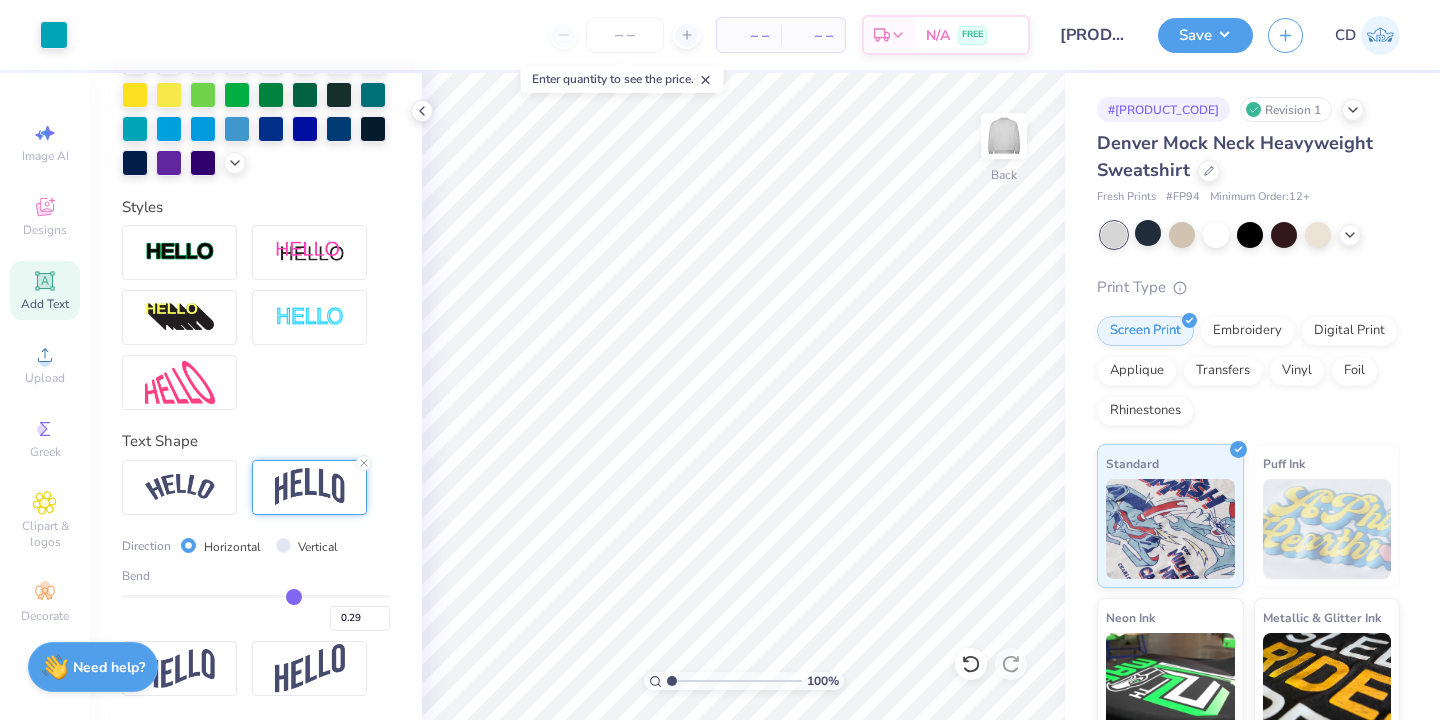 type on "0.30" 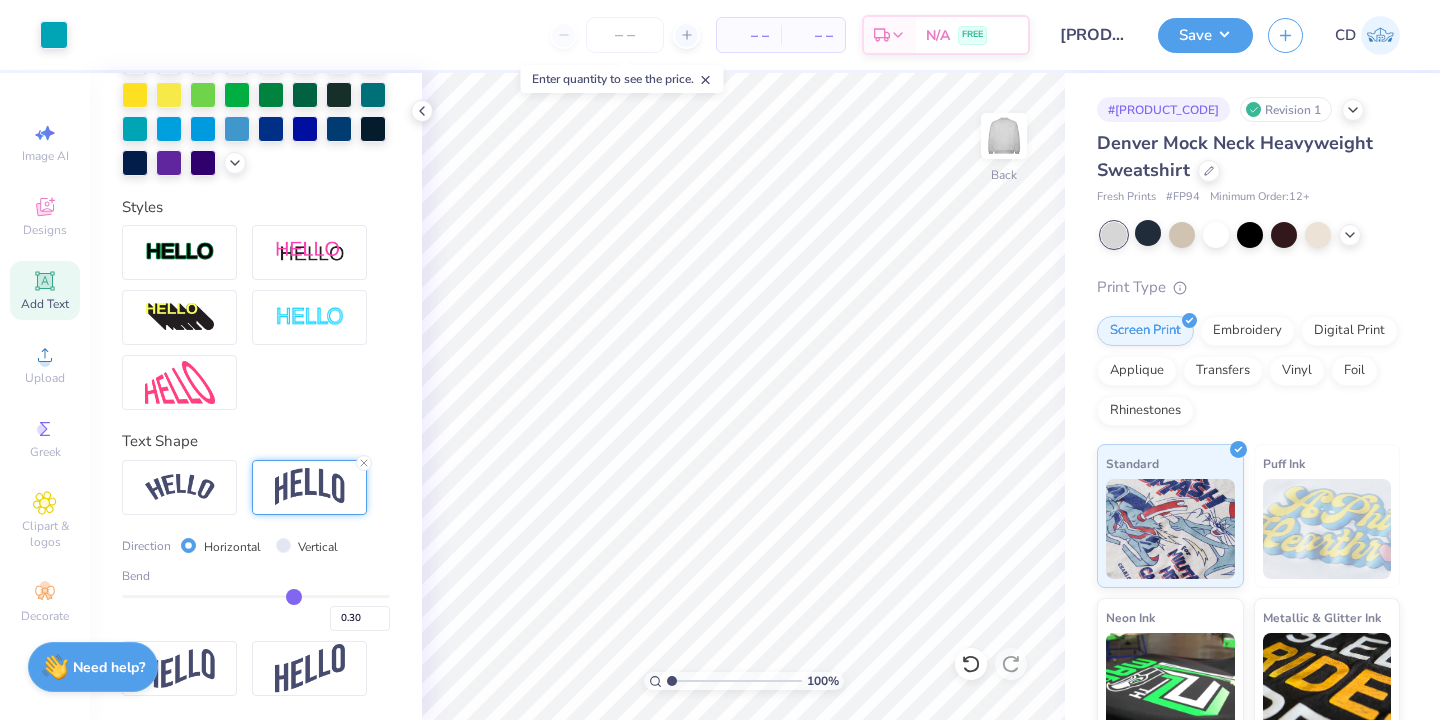 type on "0.31" 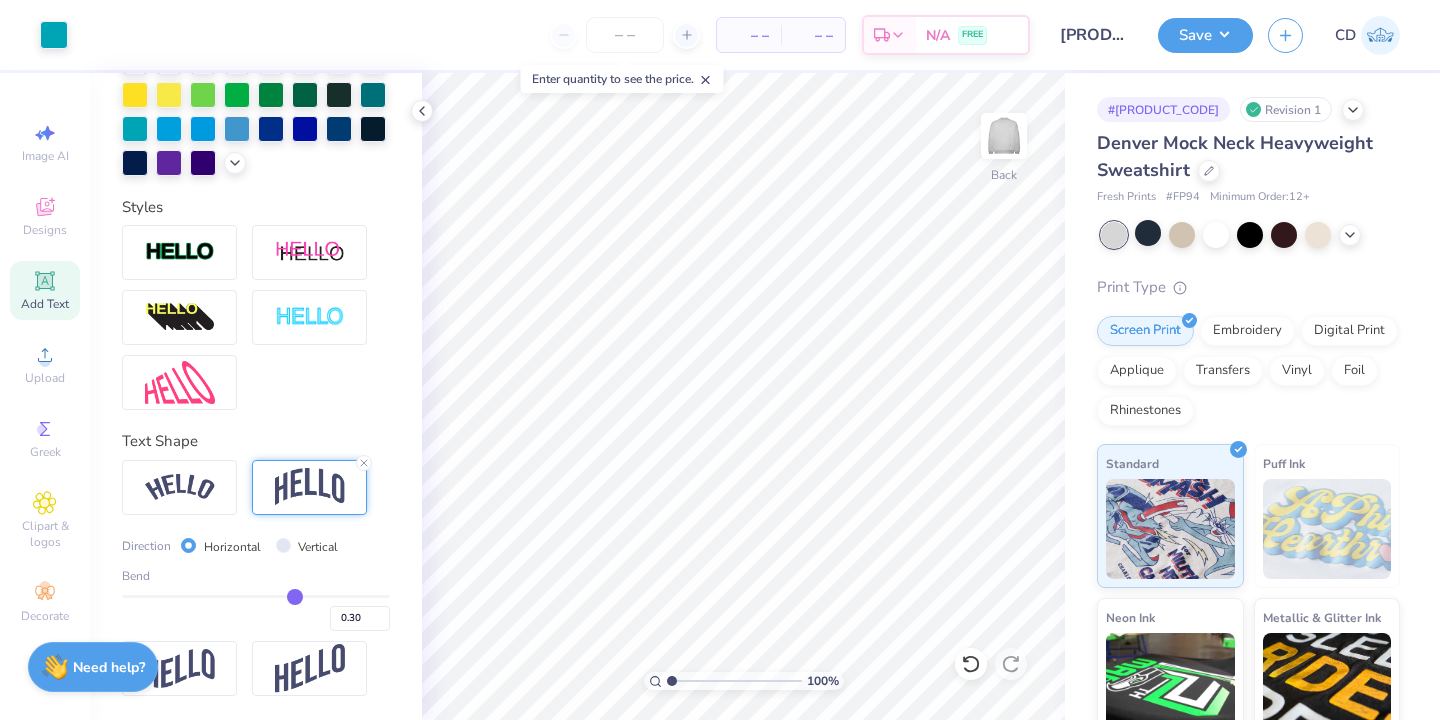 type on "0.31" 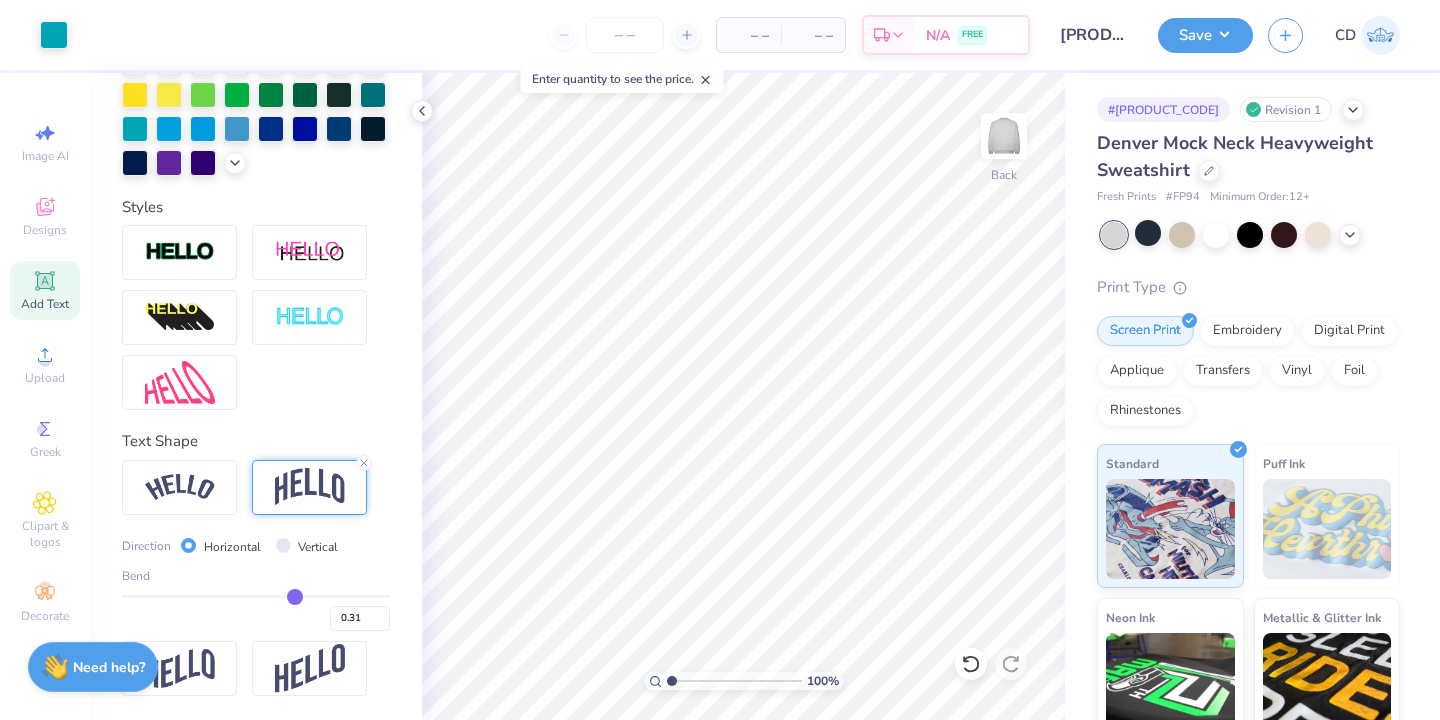 type on "0.32" 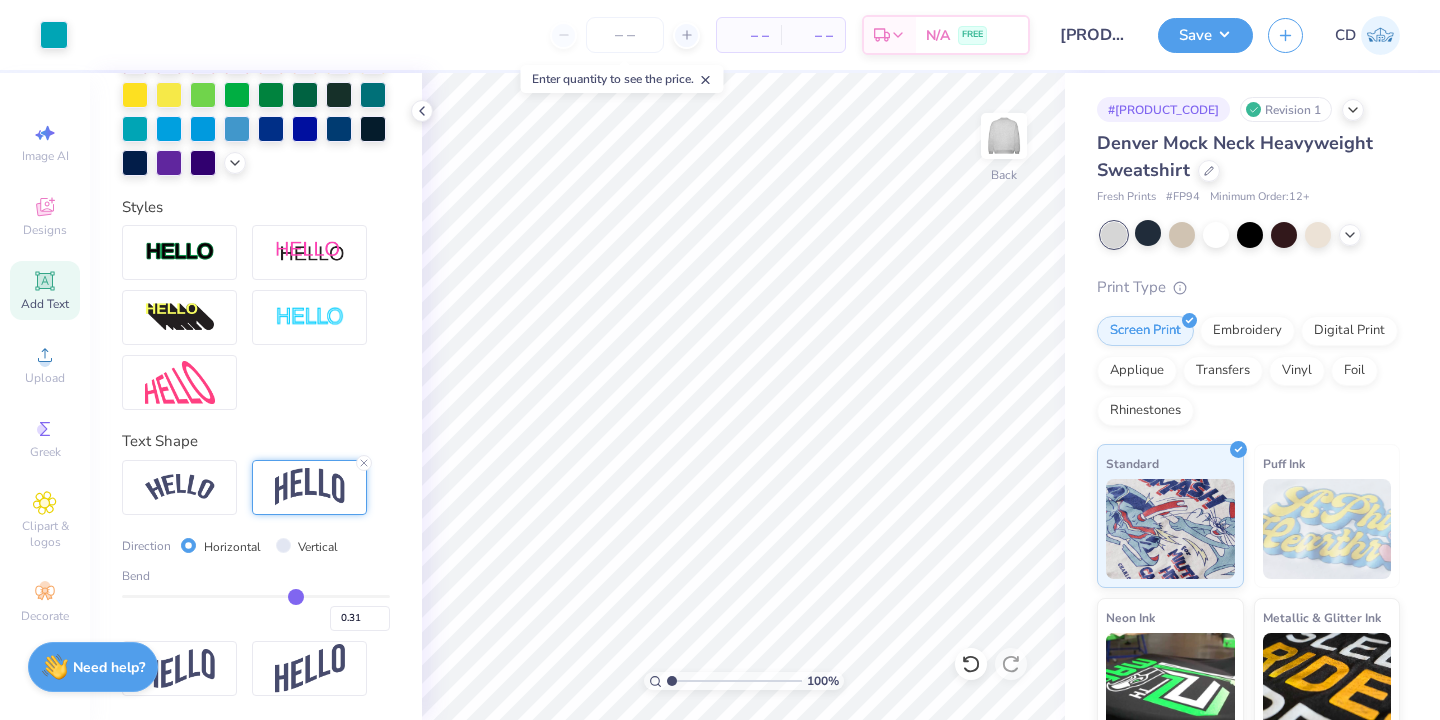 type on "0.32" 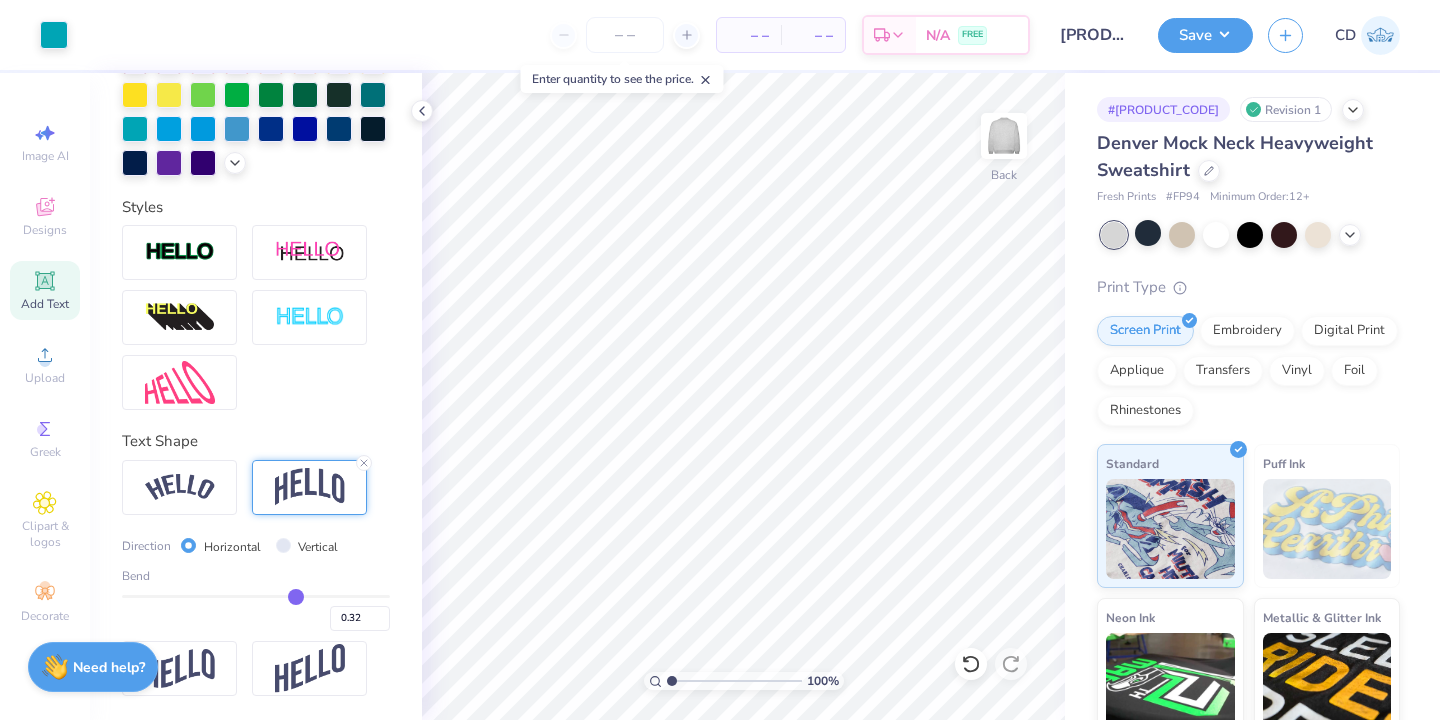 type on "0.33" 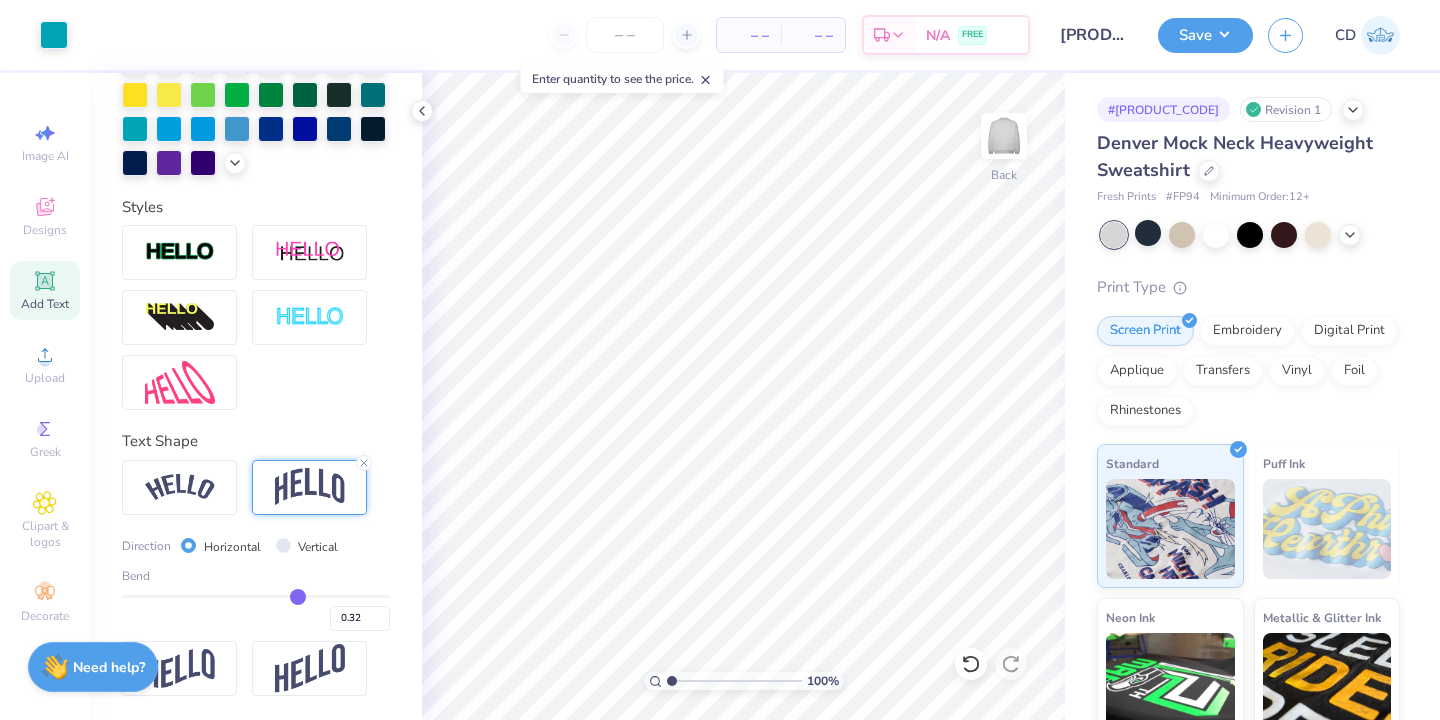 type on "0.33" 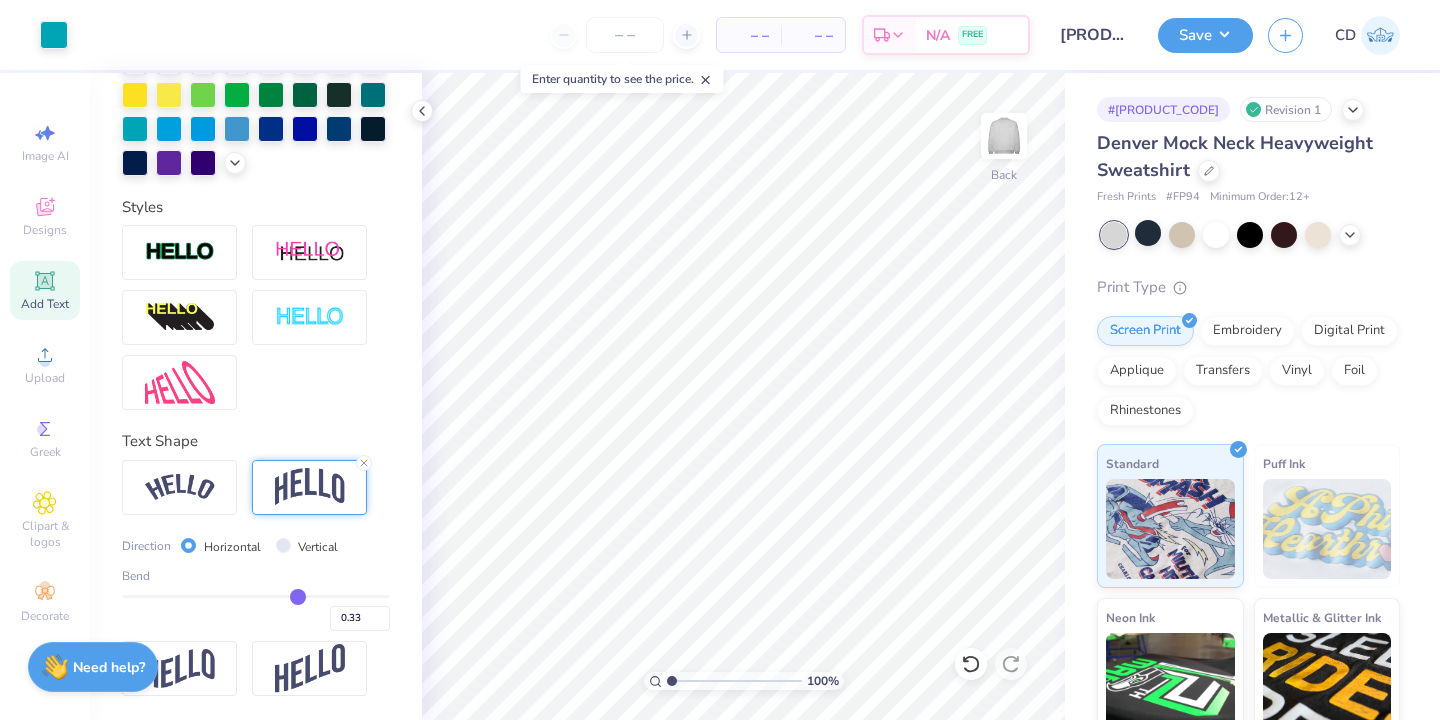 type on "0.34" 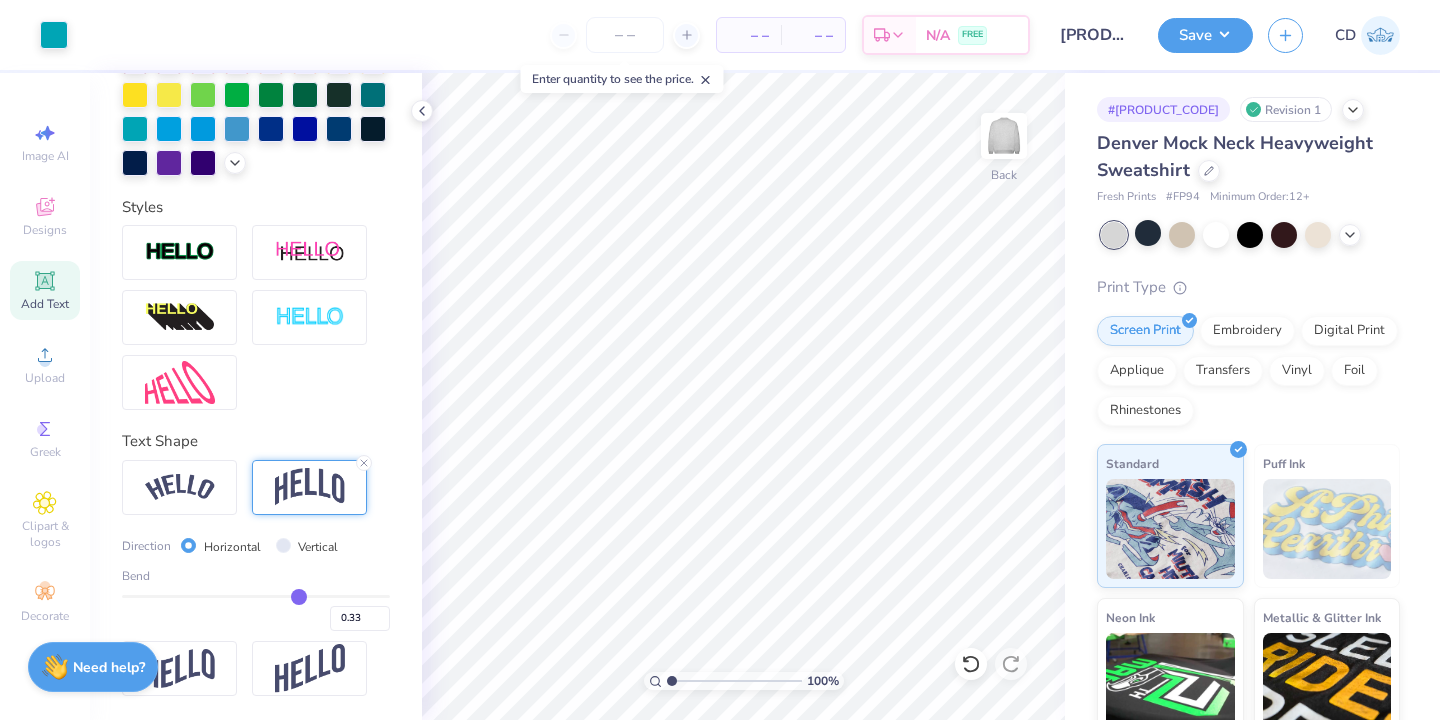 type on "0.34" 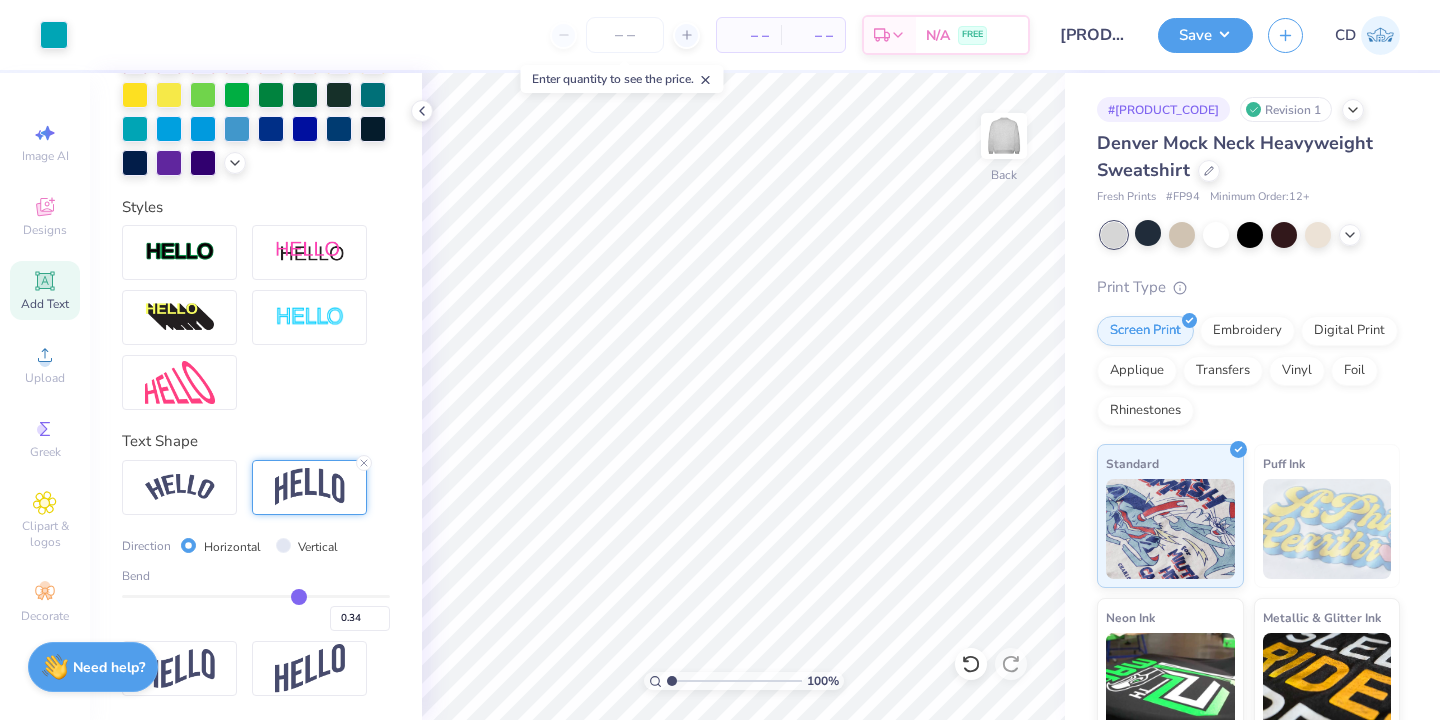 type on "0.35" 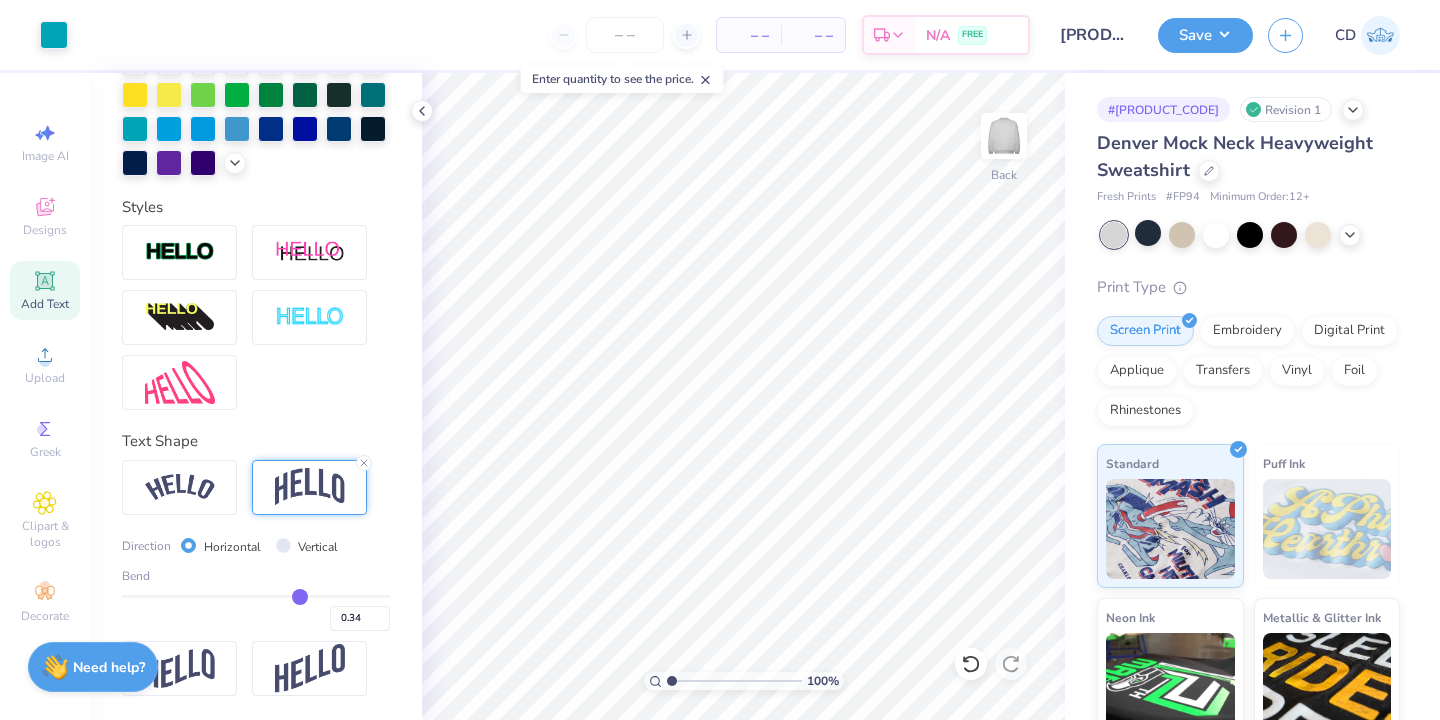type on "0.35" 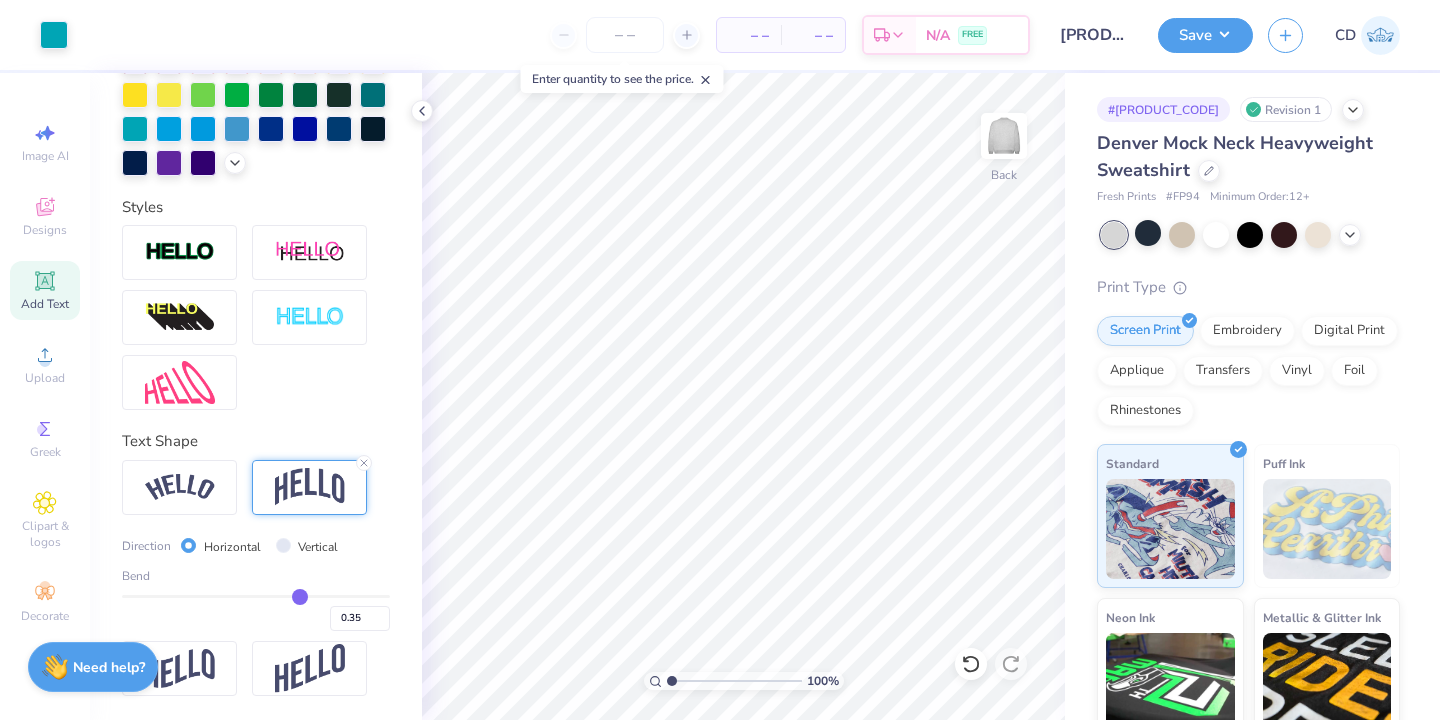 type on "0.36" 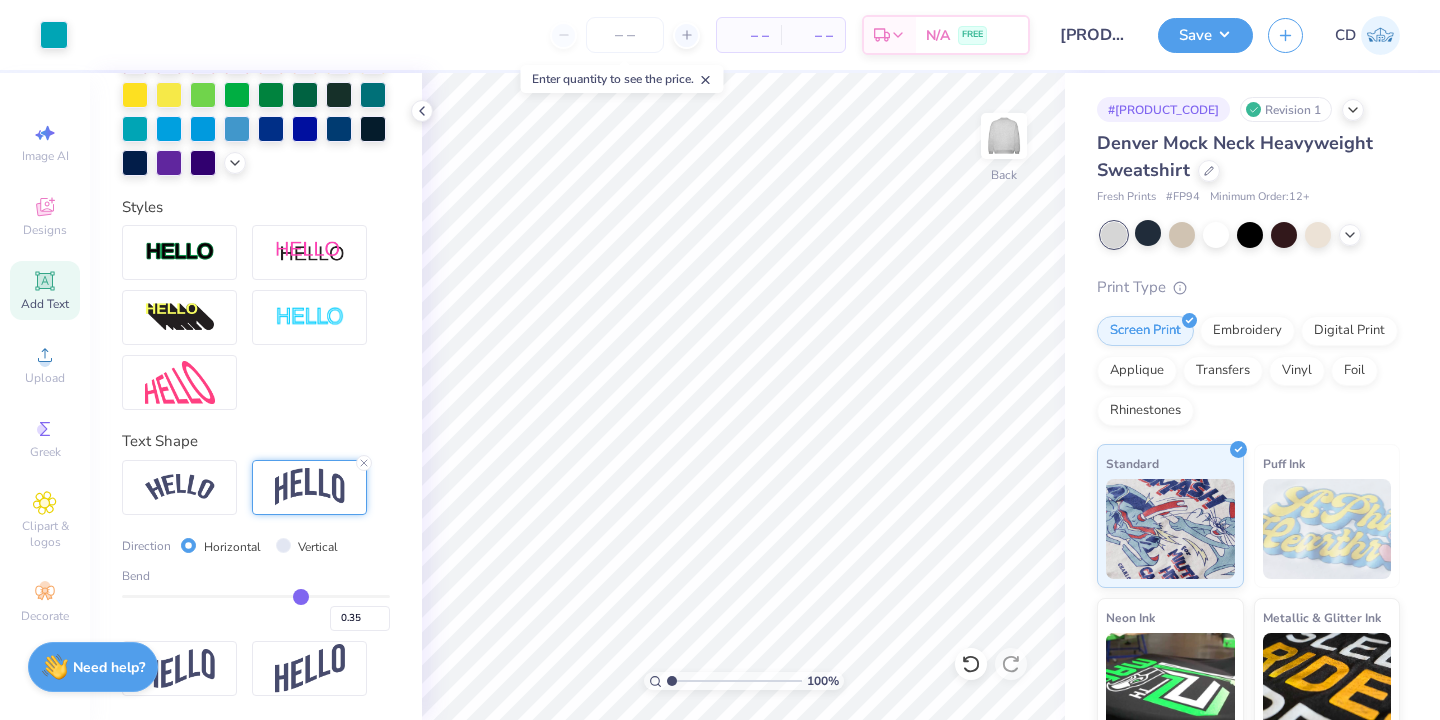 type on "0.36" 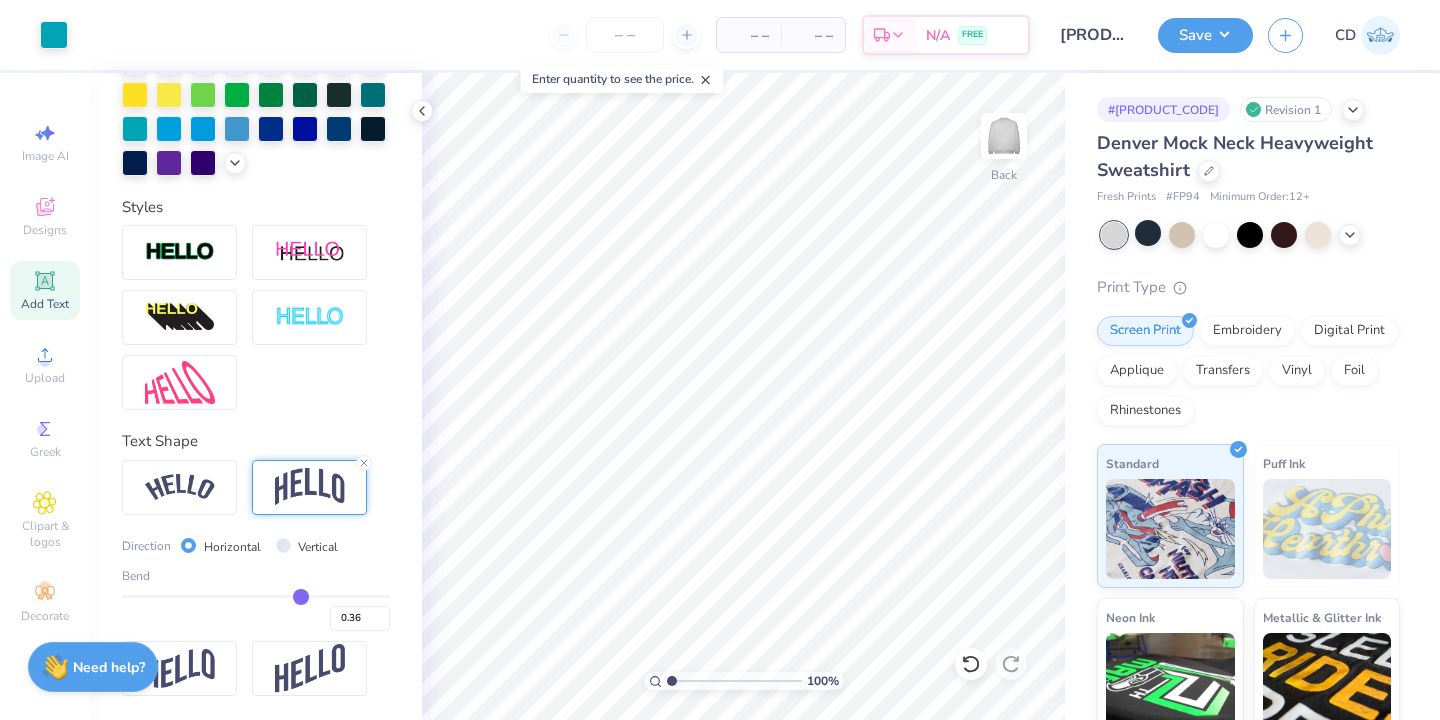 type on "0.37" 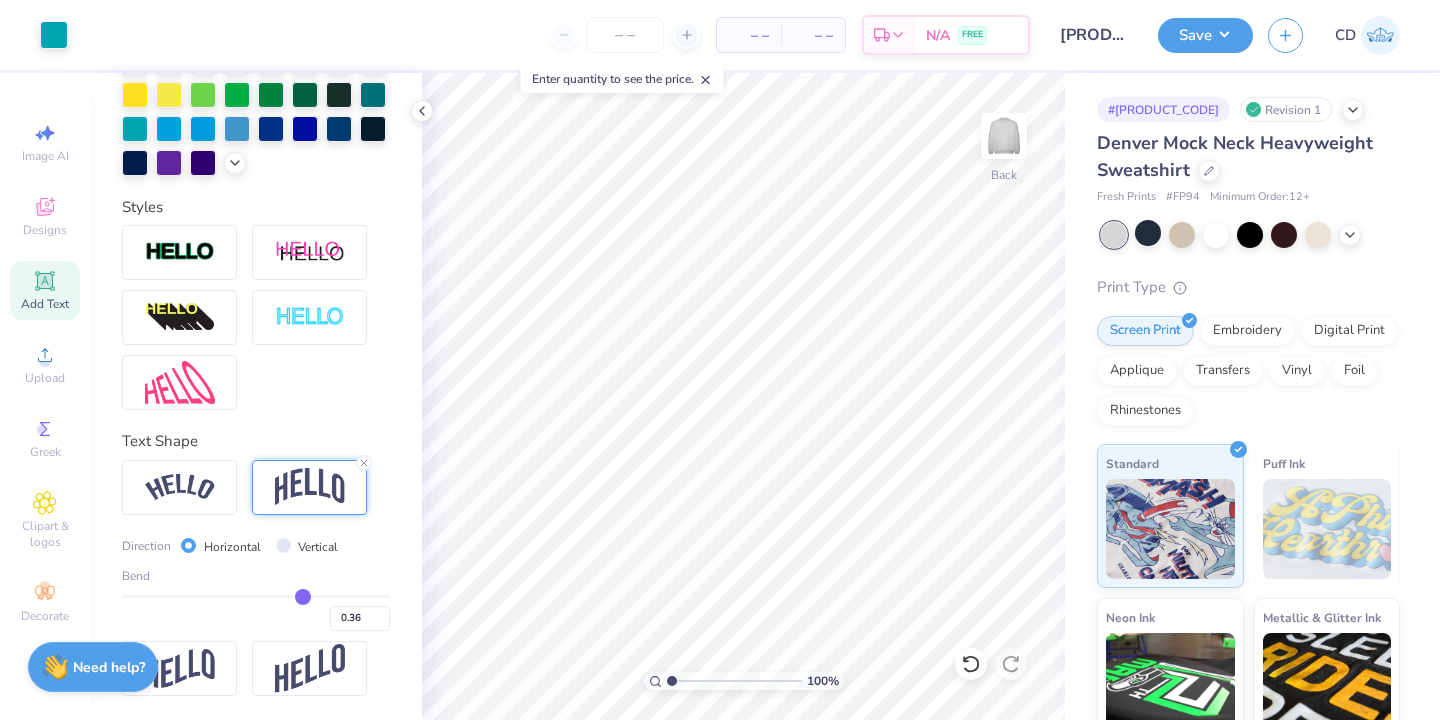 type on "0.37" 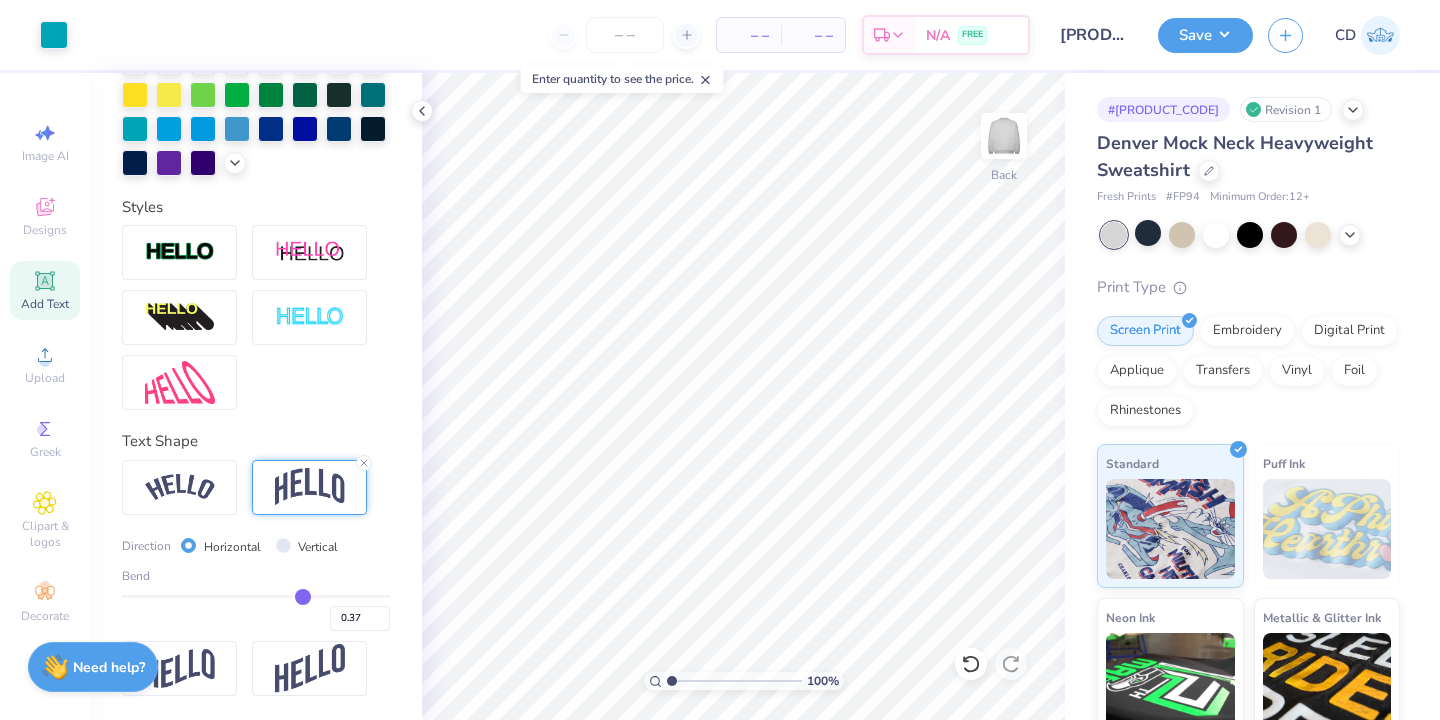 type on "0.38" 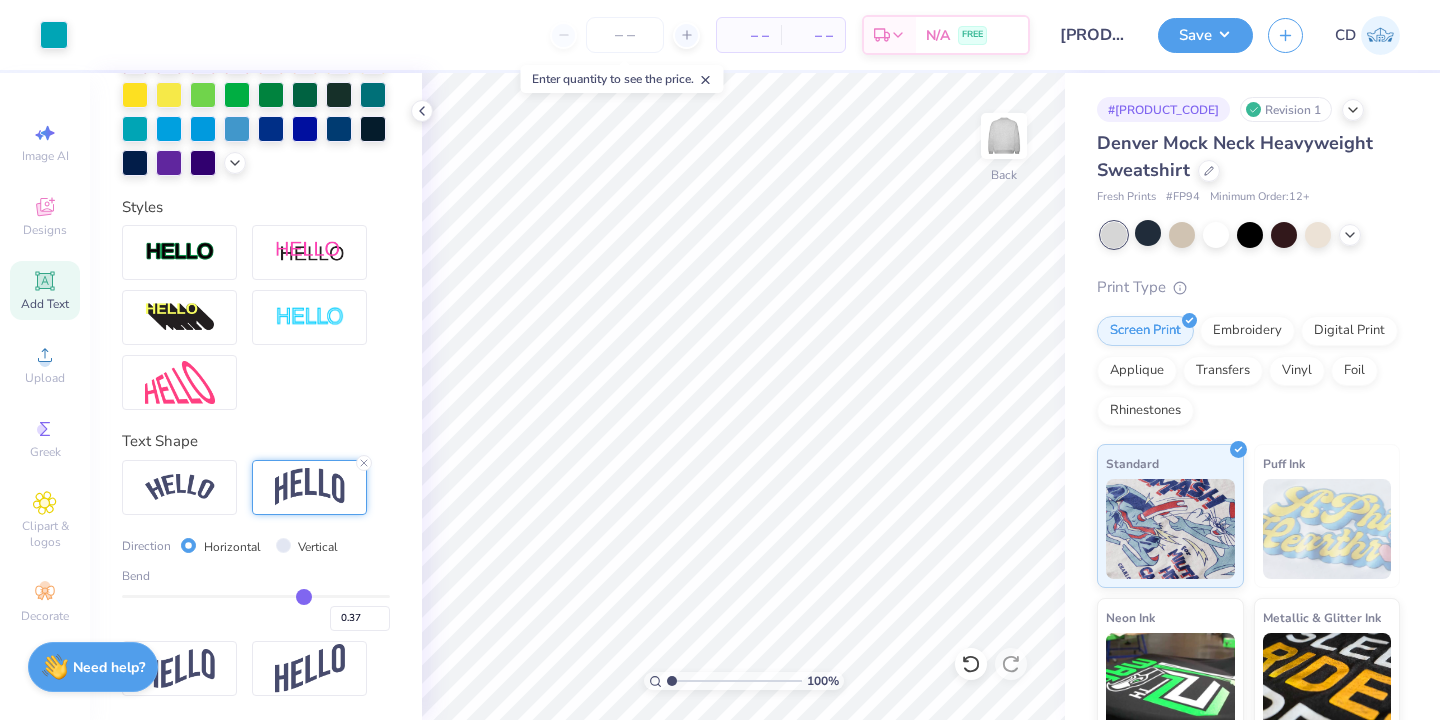 type on "0.38" 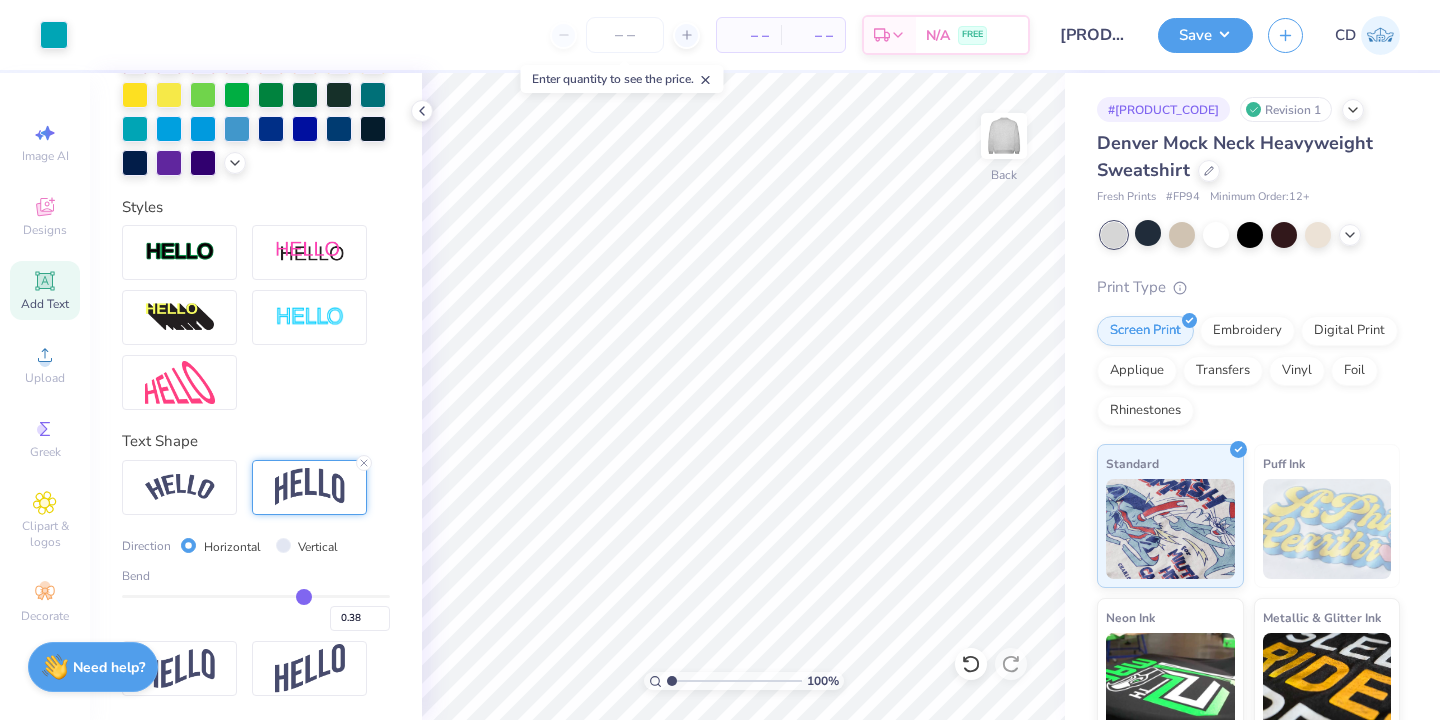 type on "0.39" 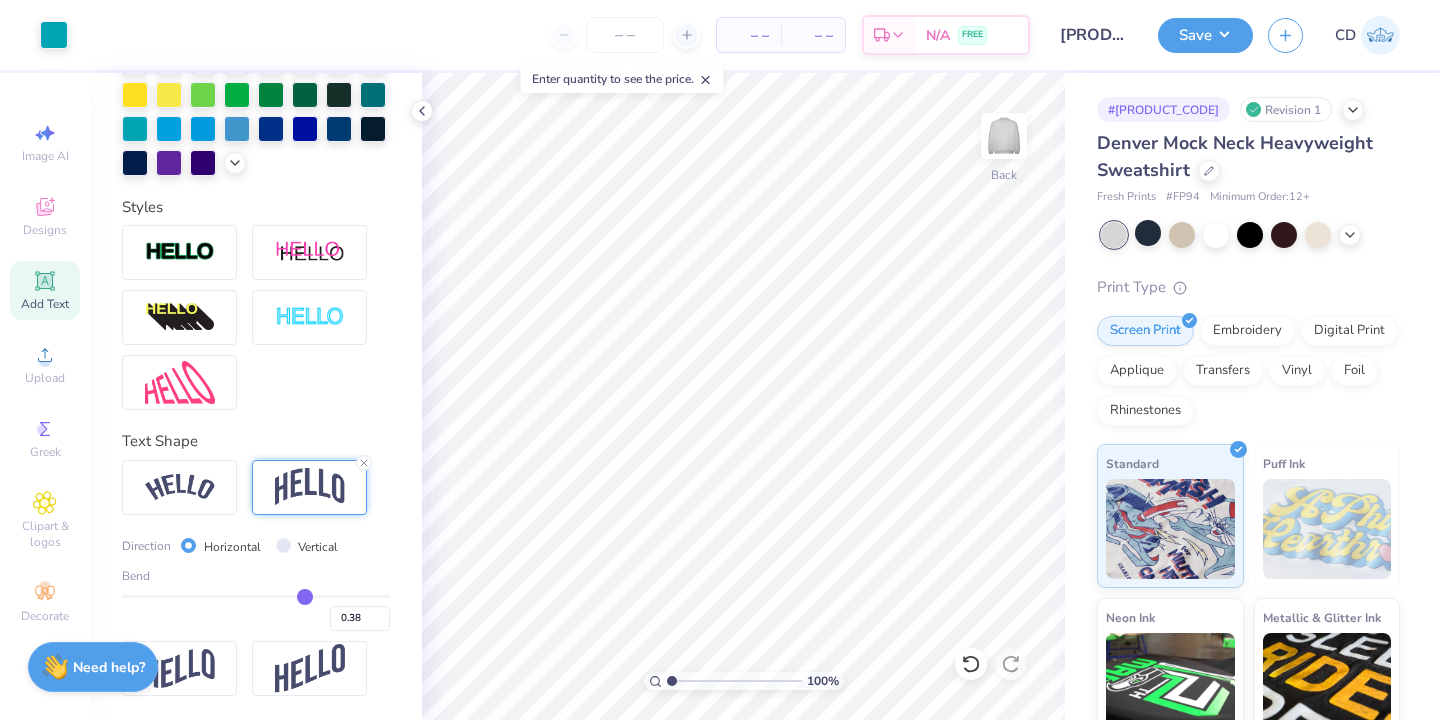 type on "0.39" 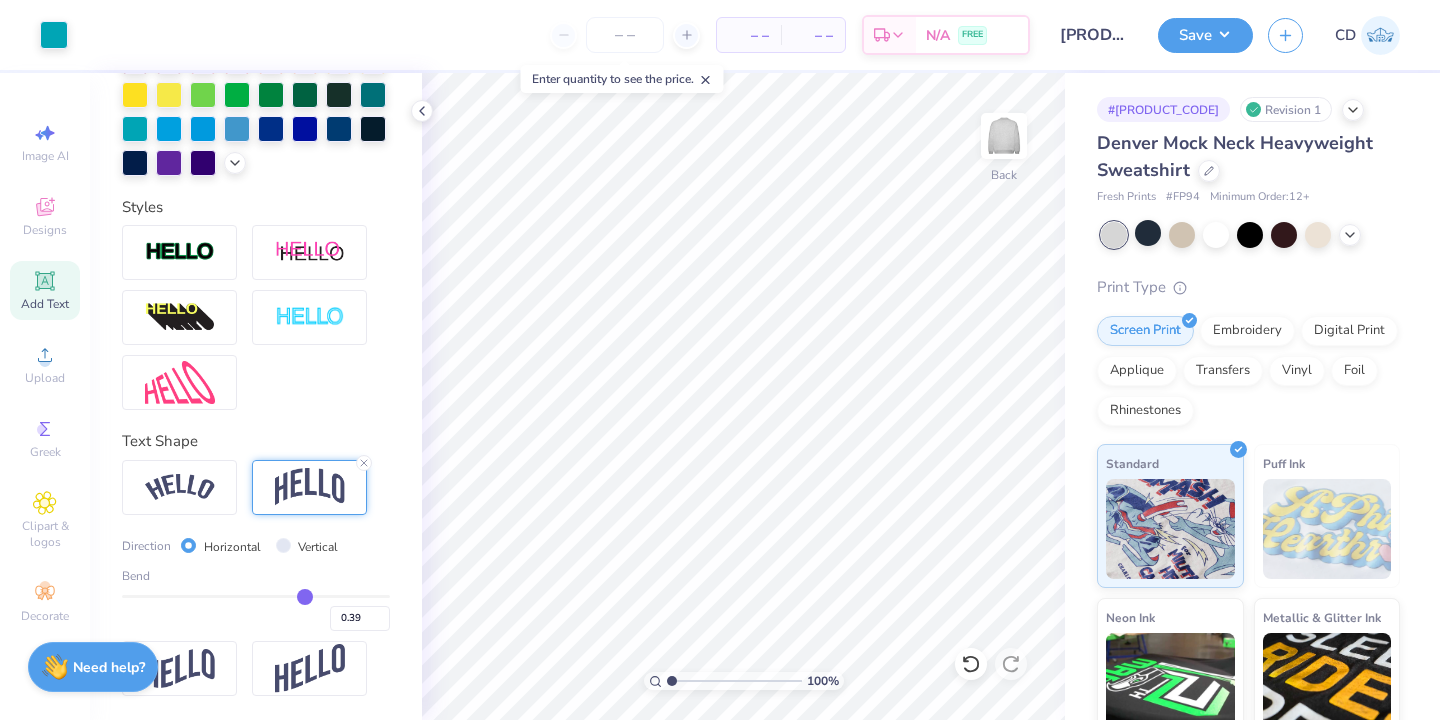 drag, startPoint x: 284, startPoint y: 600, endPoint x: 304, endPoint y: 597, distance: 20.22375 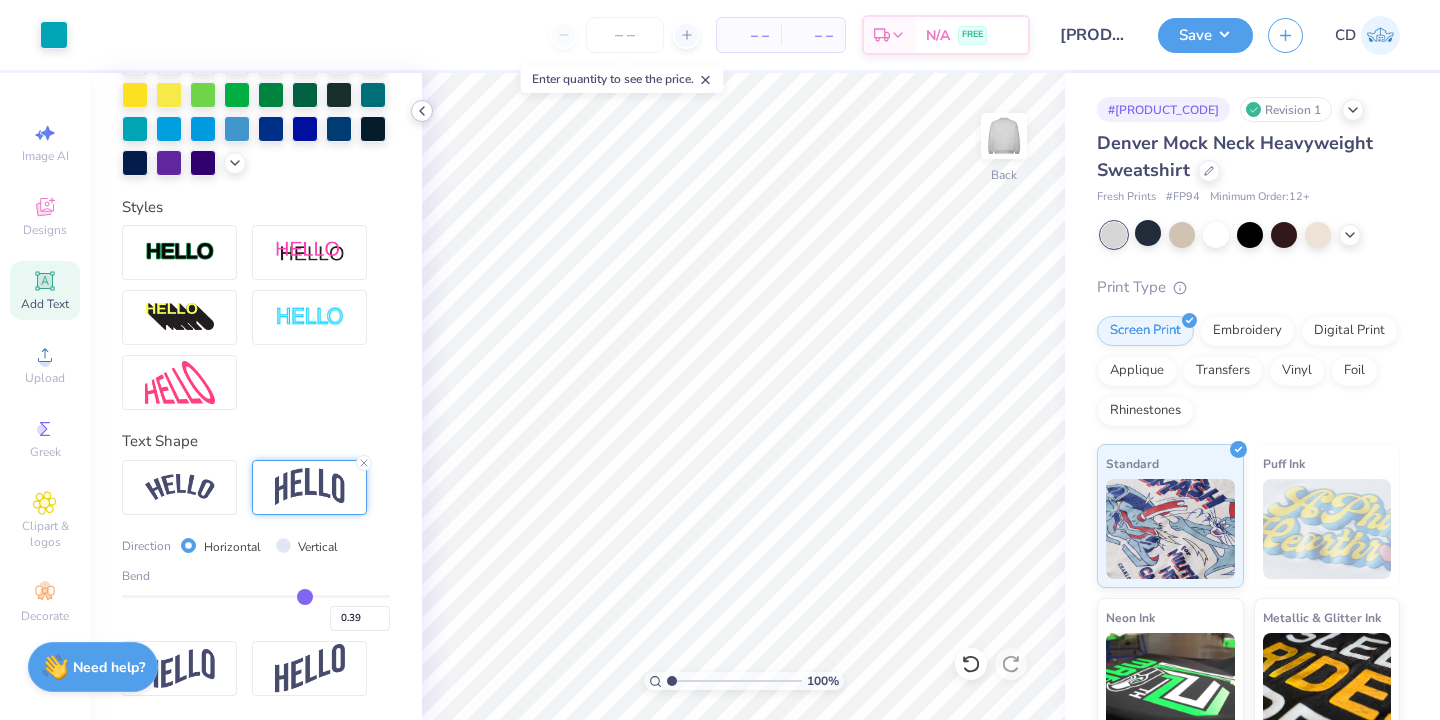 click 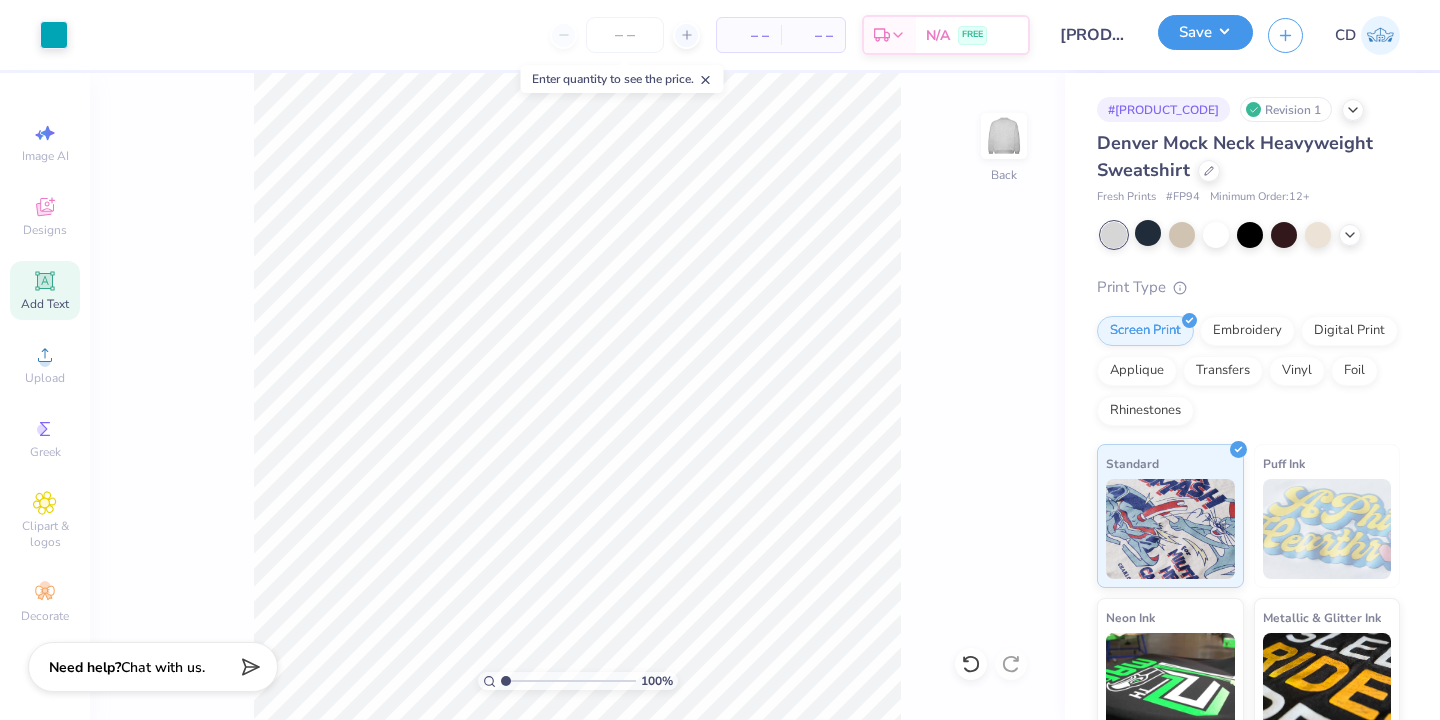 click on "Save" at bounding box center [1205, 32] 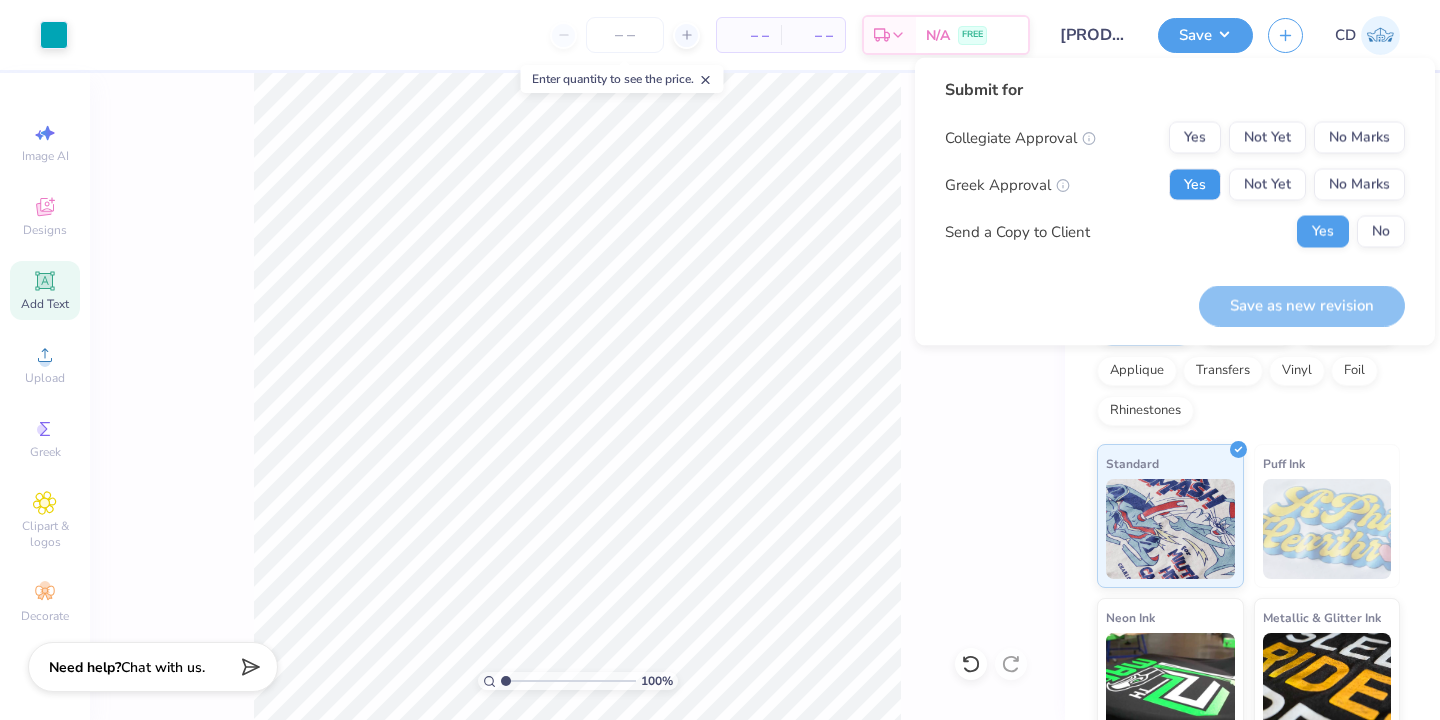 click on "Yes" at bounding box center (1195, 185) 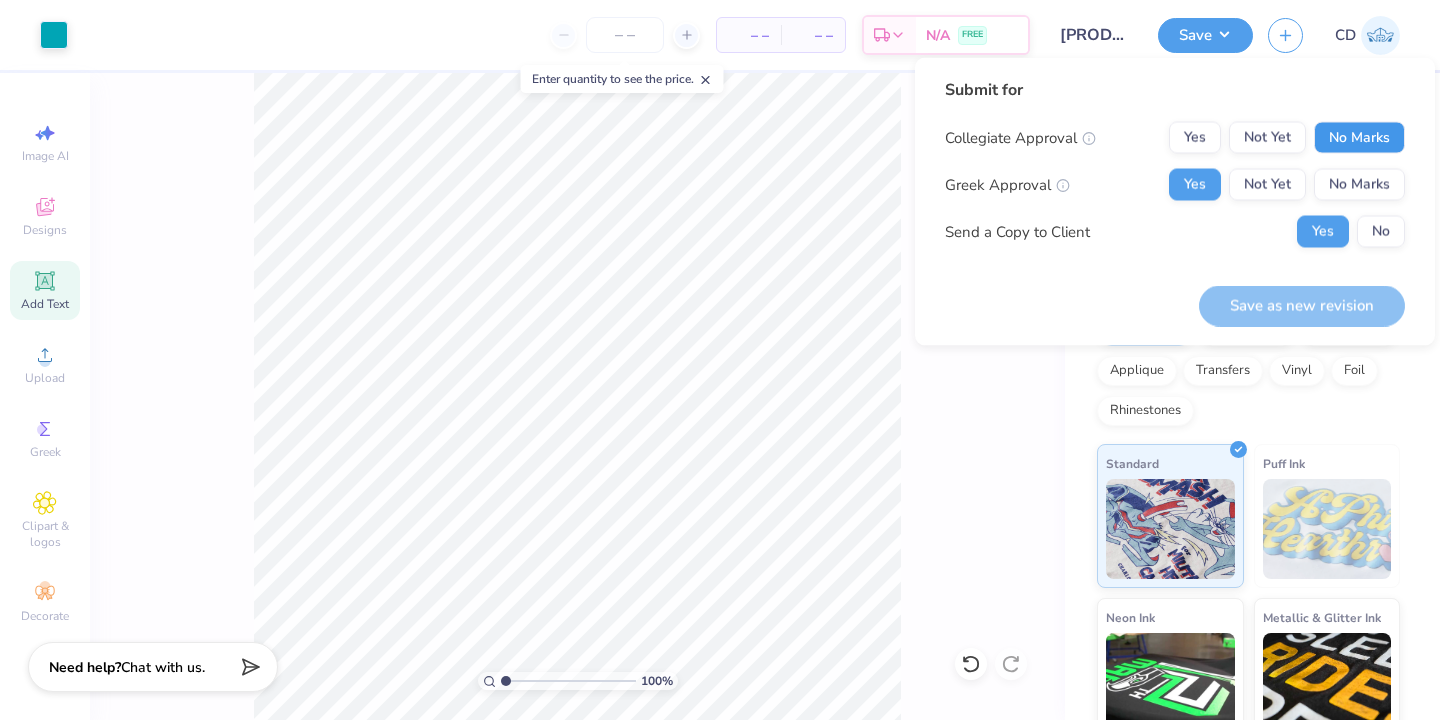 click on "No Marks" at bounding box center (1359, 138) 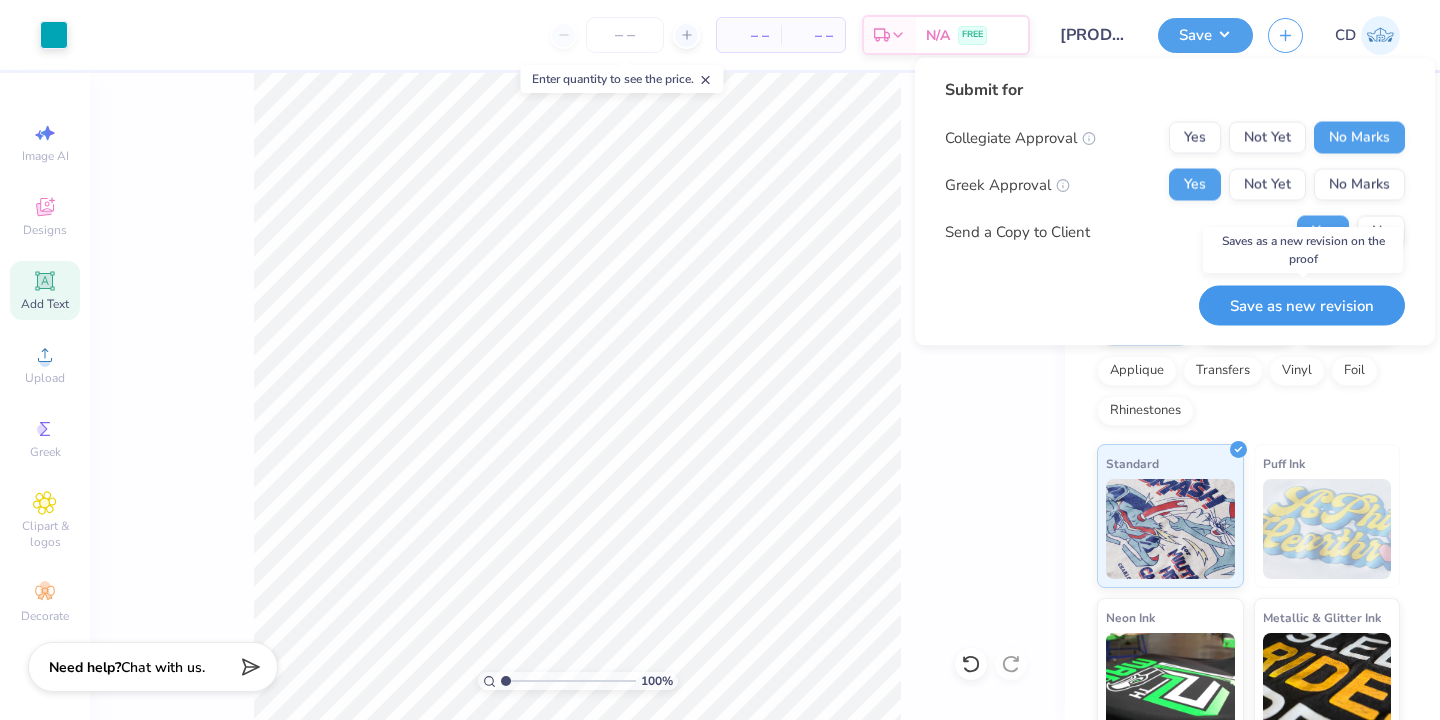 click on "Save as new revision" at bounding box center [1302, 305] 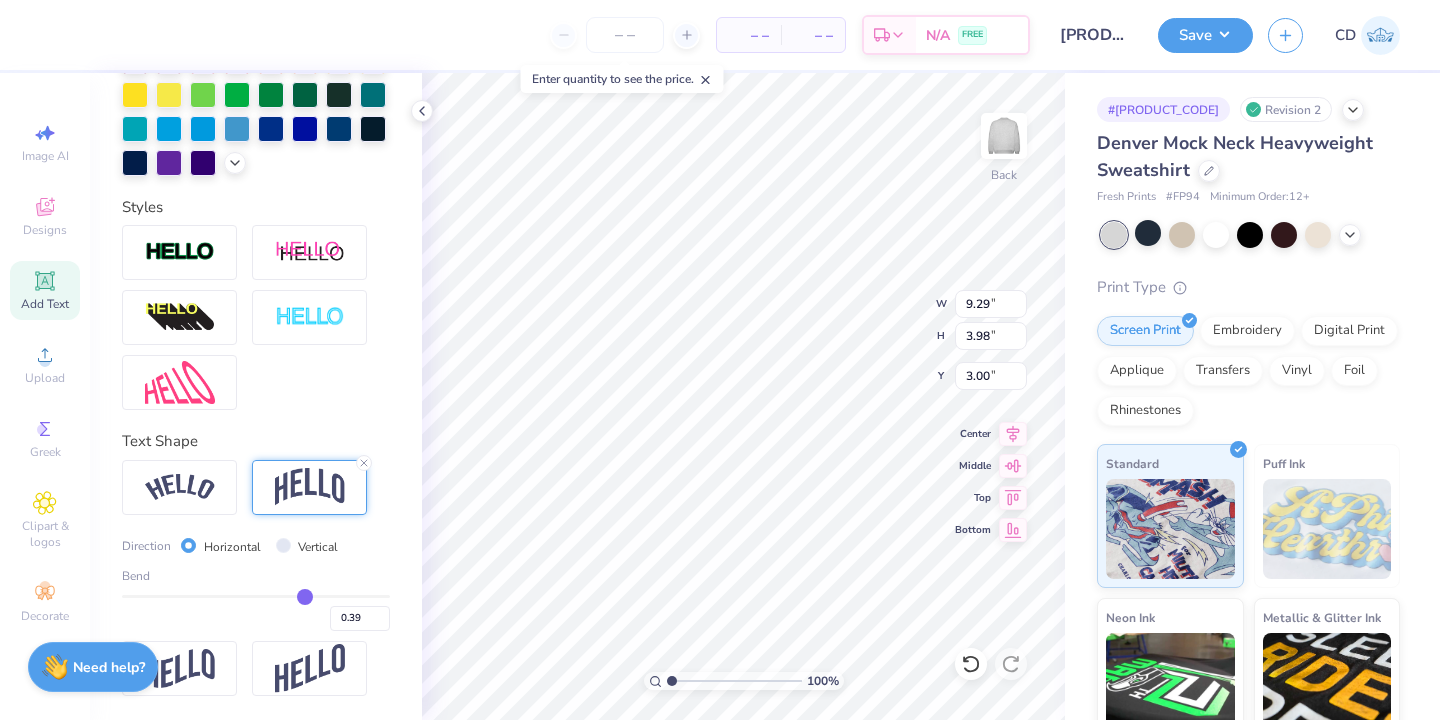type on "3.00" 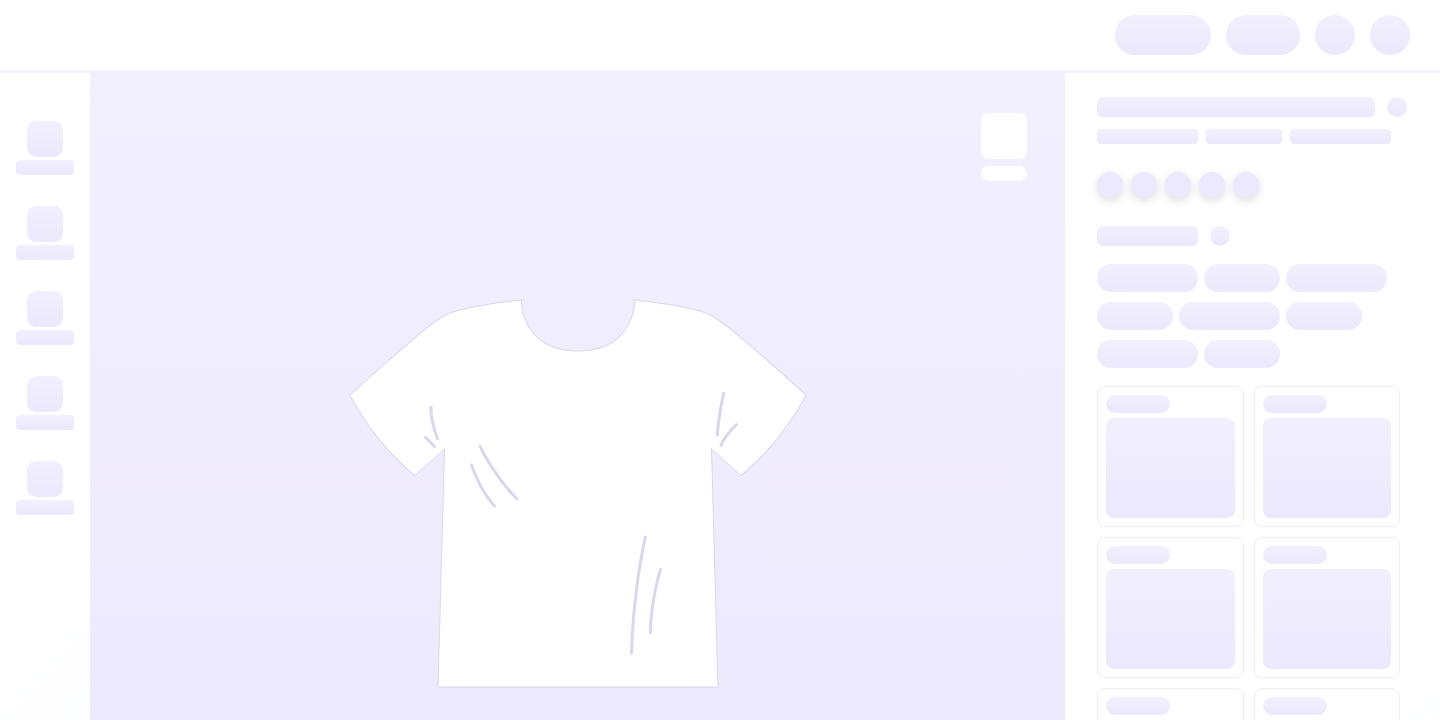scroll, scrollTop: 0, scrollLeft: 0, axis: both 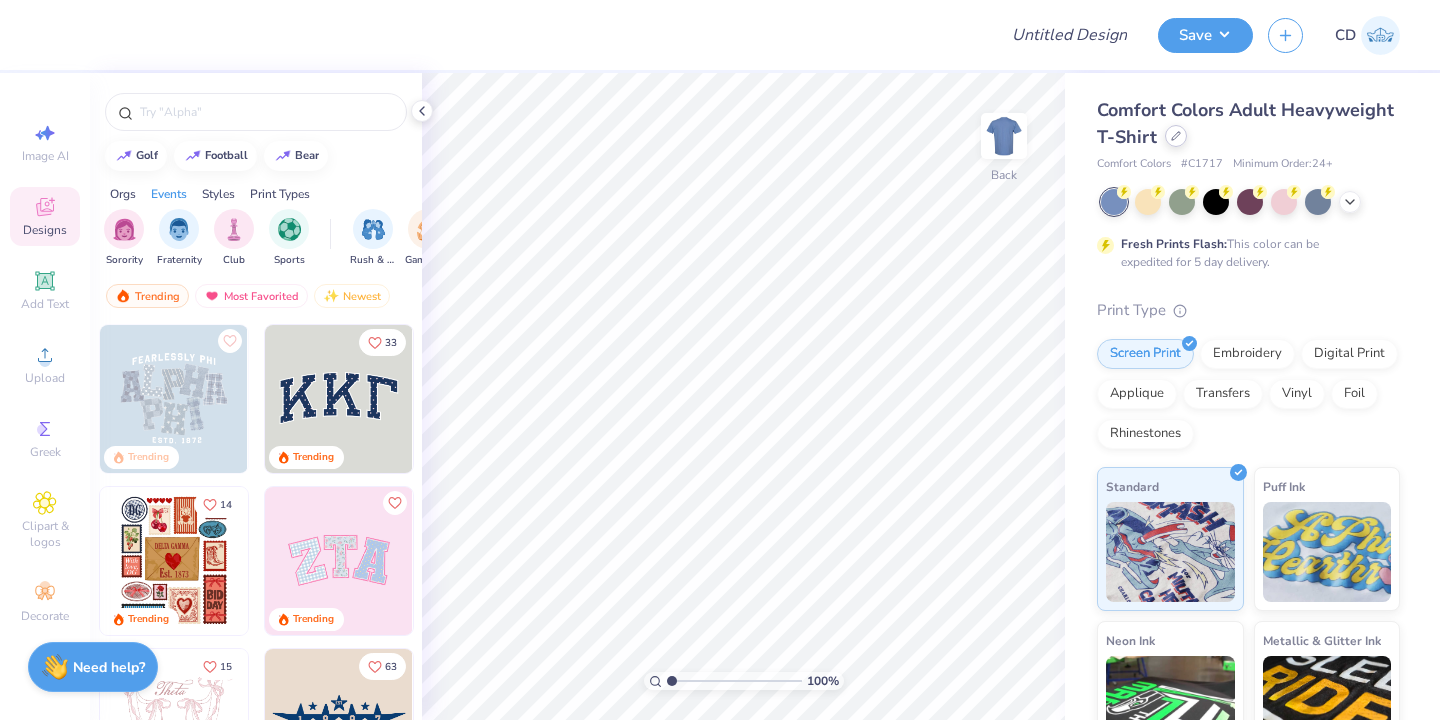 click 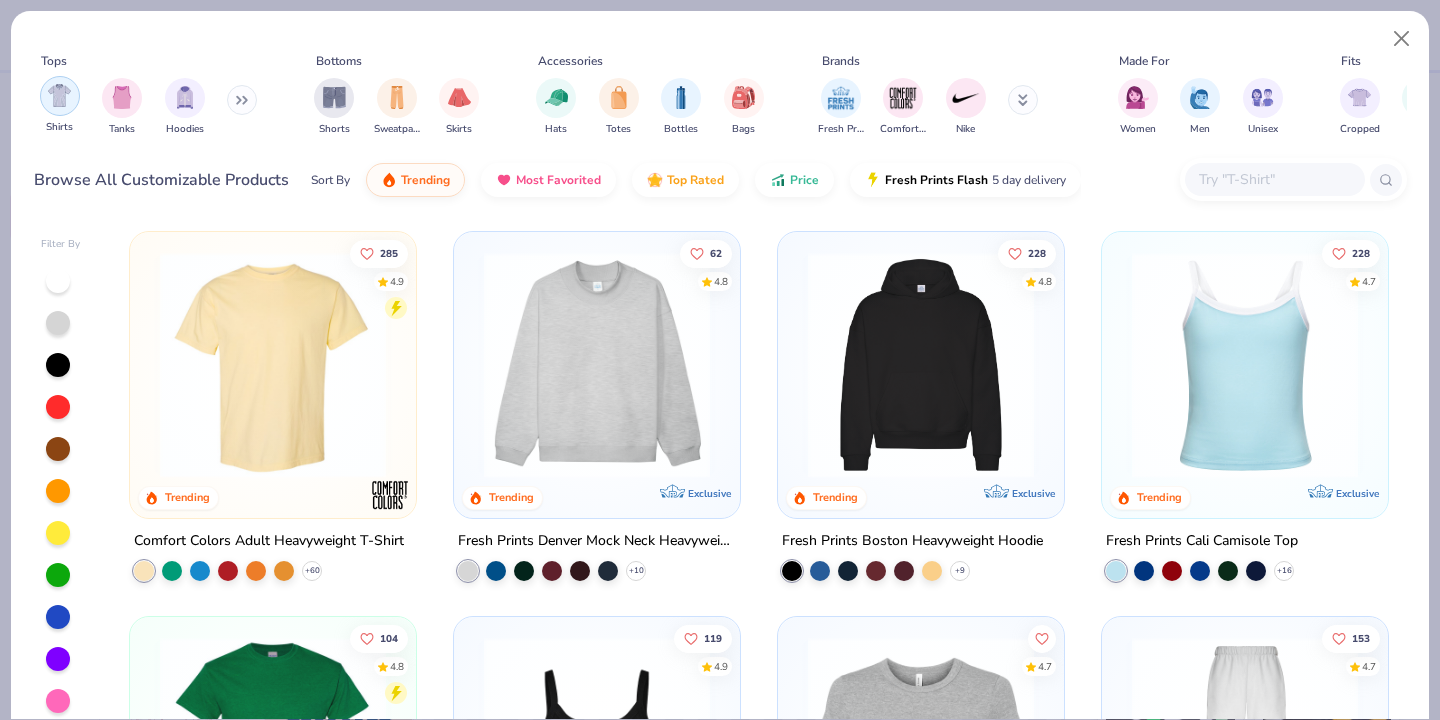 click at bounding box center [59, 95] 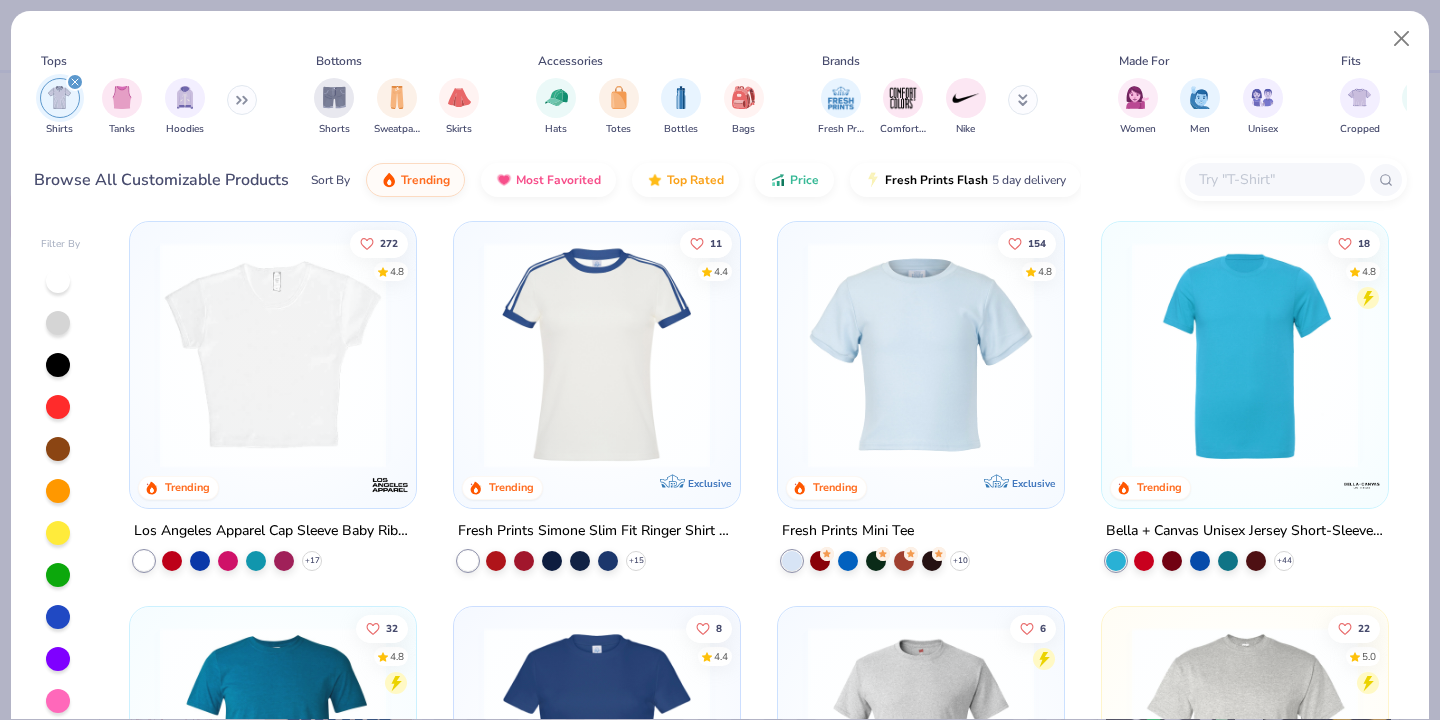 scroll, scrollTop: 0, scrollLeft: 0, axis: both 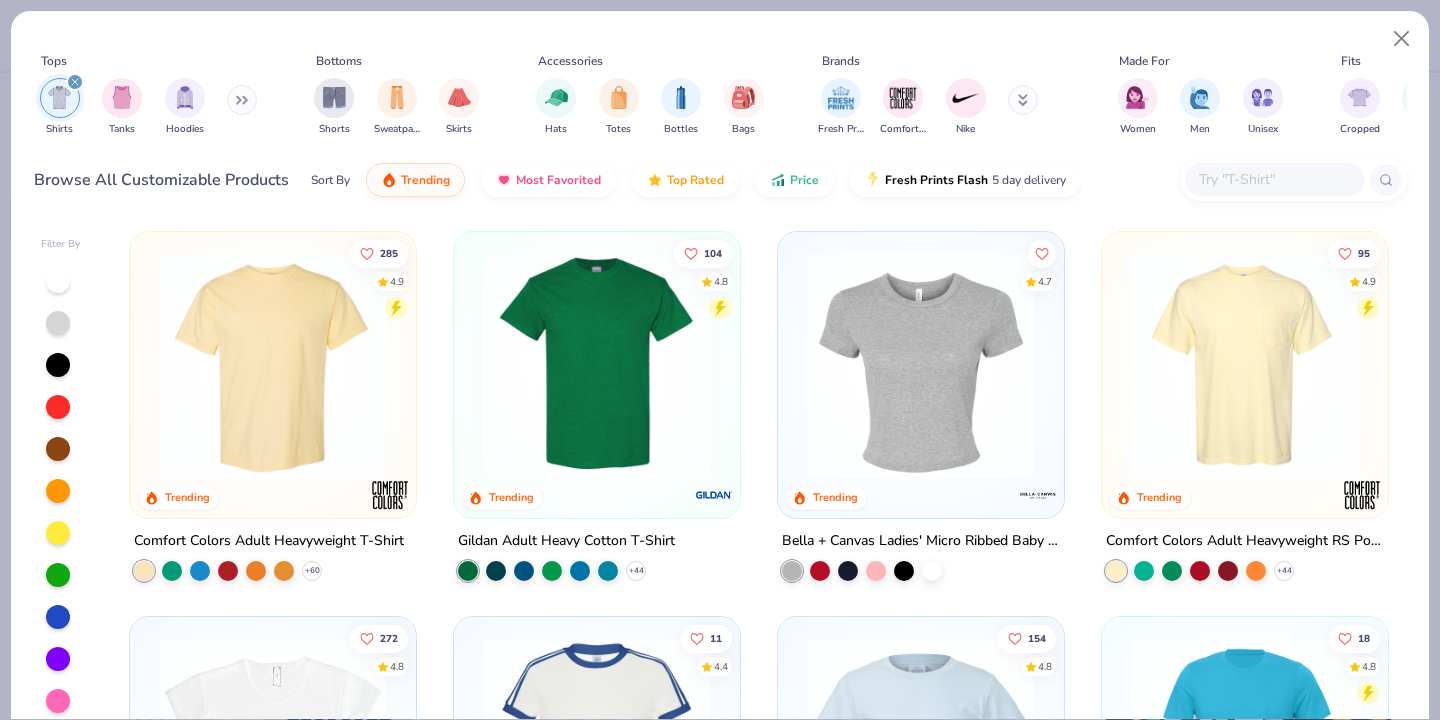 click at bounding box center (921, 365) 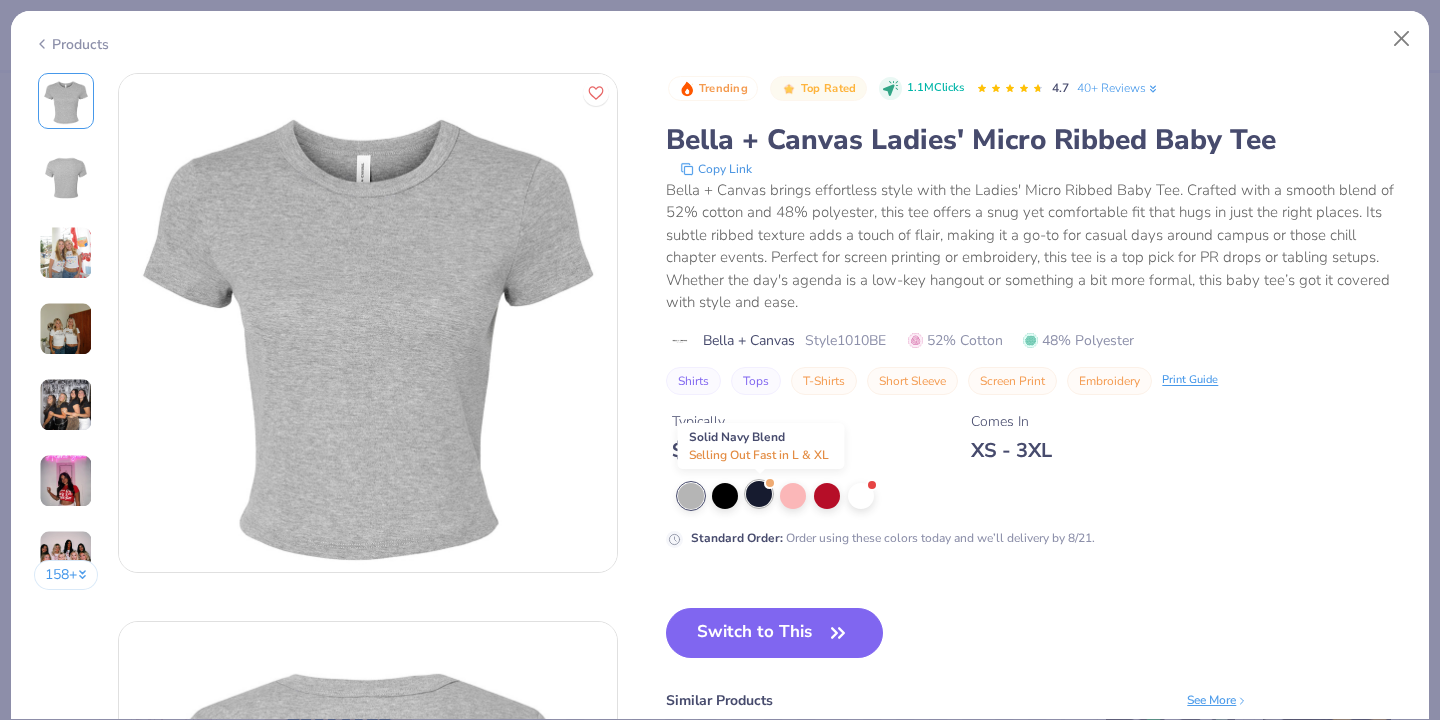 click at bounding box center [759, 494] 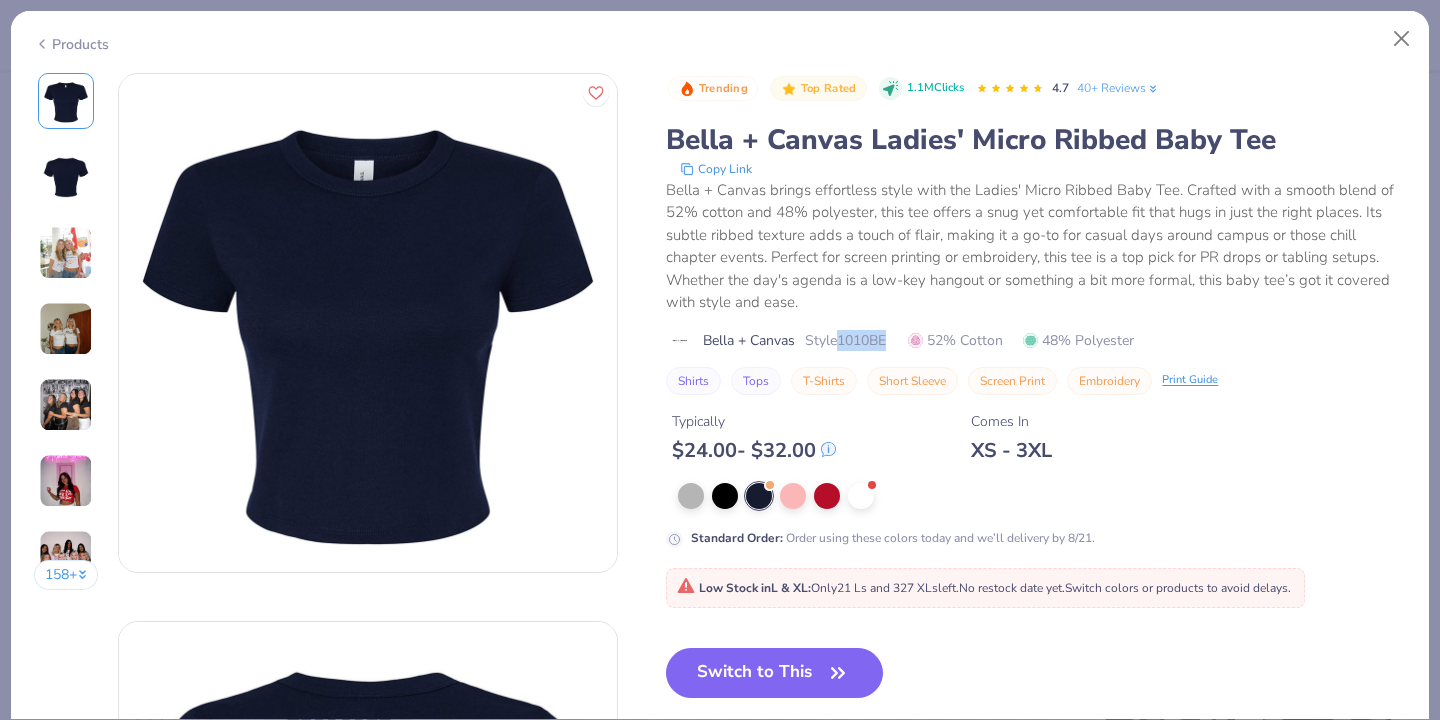 drag, startPoint x: 845, startPoint y: 343, endPoint x: 894, endPoint y: 342, distance: 49.010204 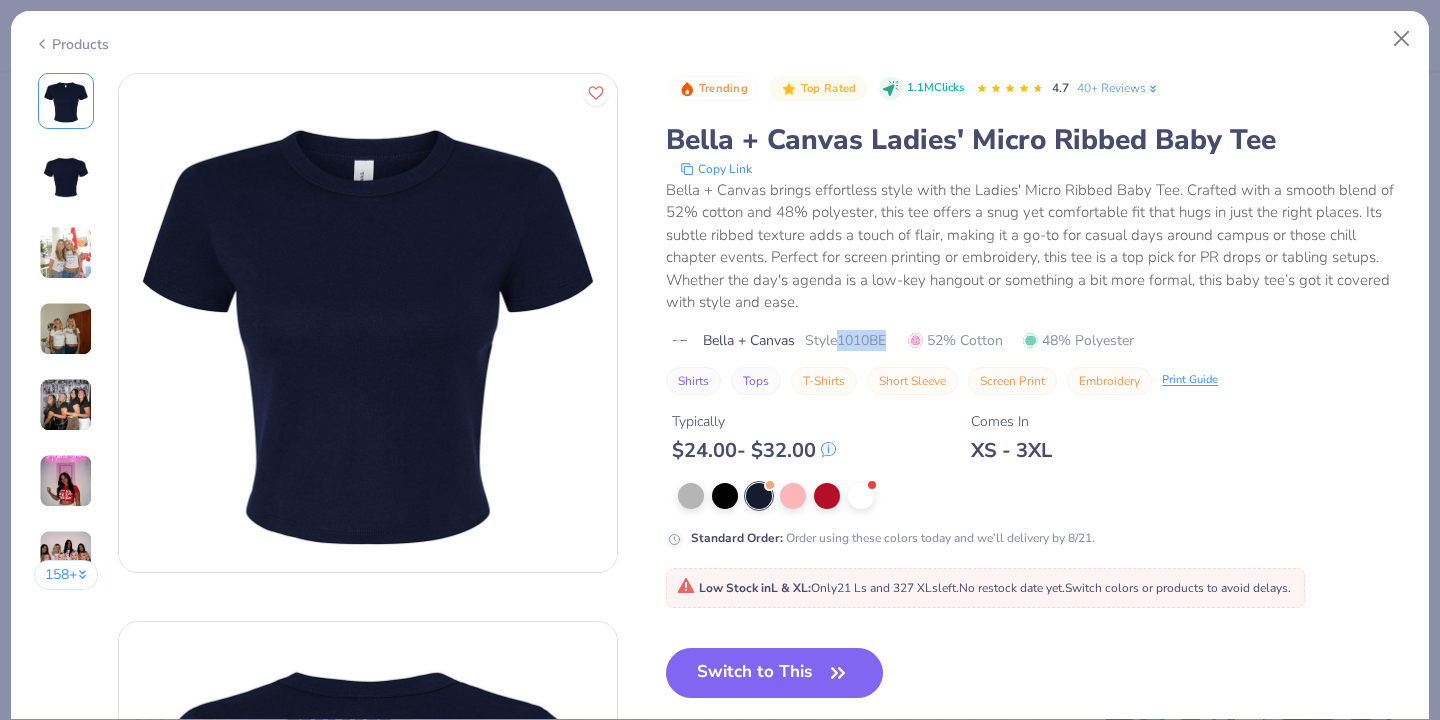 click on "Style  1010BE" at bounding box center (845, 340) 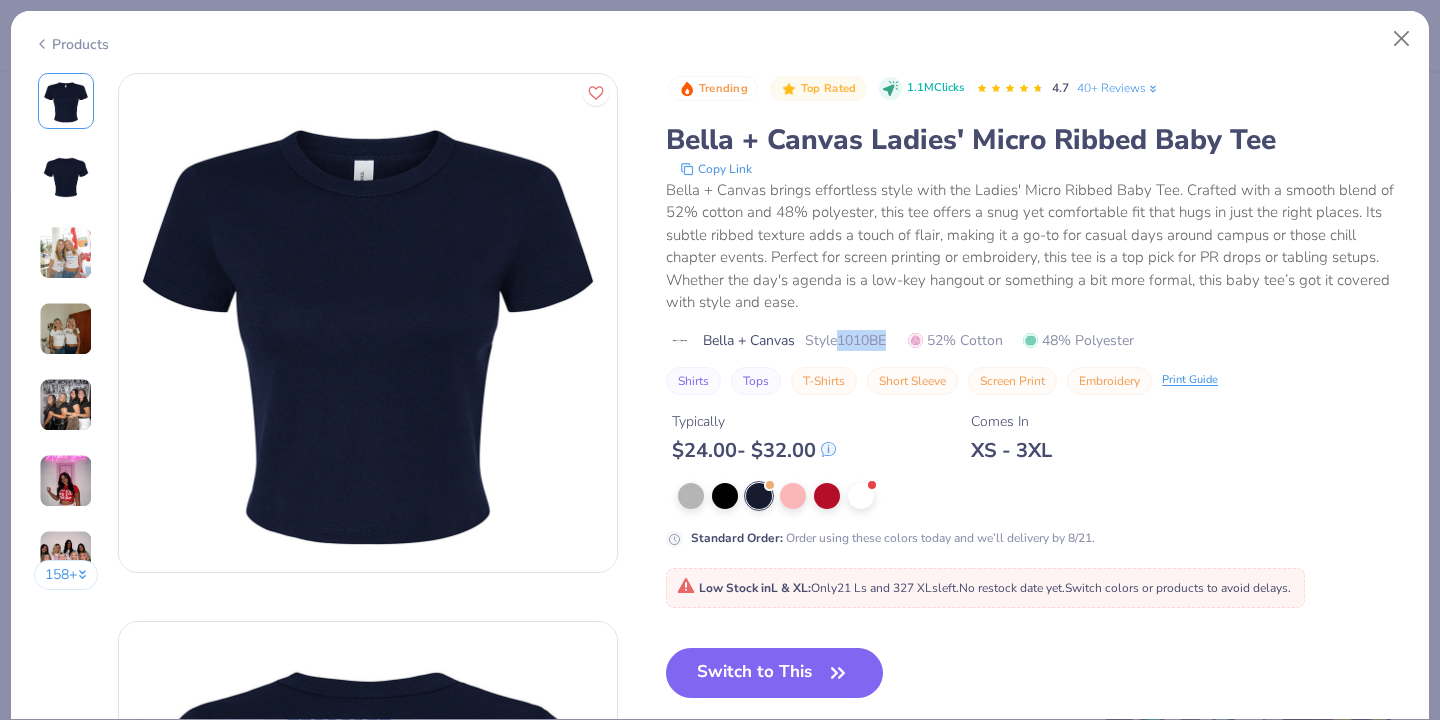 copy on "1010BE" 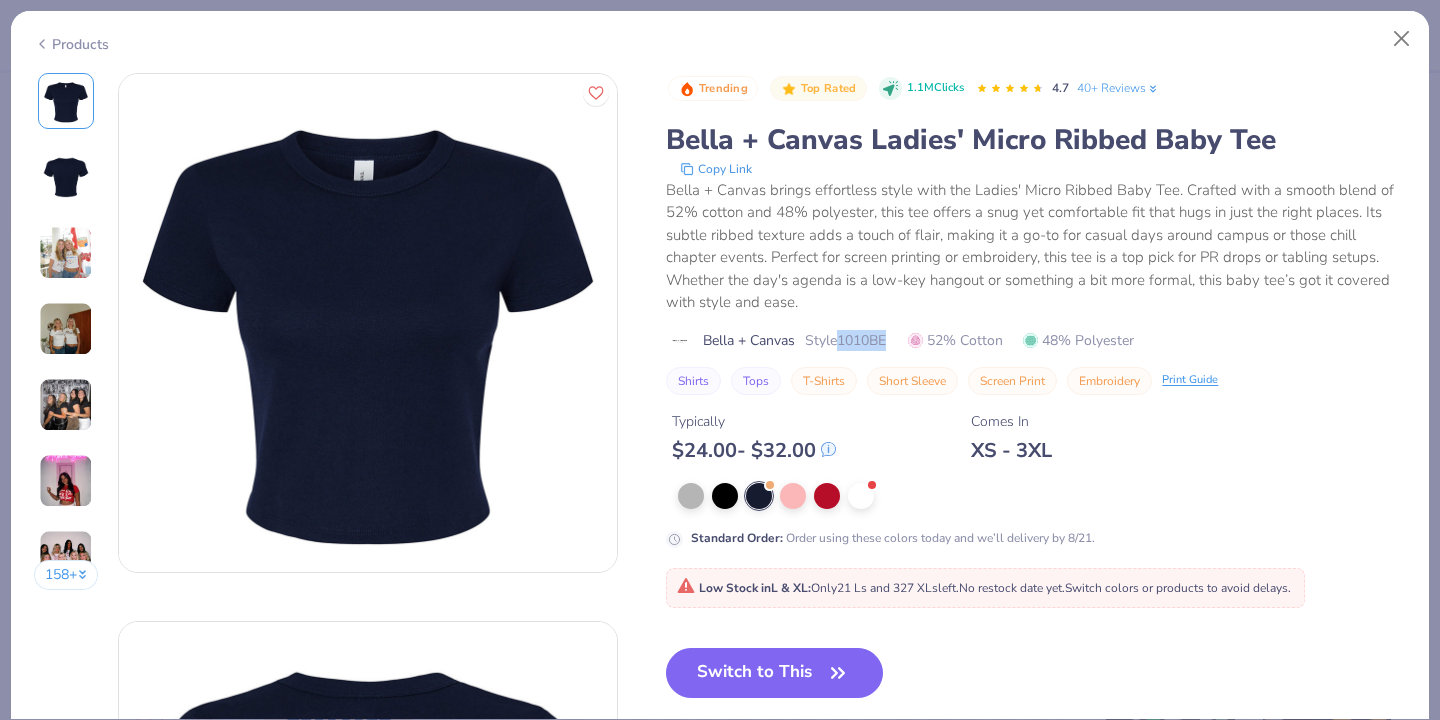 click on "Bella + Canvas Style  1010BE   52% Cotton   48% Polyester" at bounding box center (1036, 340) 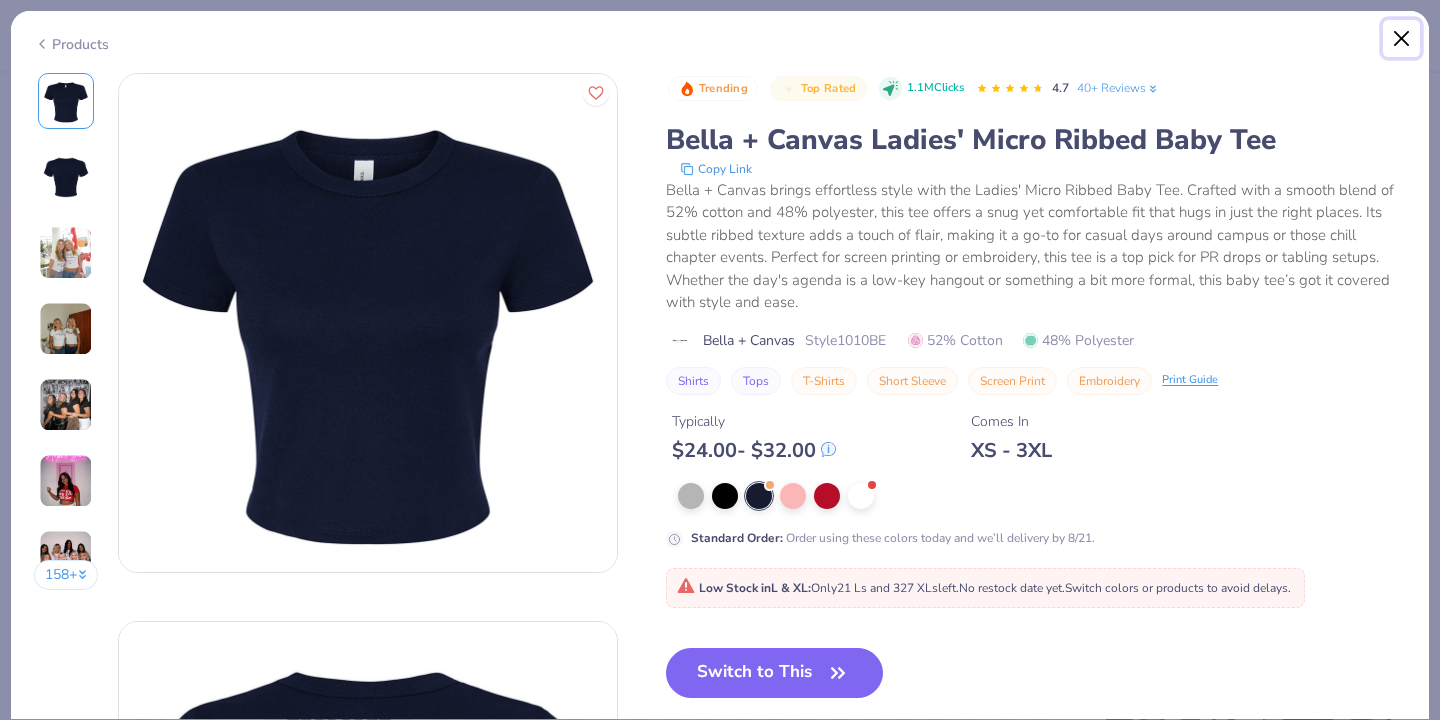 click at bounding box center (1402, 39) 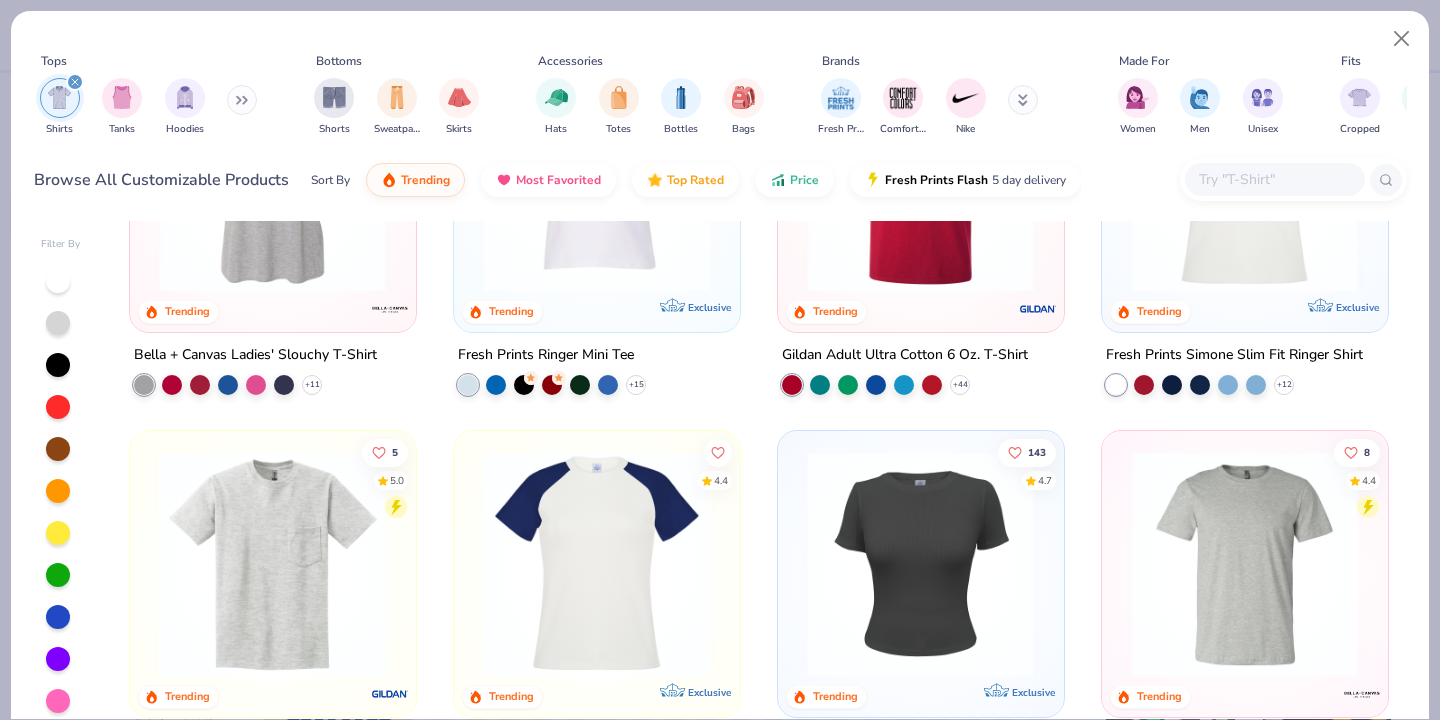 scroll, scrollTop: 1881, scrollLeft: 0, axis: vertical 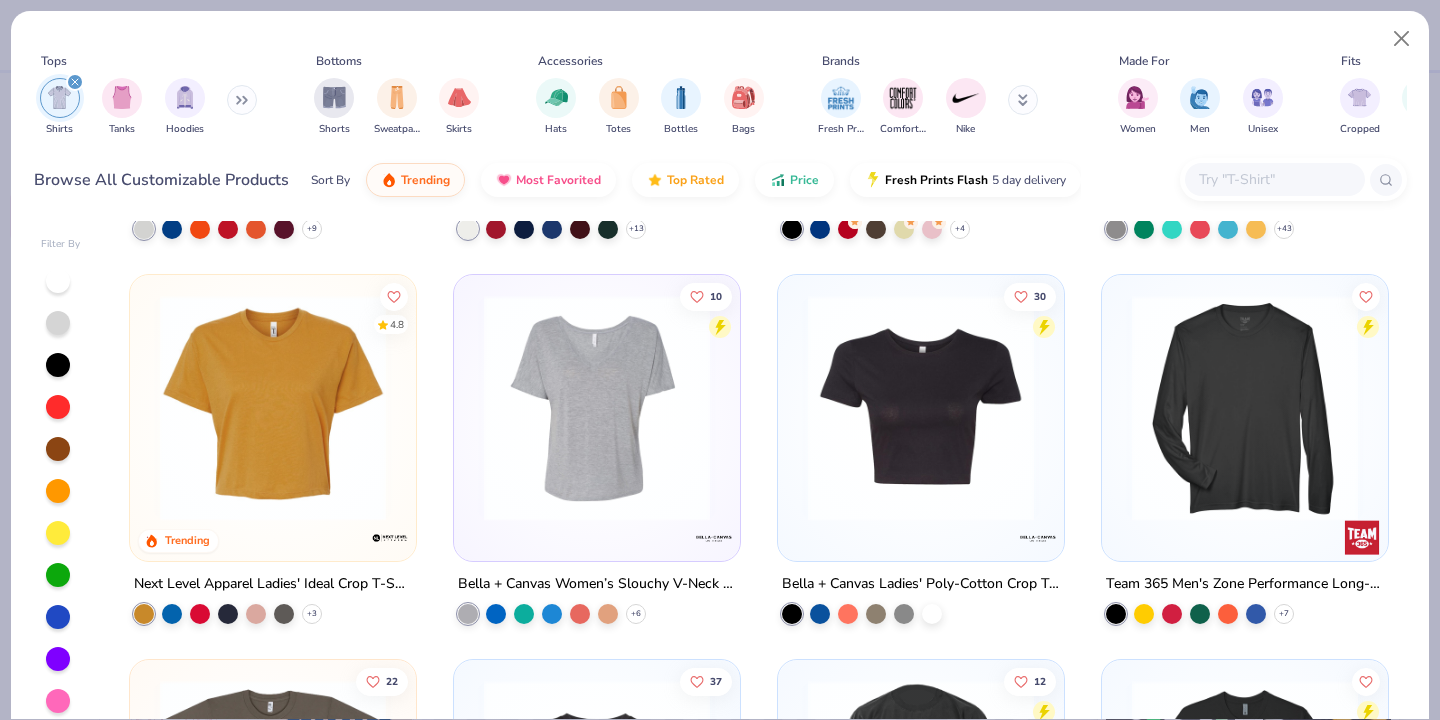 click at bounding box center (921, 408) 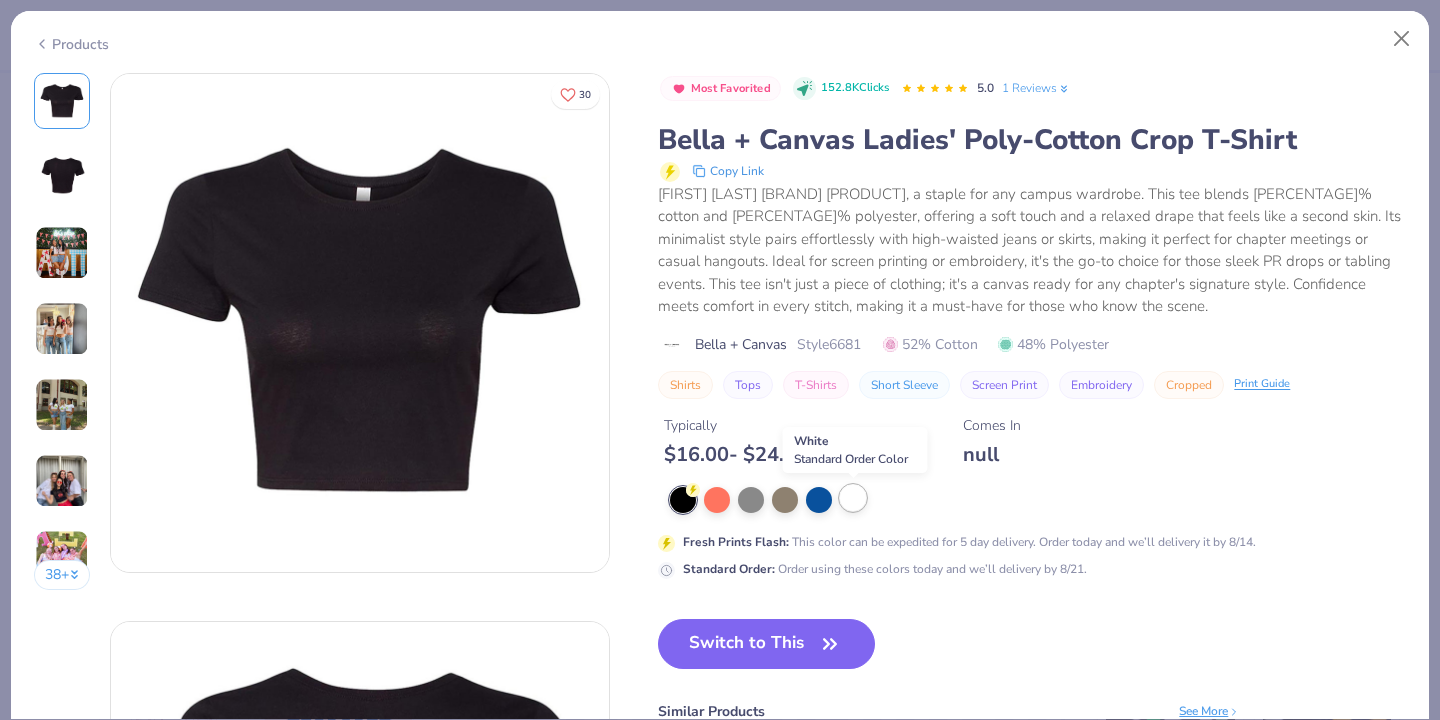 click at bounding box center [853, 498] 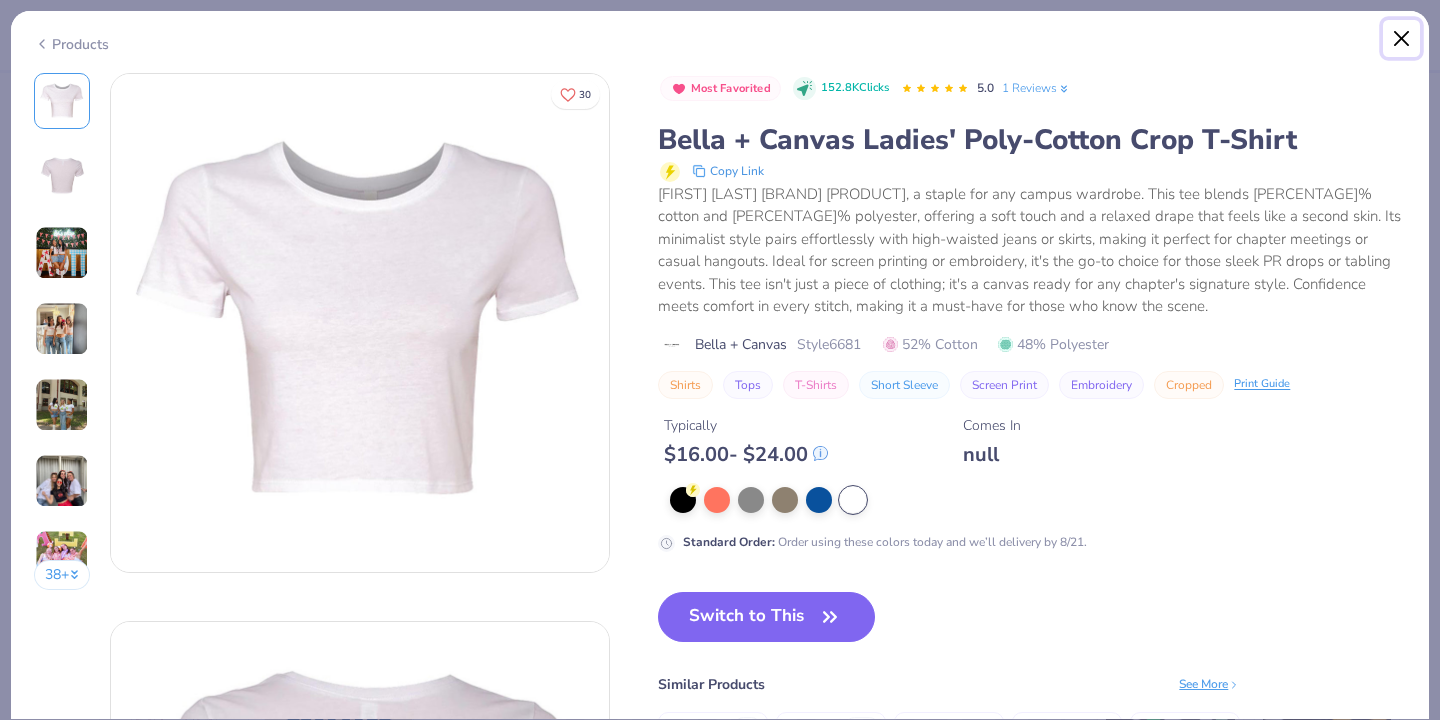 click at bounding box center (1402, 39) 